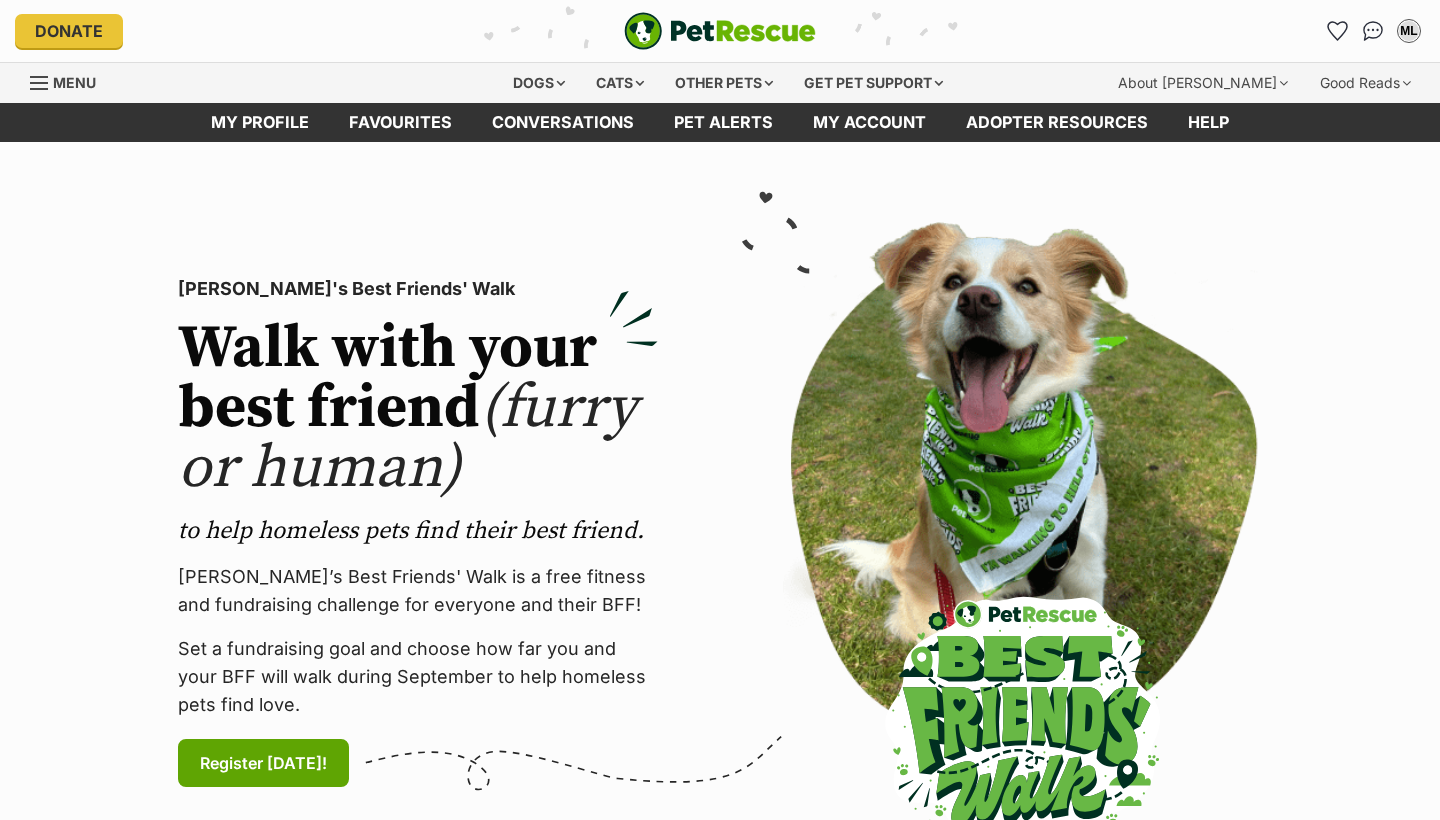 scroll, scrollTop: 0, scrollLeft: 0, axis: both 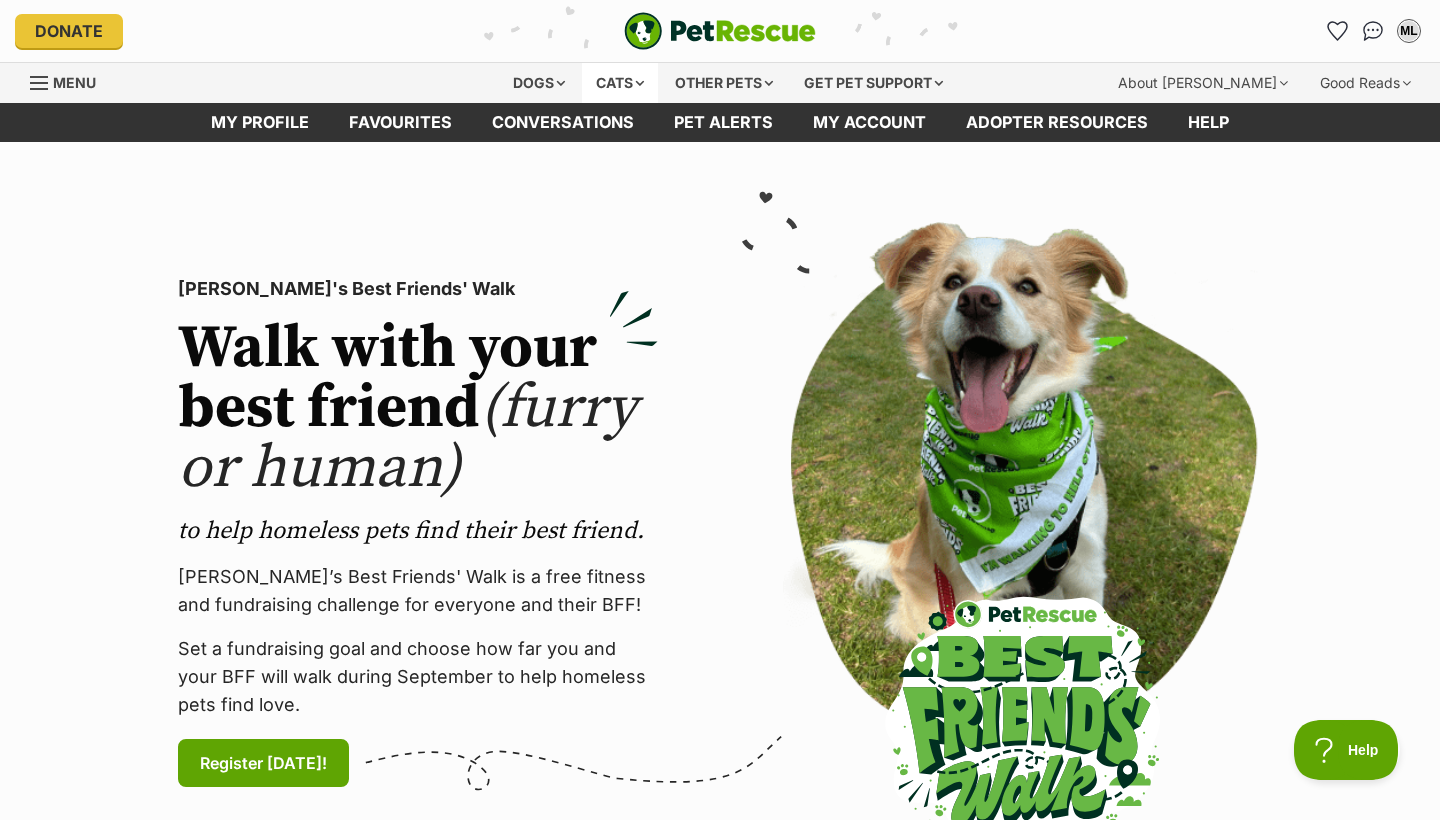 click on "Cats" at bounding box center [620, 83] 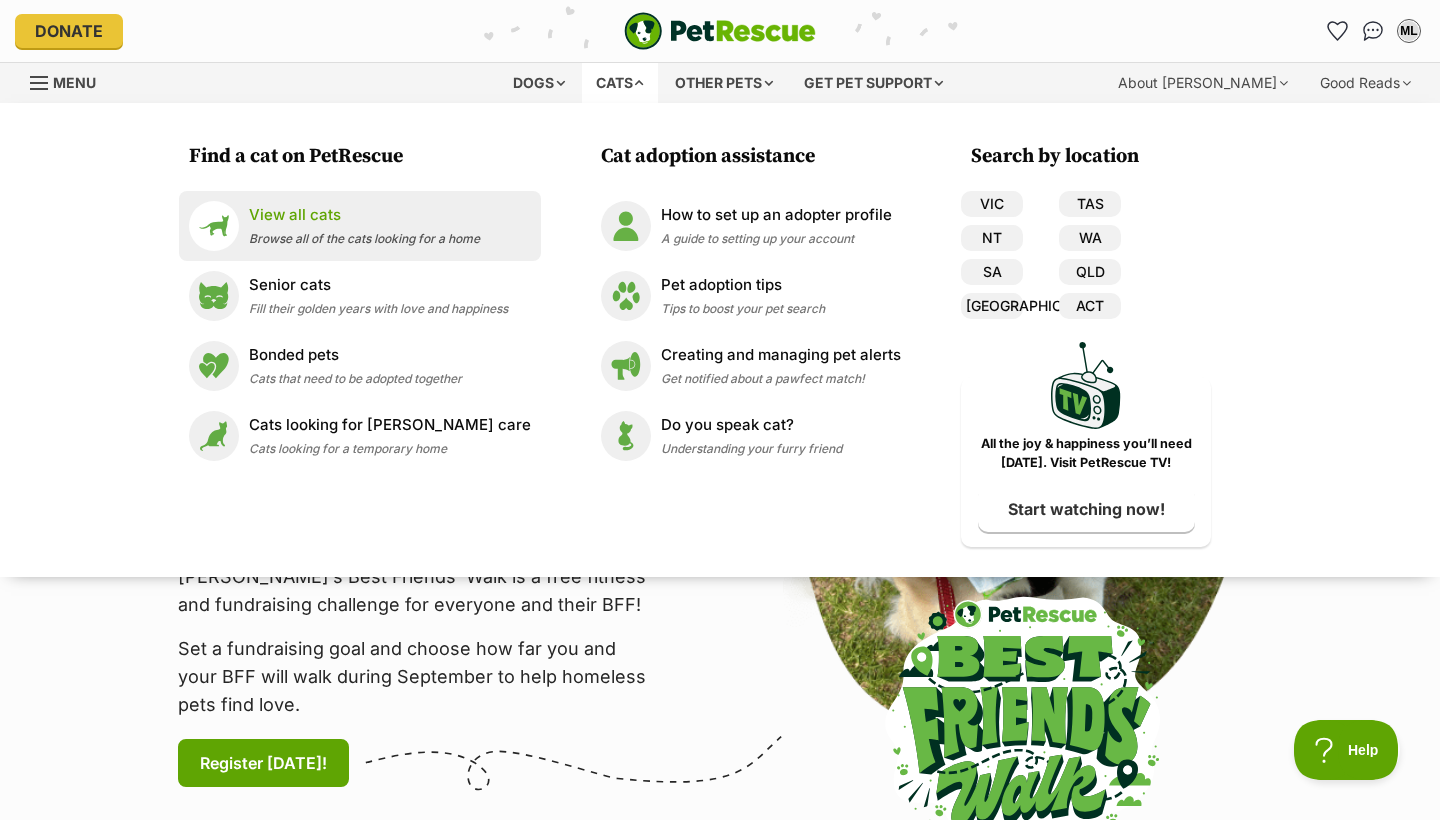 scroll, scrollTop: 0, scrollLeft: 0, axis: both 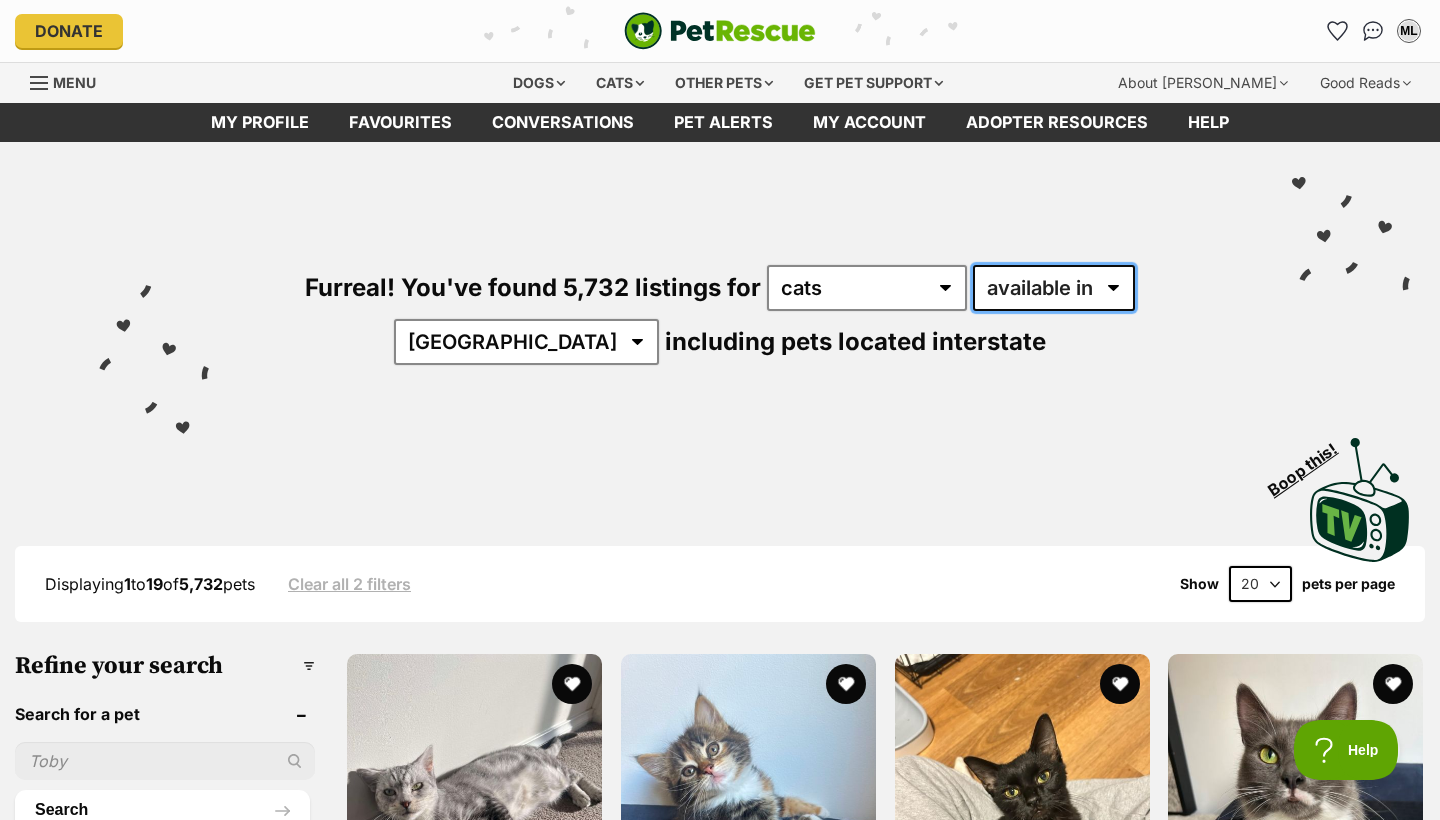 select on "disabled" 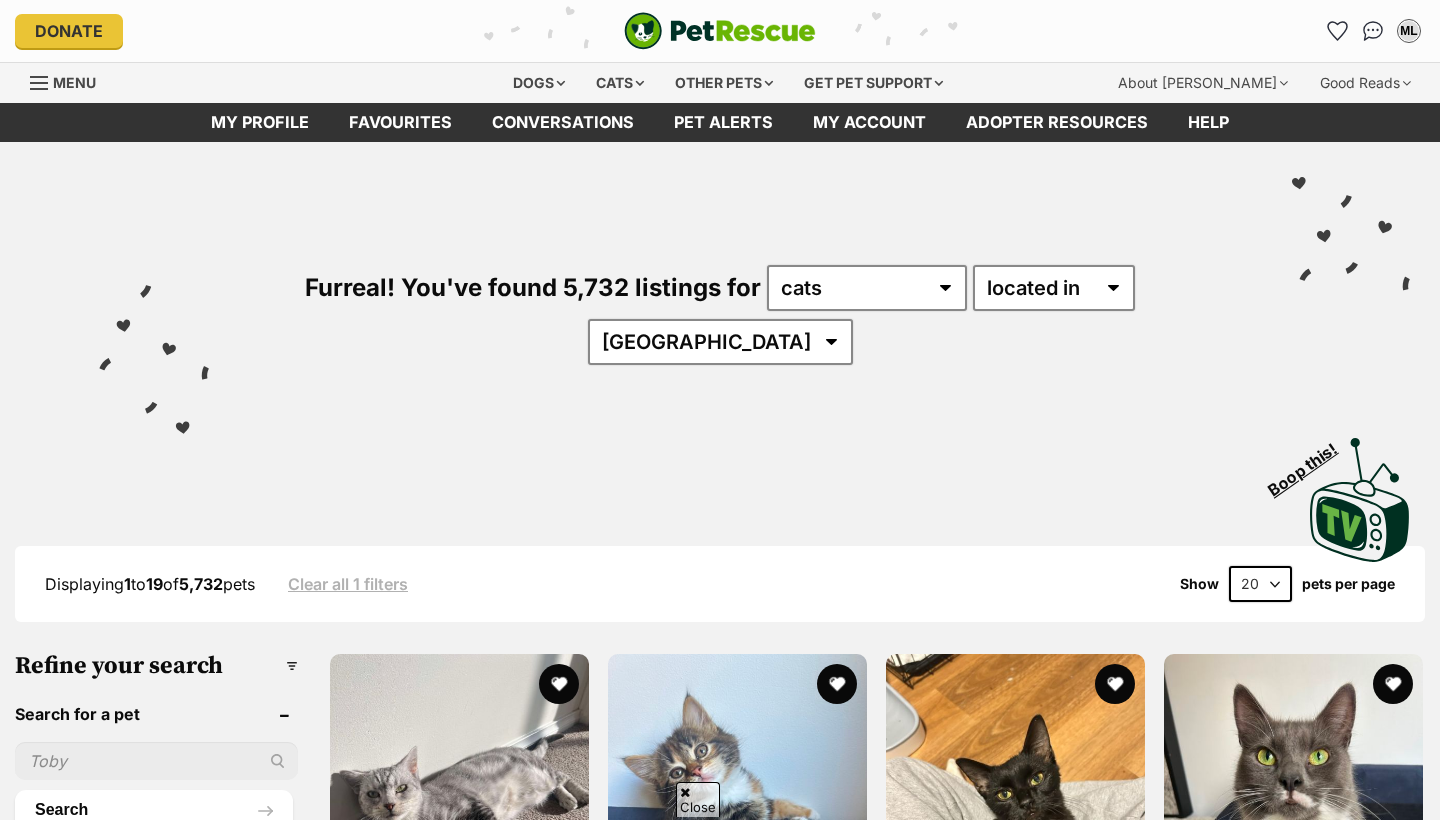 scroll, scrollTop: 200, scrollLeft: 0, axis: vertical 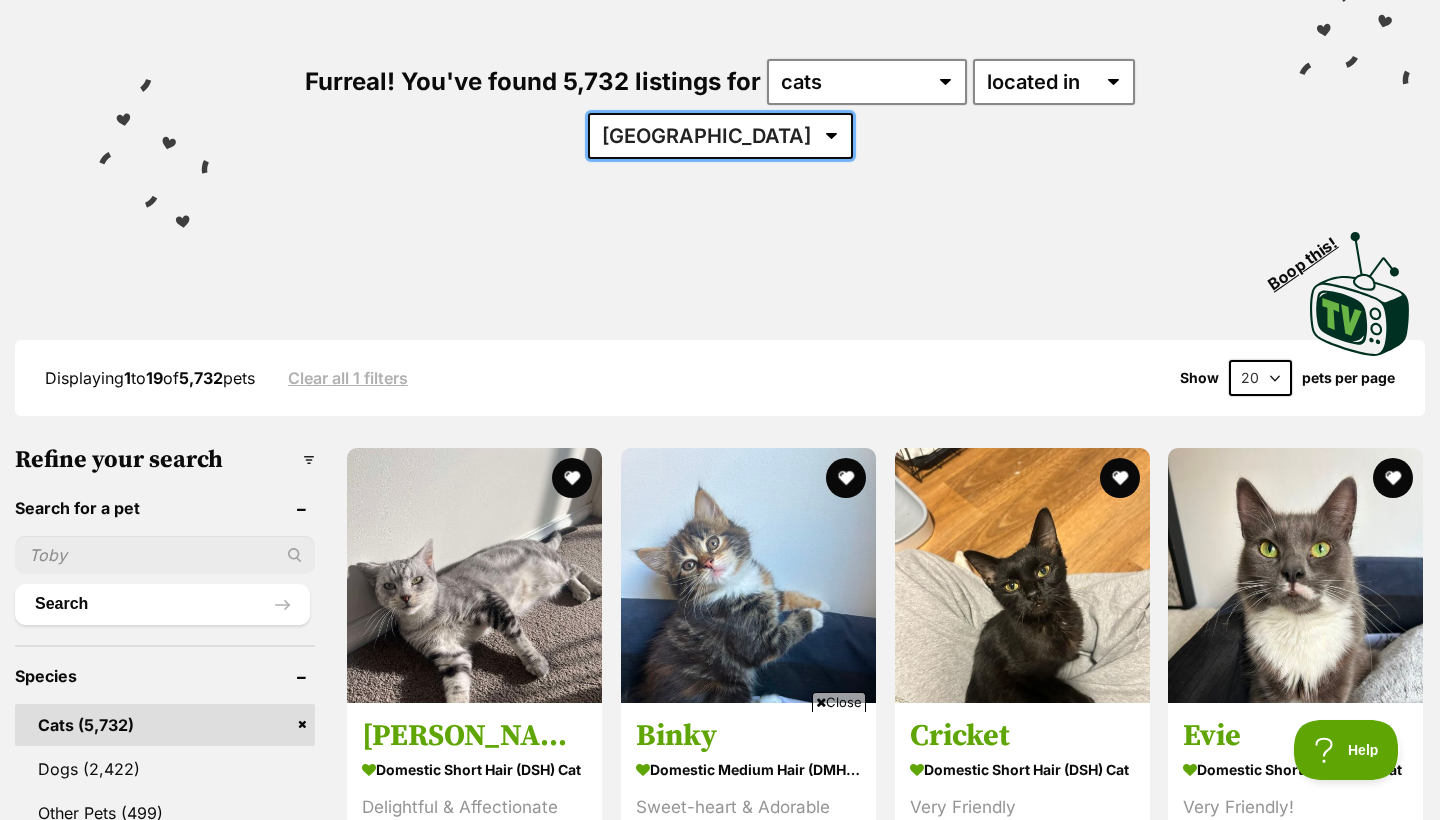 select on "WA" 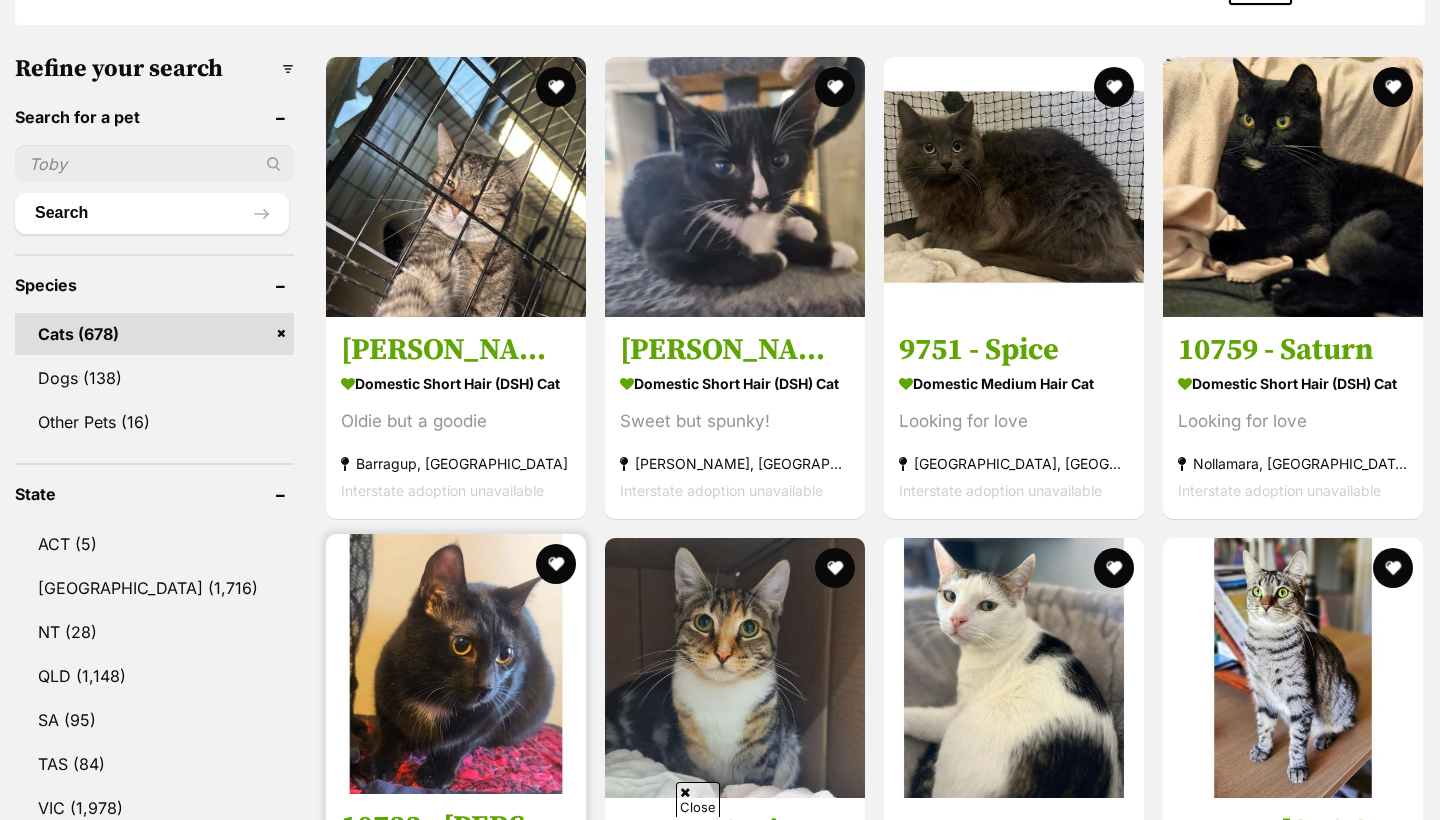 scroll, scrollTop: 597, scrollLeft: 0, axis: vertical 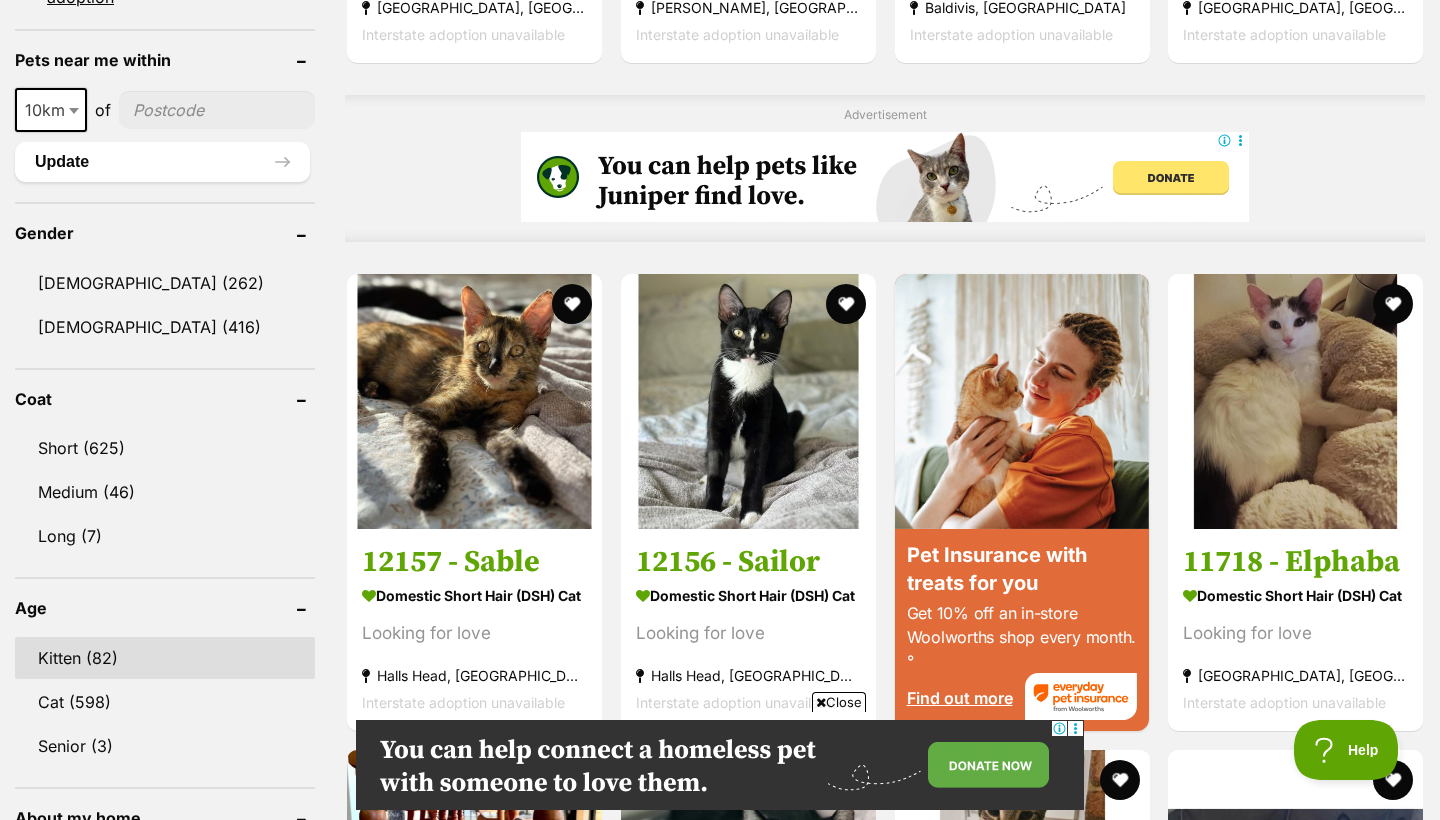 click on "Kitten (82)" at bounding box center (165, 658) 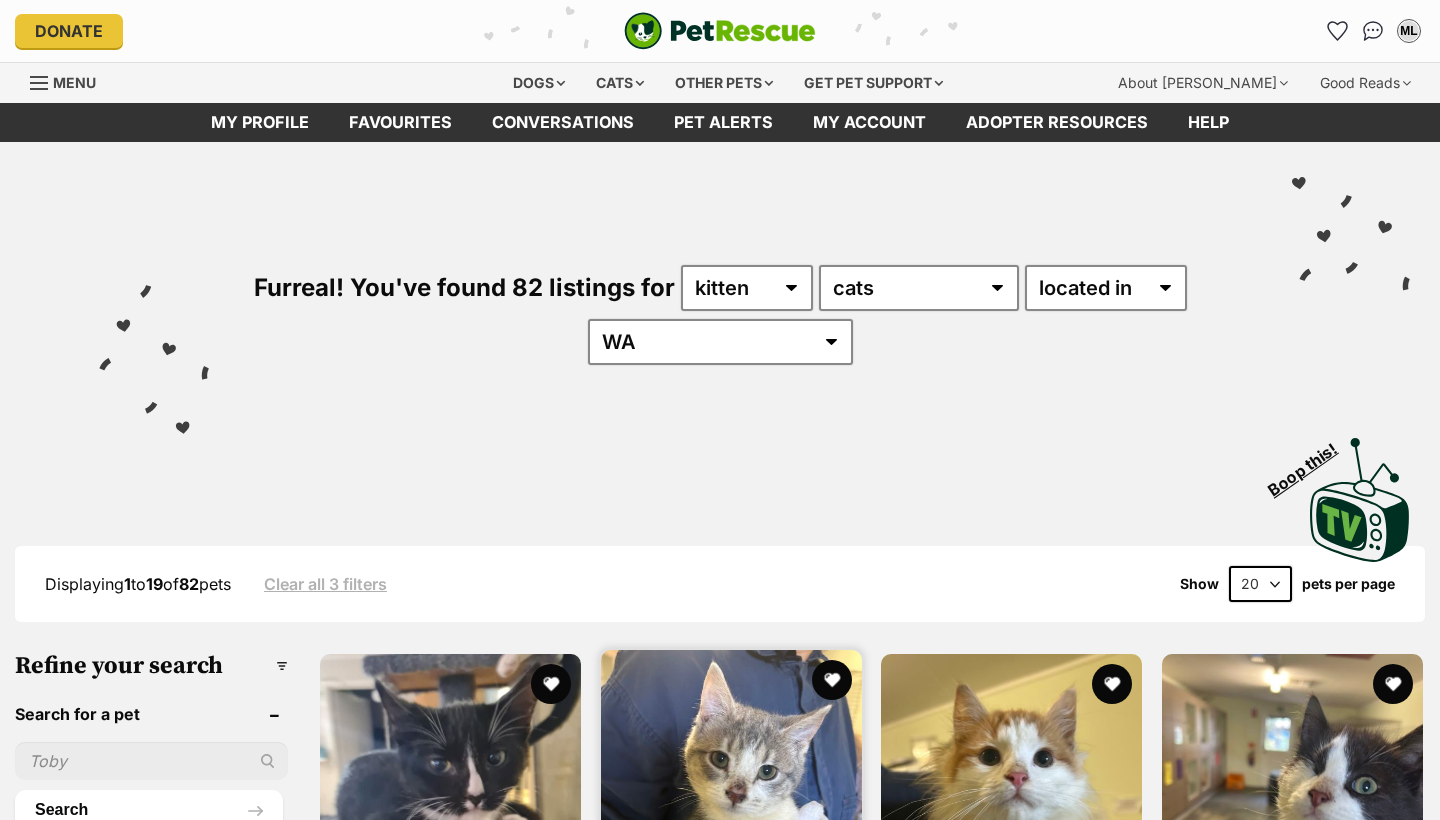 scroll, scrollTop: 0, scrollLeft: 0, axis: both 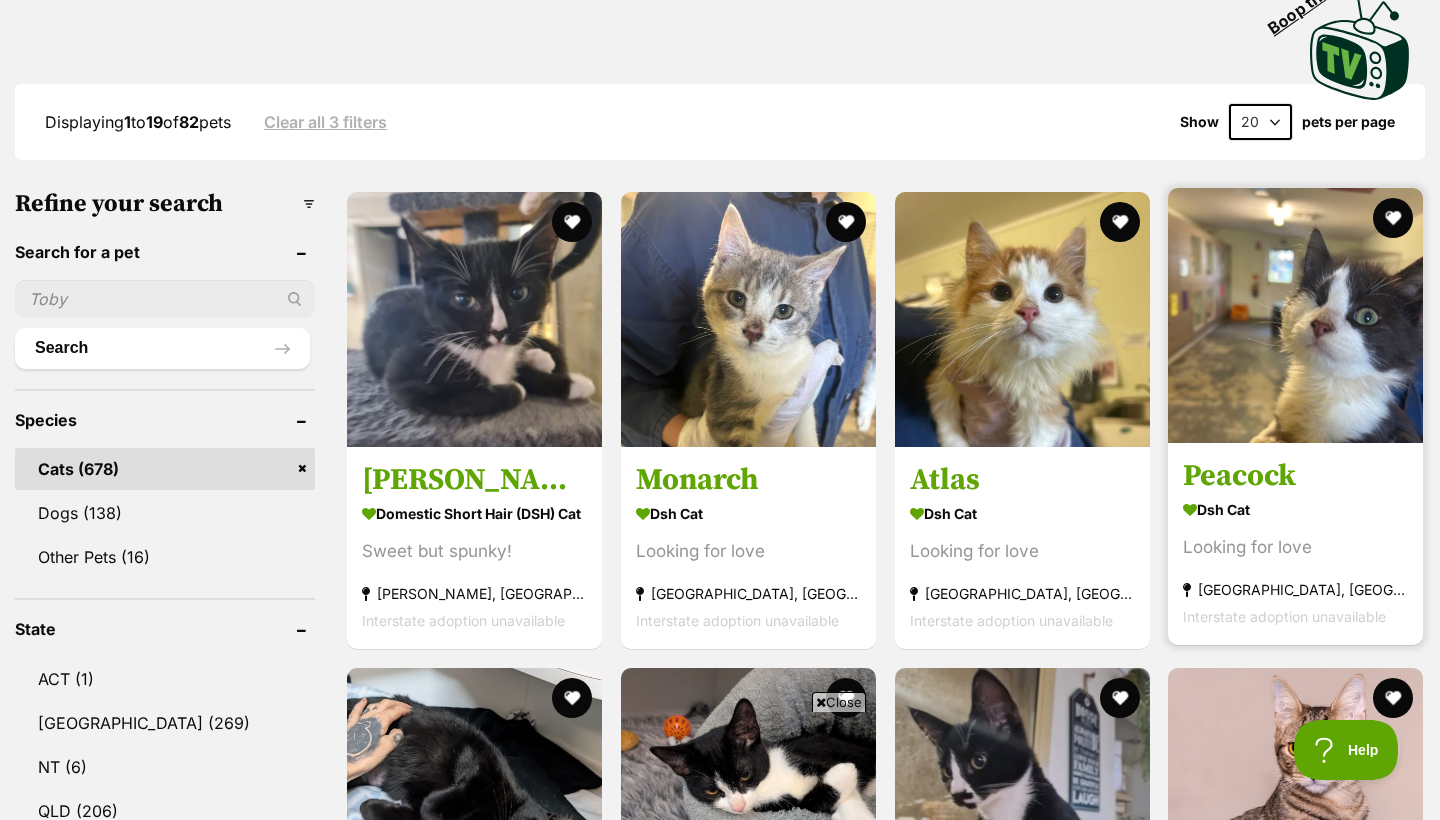 click at bounding box center [1295, 315] 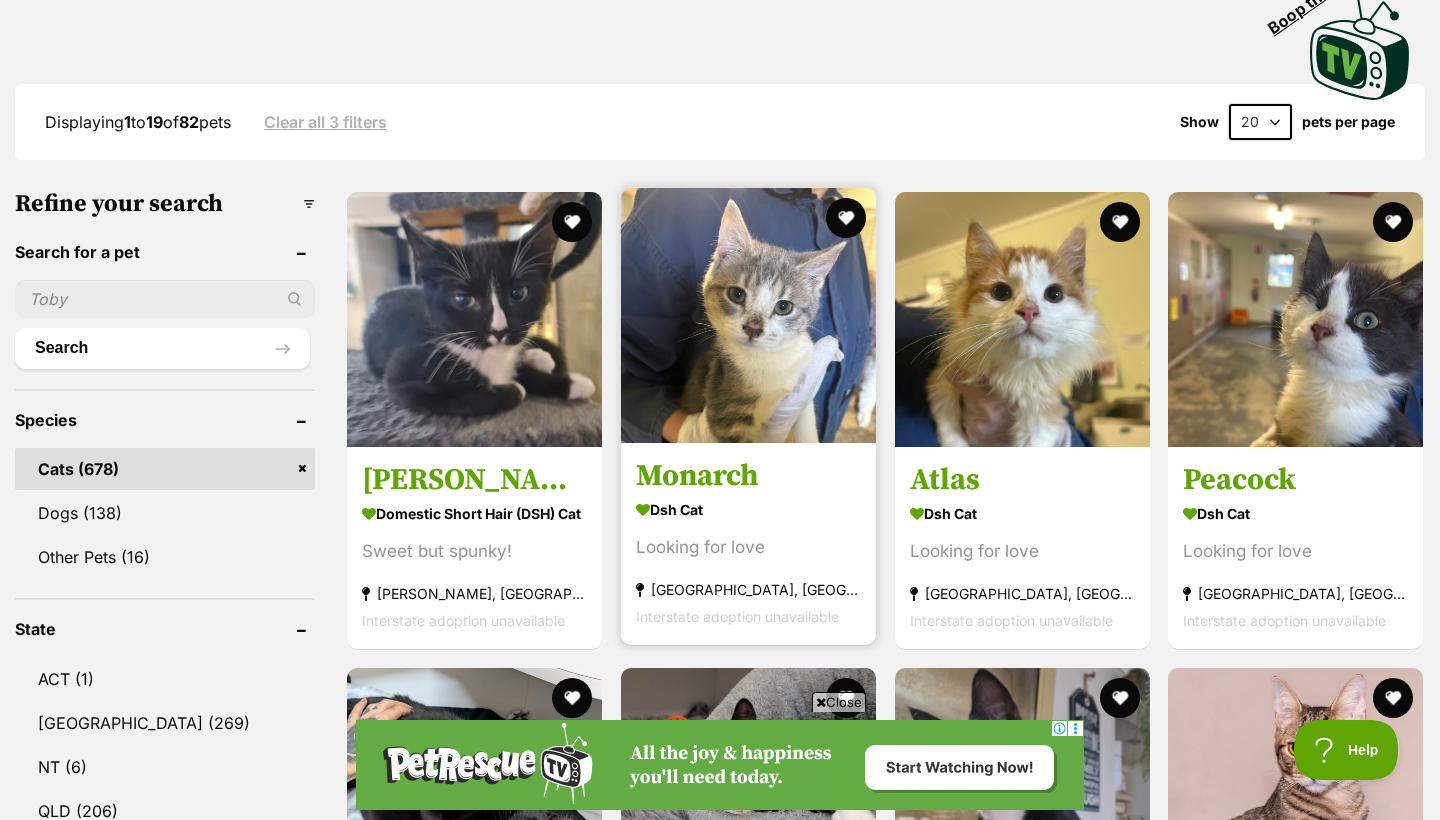 scroll, scrollTop: 0, scrollLeft: 0, axis: both 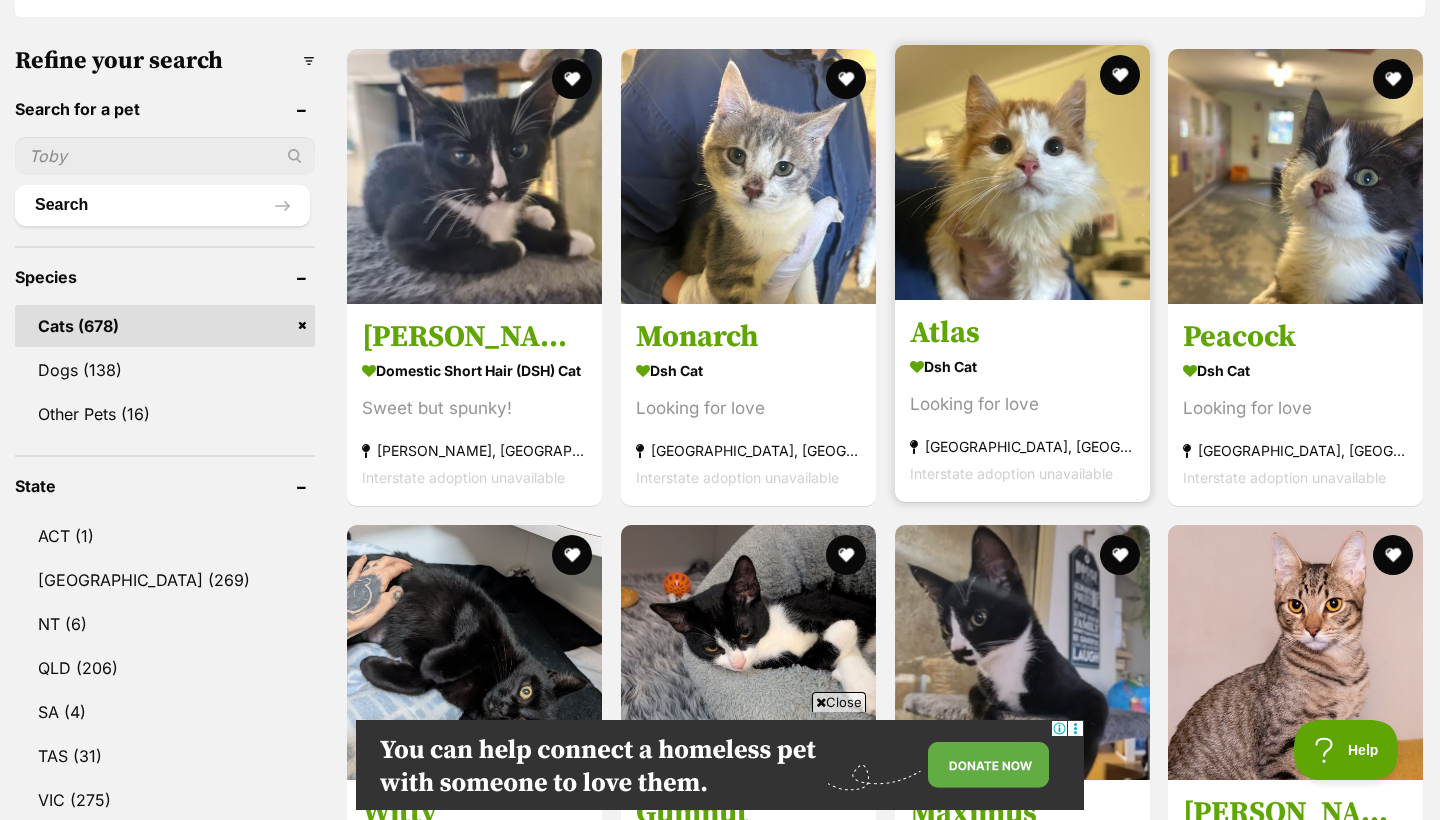 click at bounding box center (1022, 172) 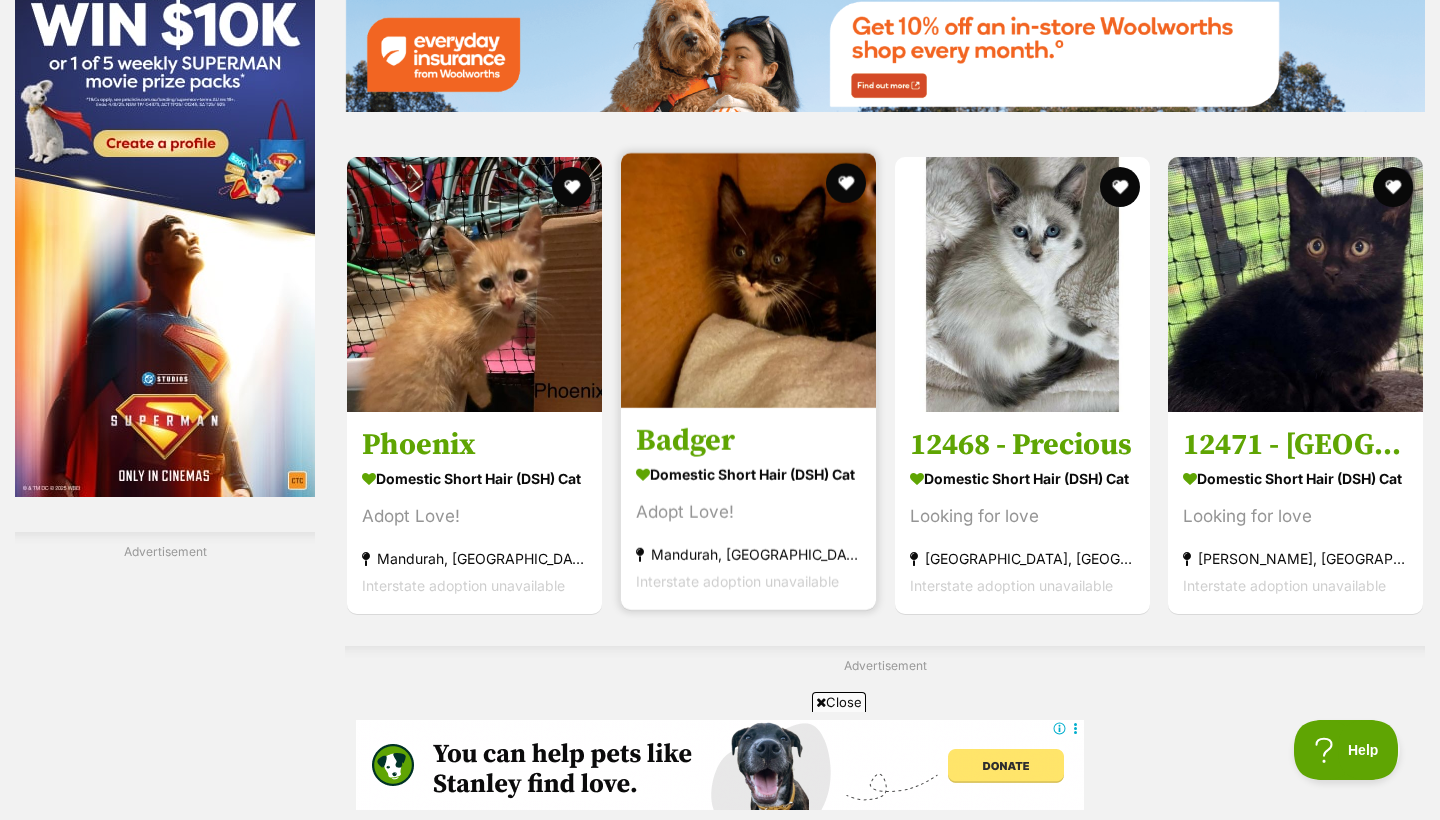 scroll, scrollTop: 2960, scrollLeft: 0, axis: vertical 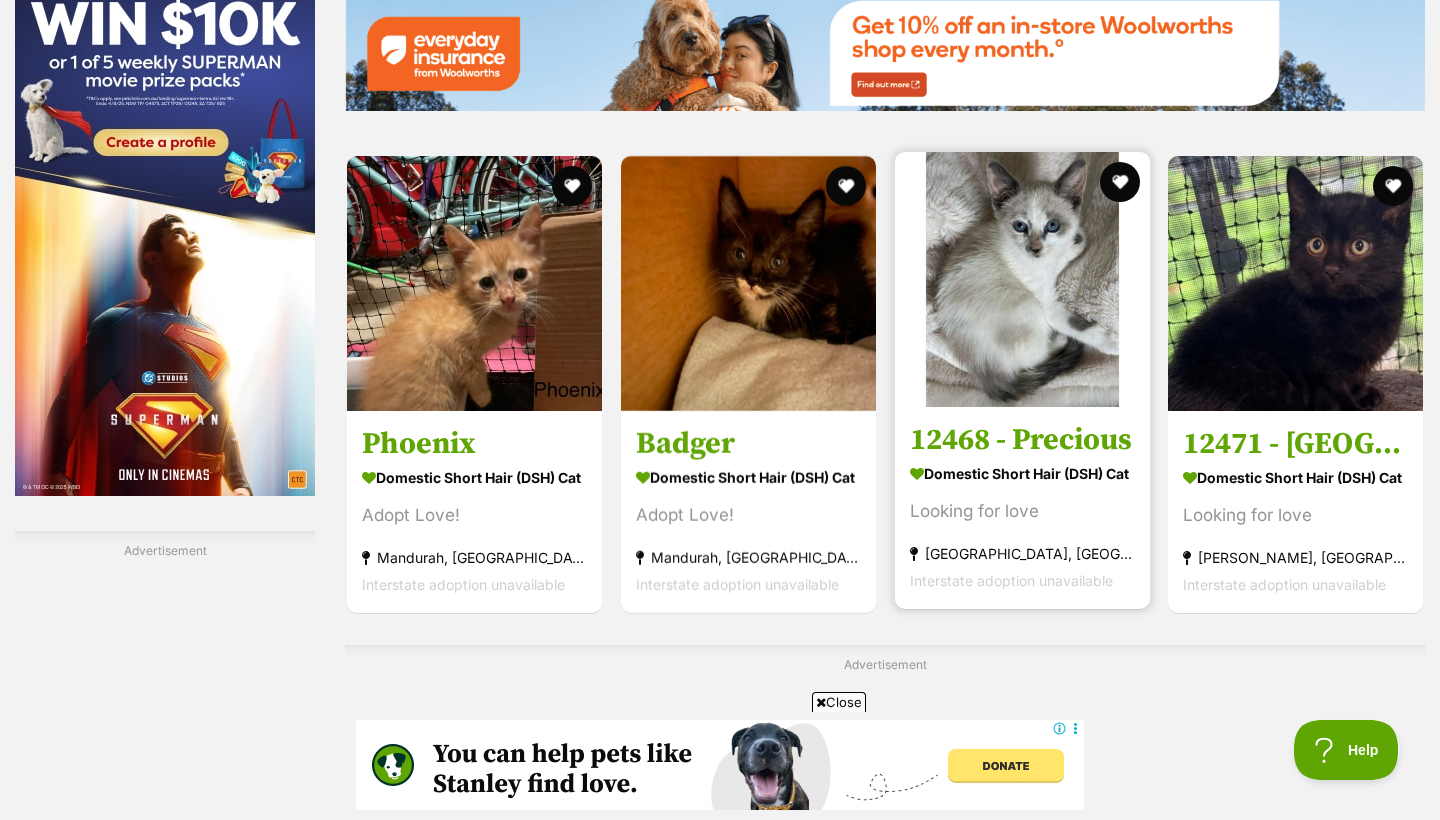 click on "12468 - Precious" at bounding box center (1022, 440) 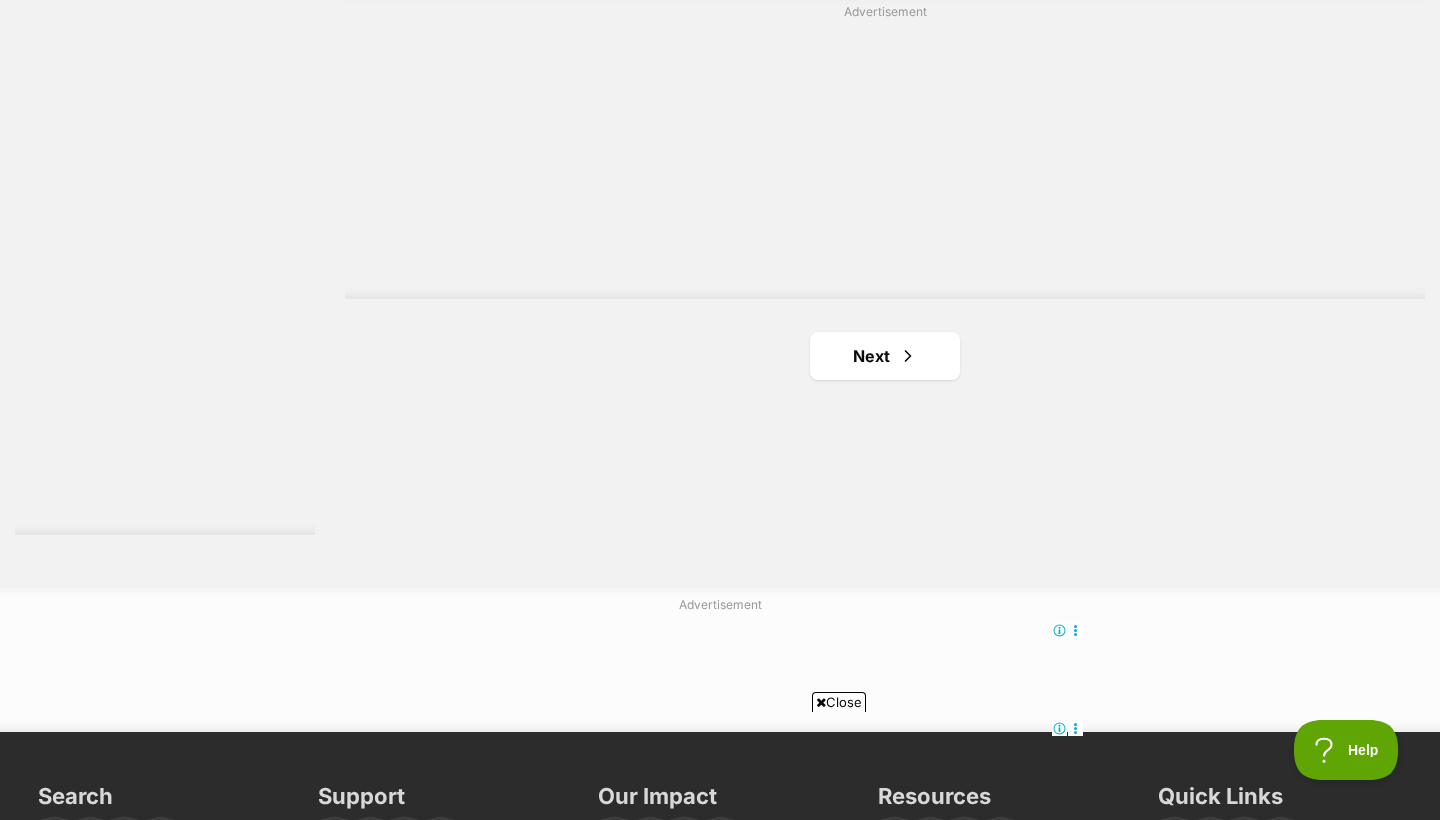 scroll, scrollTop: 2994, scrollLeft: 0, axis: vertical 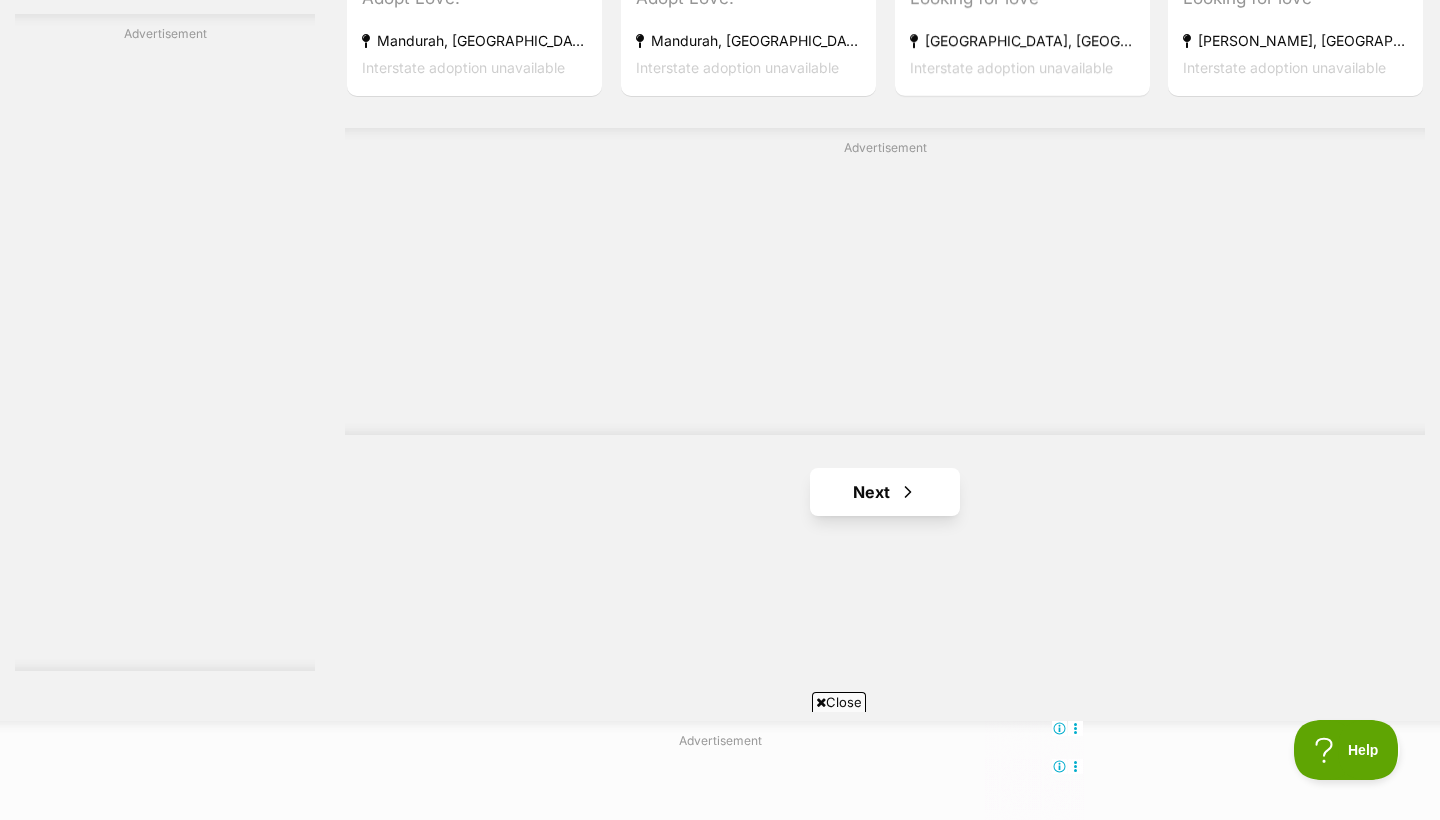 click on "Next" at bounding box center (885, 492) 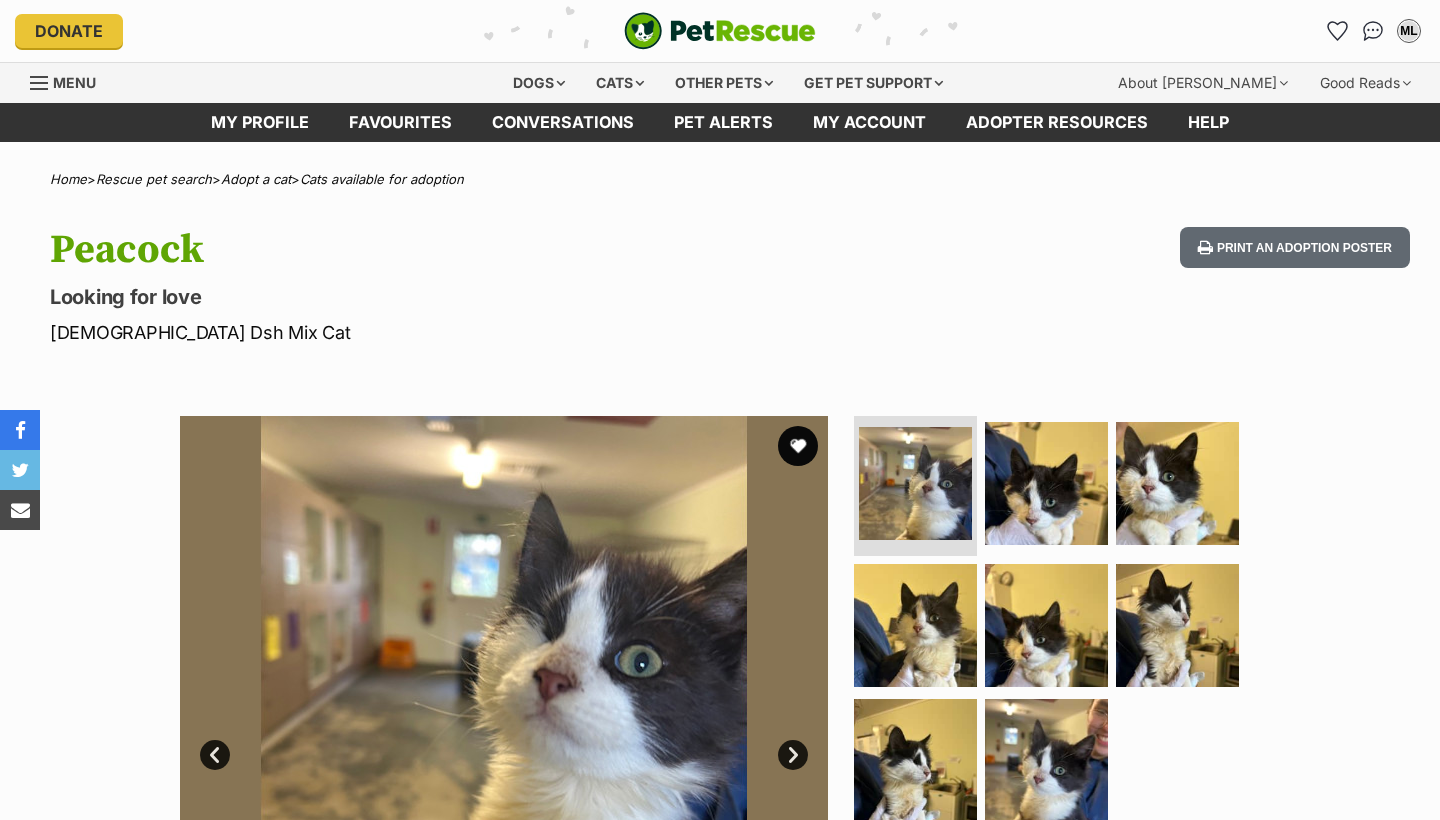 scroll, scrollTop: 0, scrollLeft: 0, axis: both 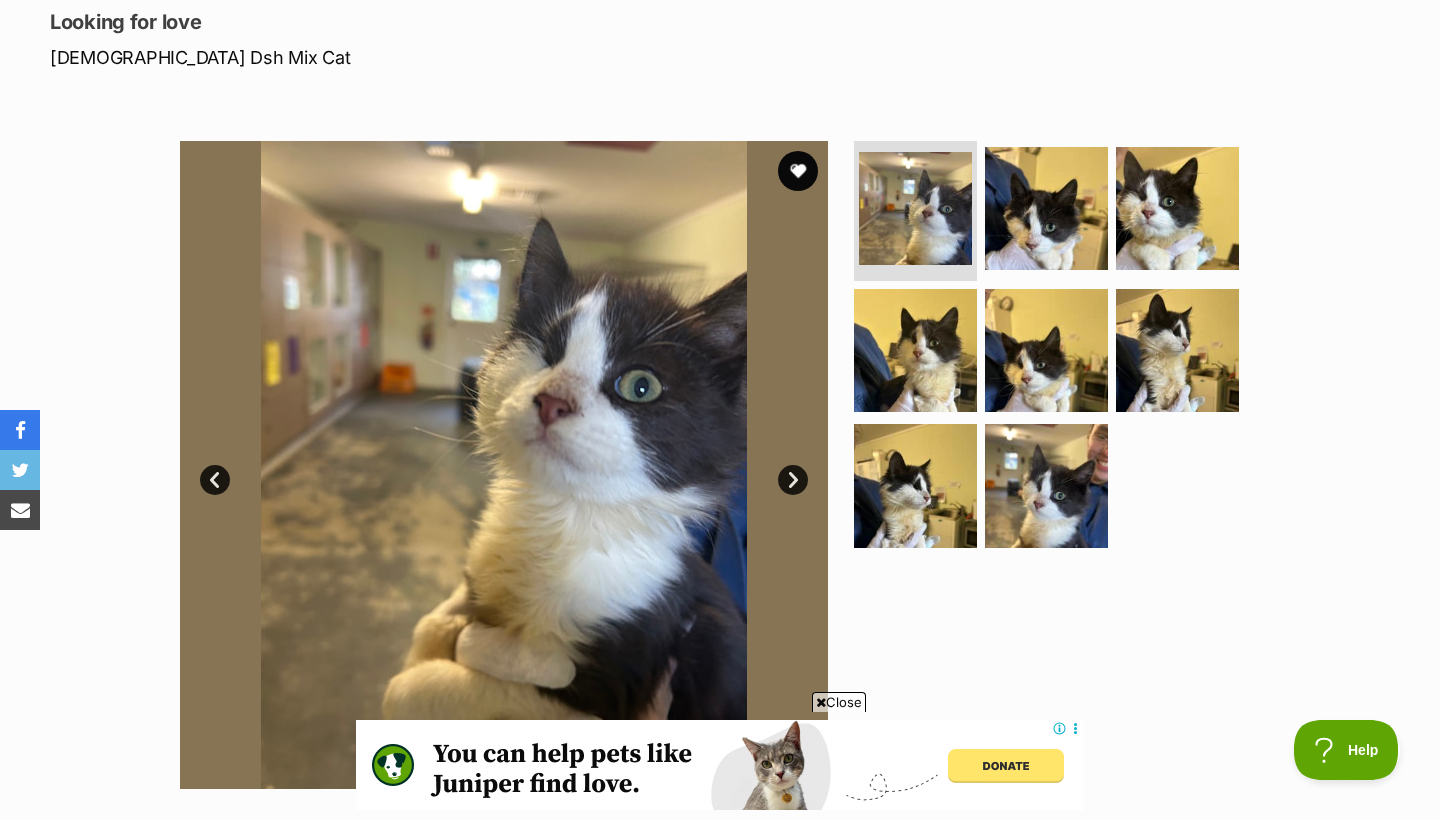 click at bounding box center (504, 465) 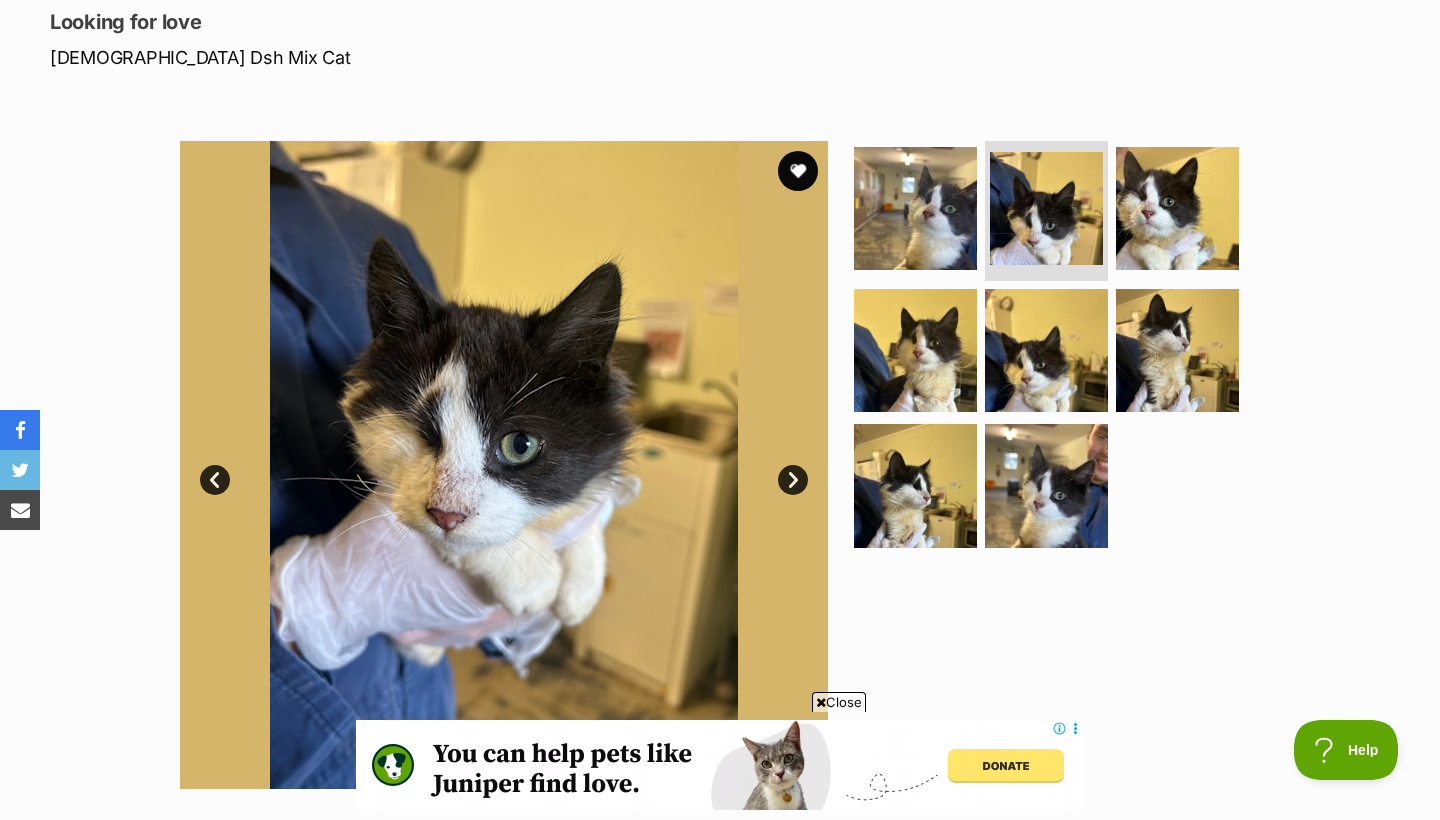 click on "Next" at bounding box center (793, 480) 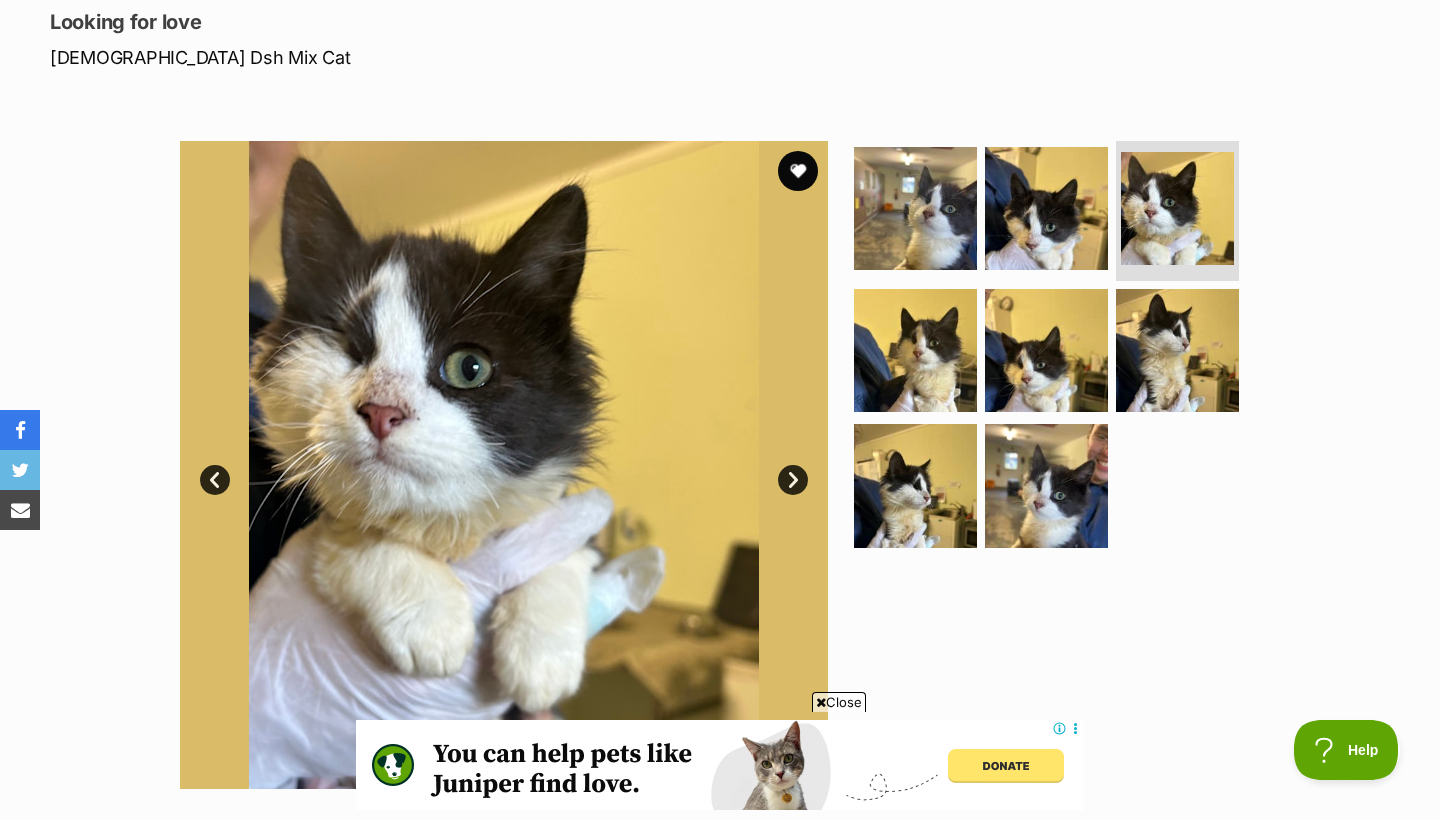 click on "Next" at bounding box center (793, 480) 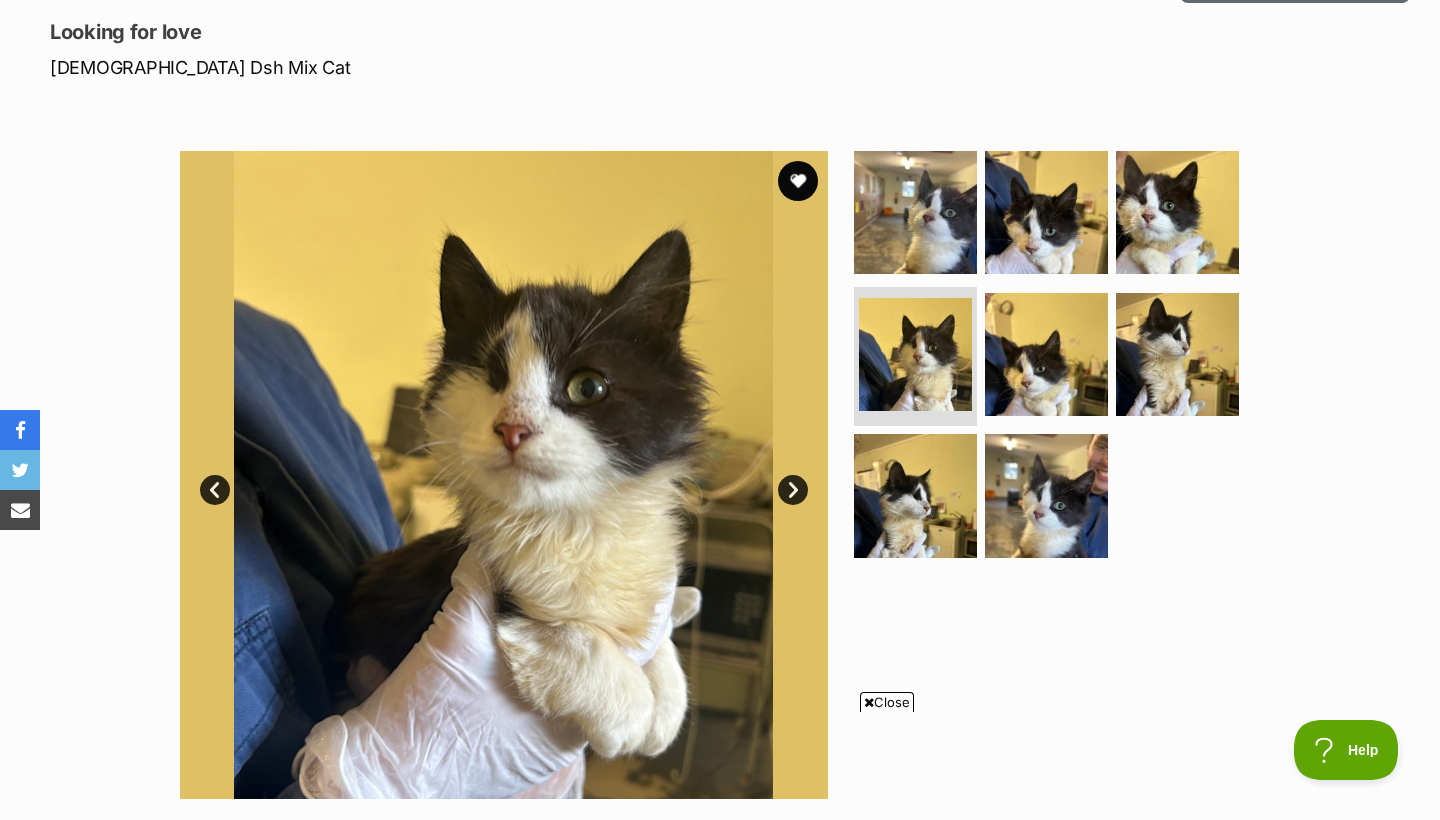 scroll, scrollTop: 307, scrollLeft: 0, axis: vertical 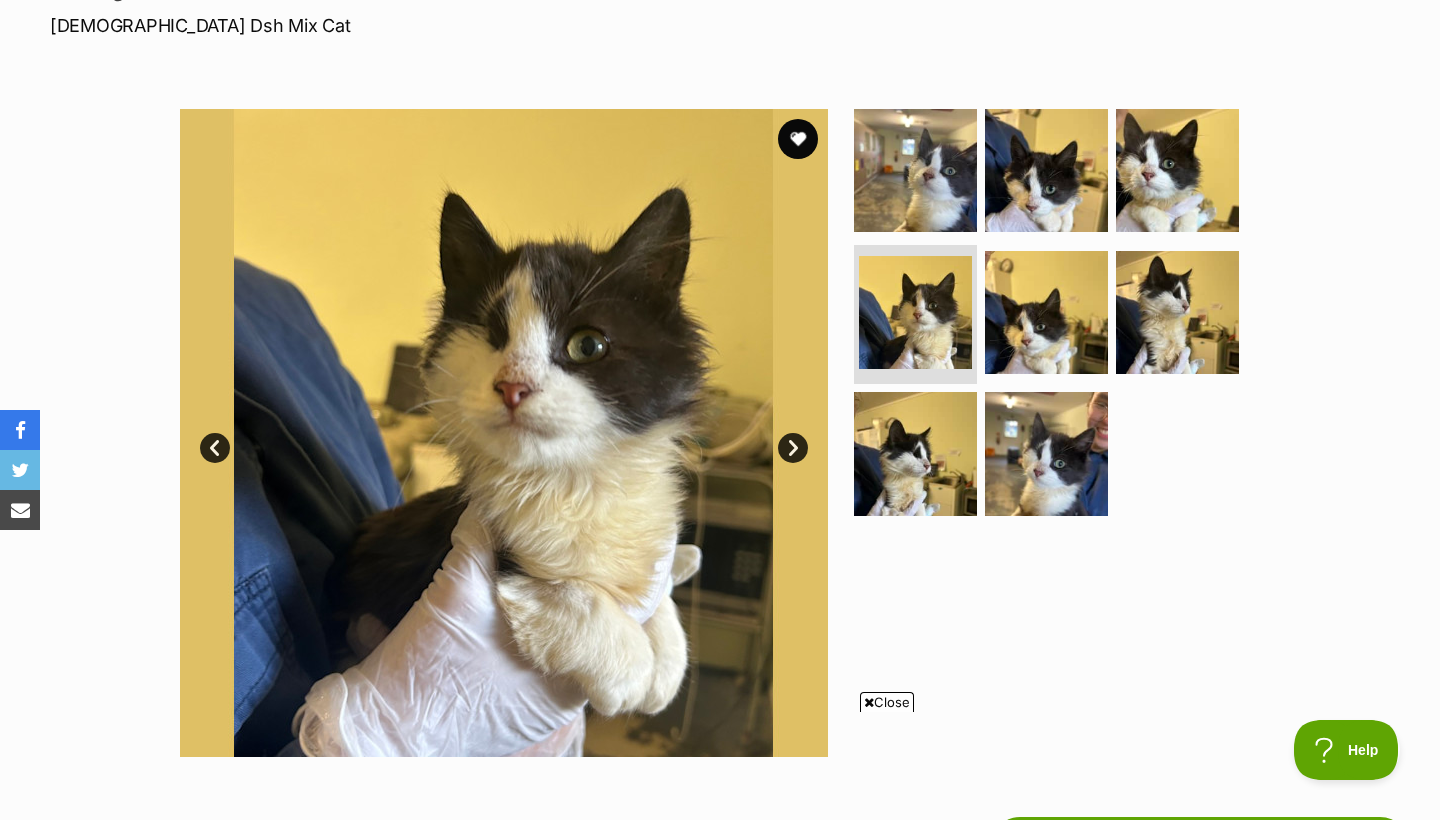 click at bounding box center (504, 433) 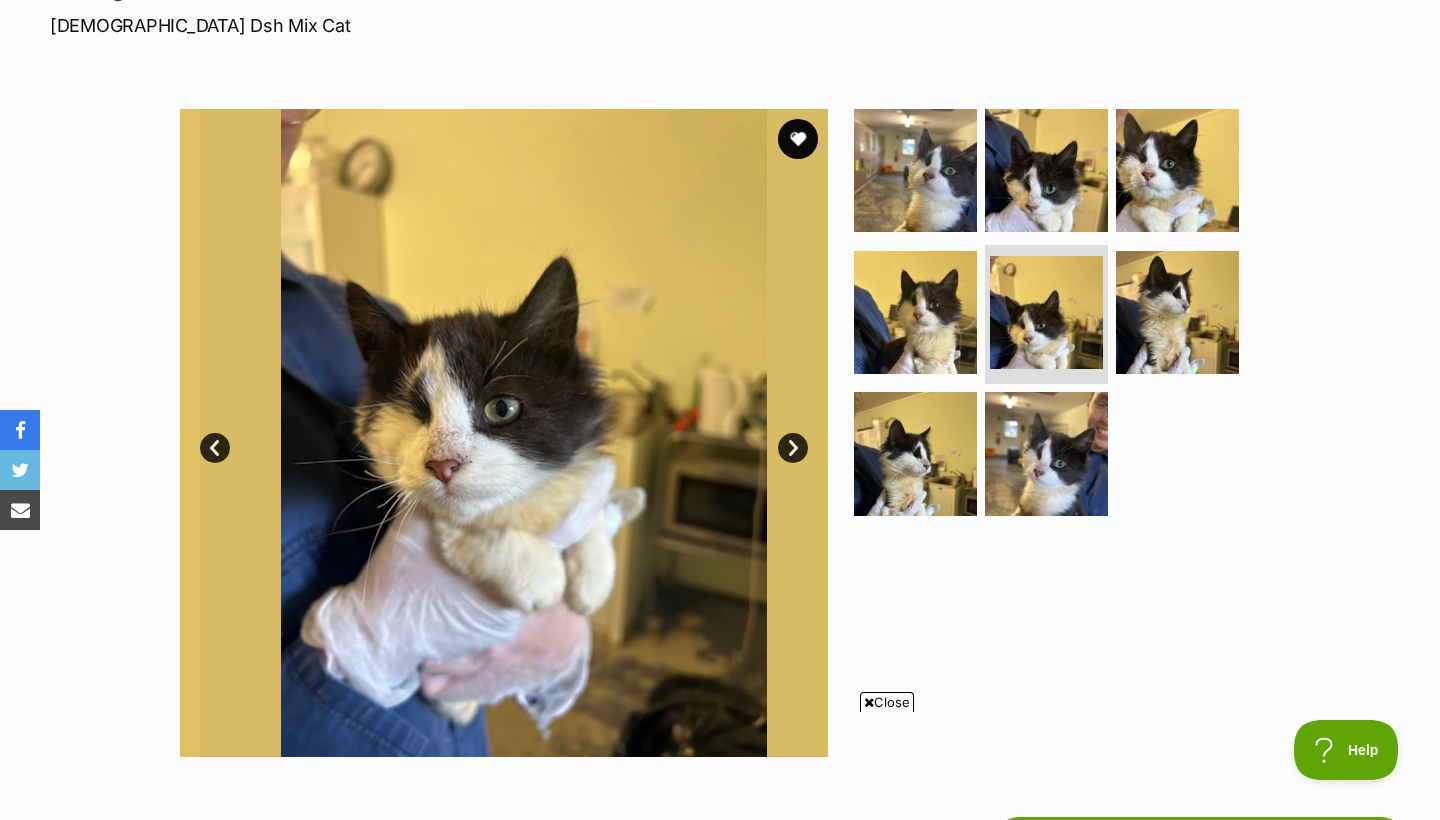 click on "Next" at bounding box center [793, 448] 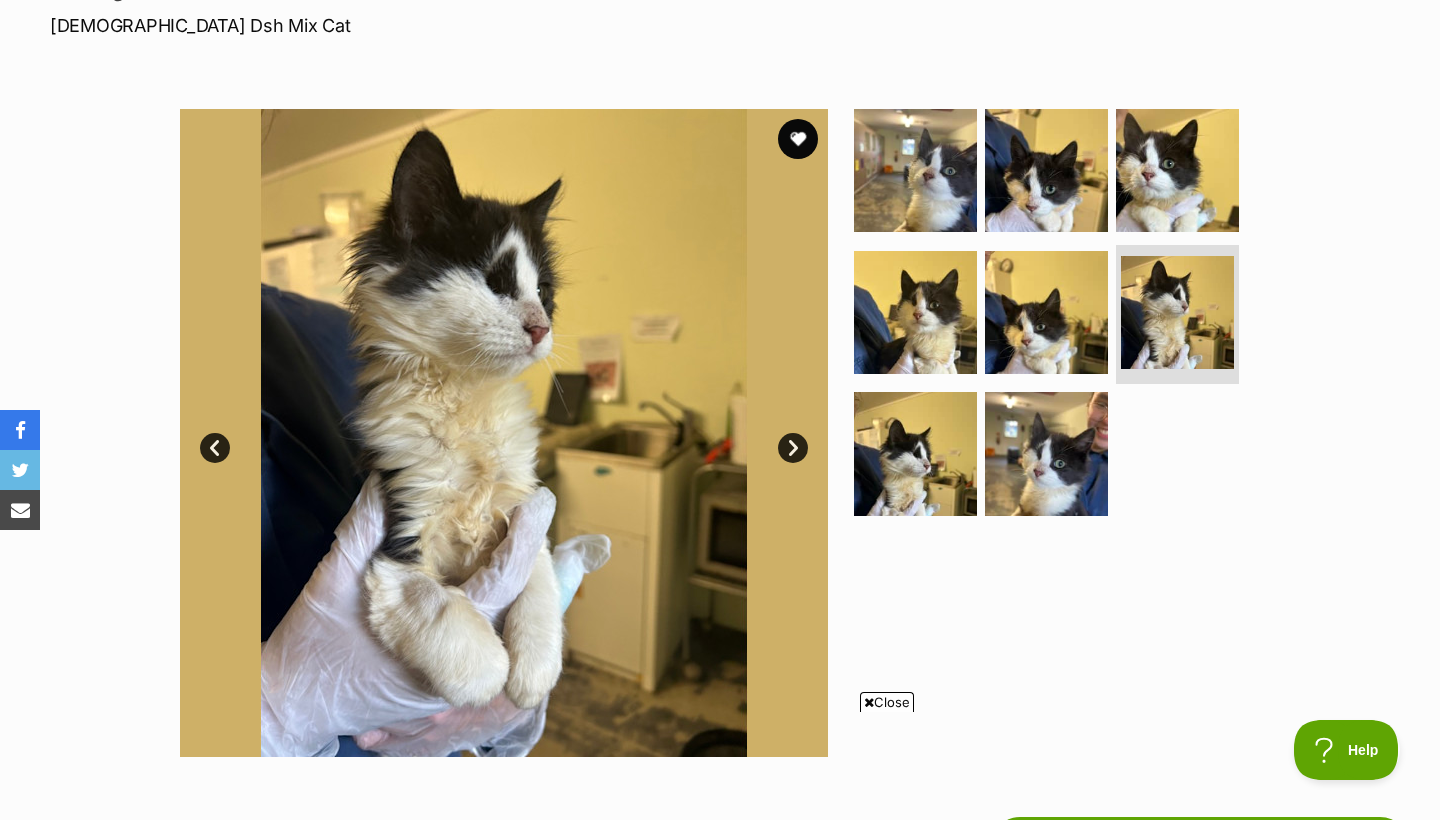 click on "Next" at bounding box center [793, 448] 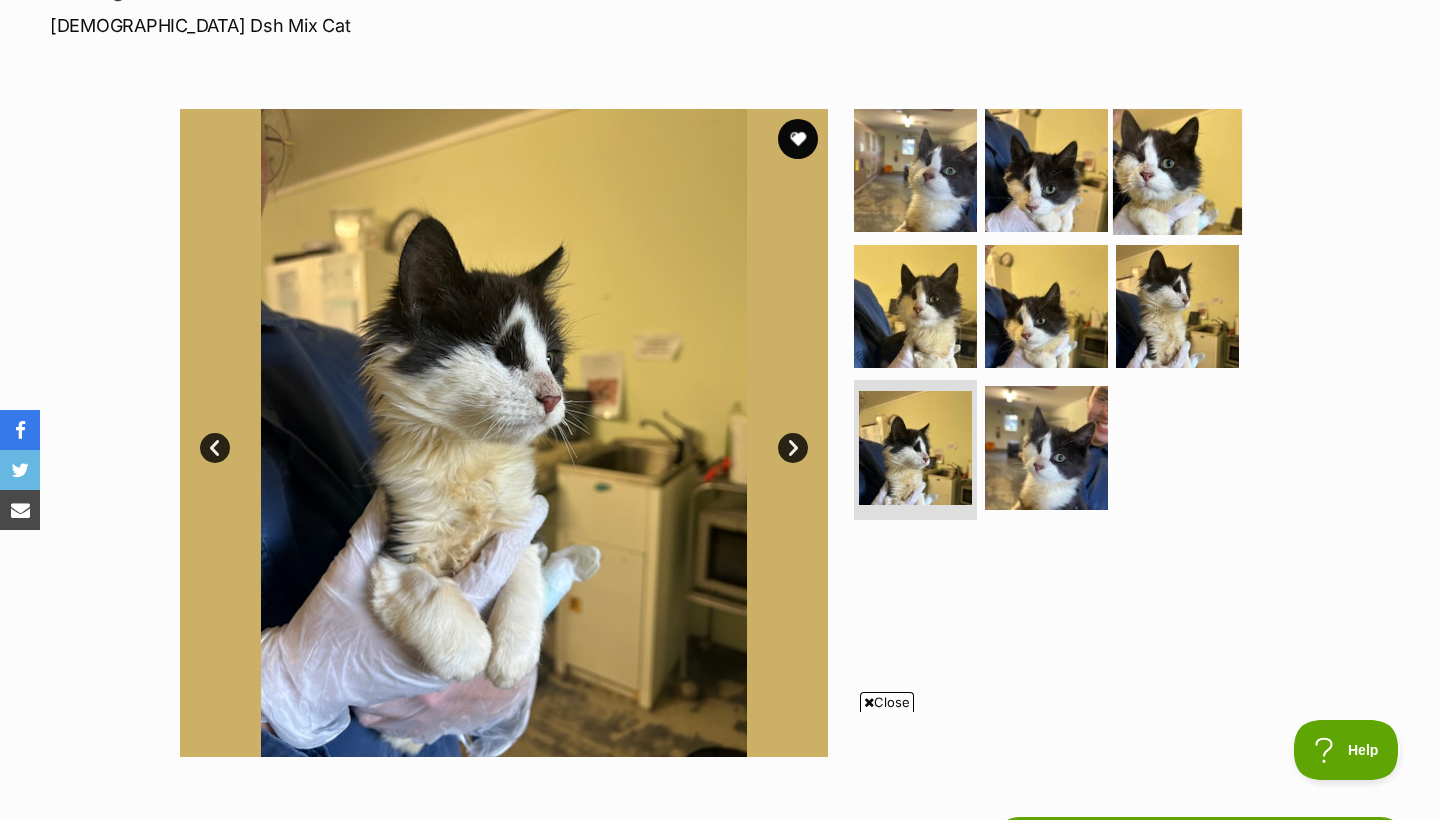 click at bounding box center (1177, 170) 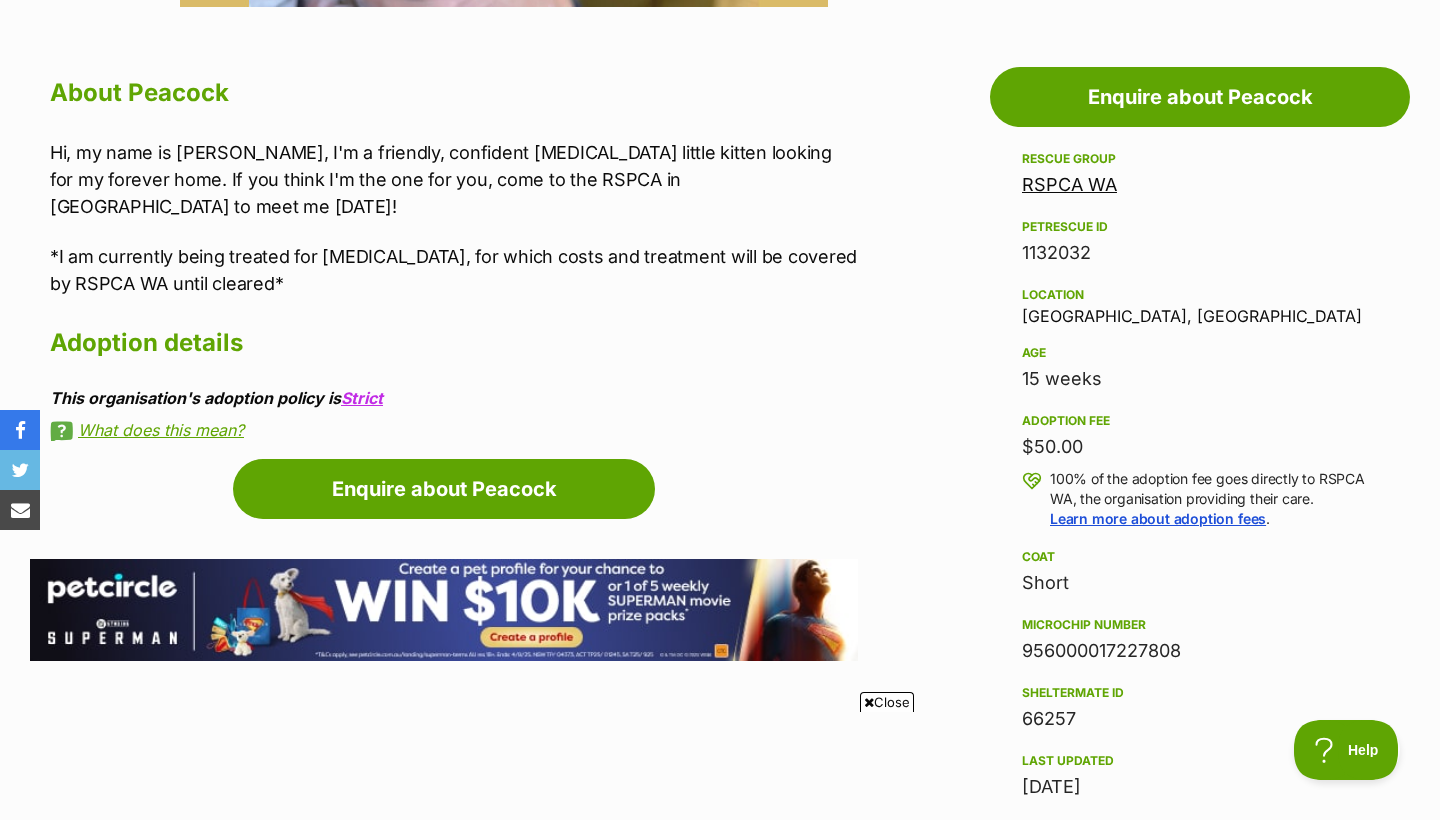 scroll, scrollTop: 0, scrollLeft: 0, axis: both 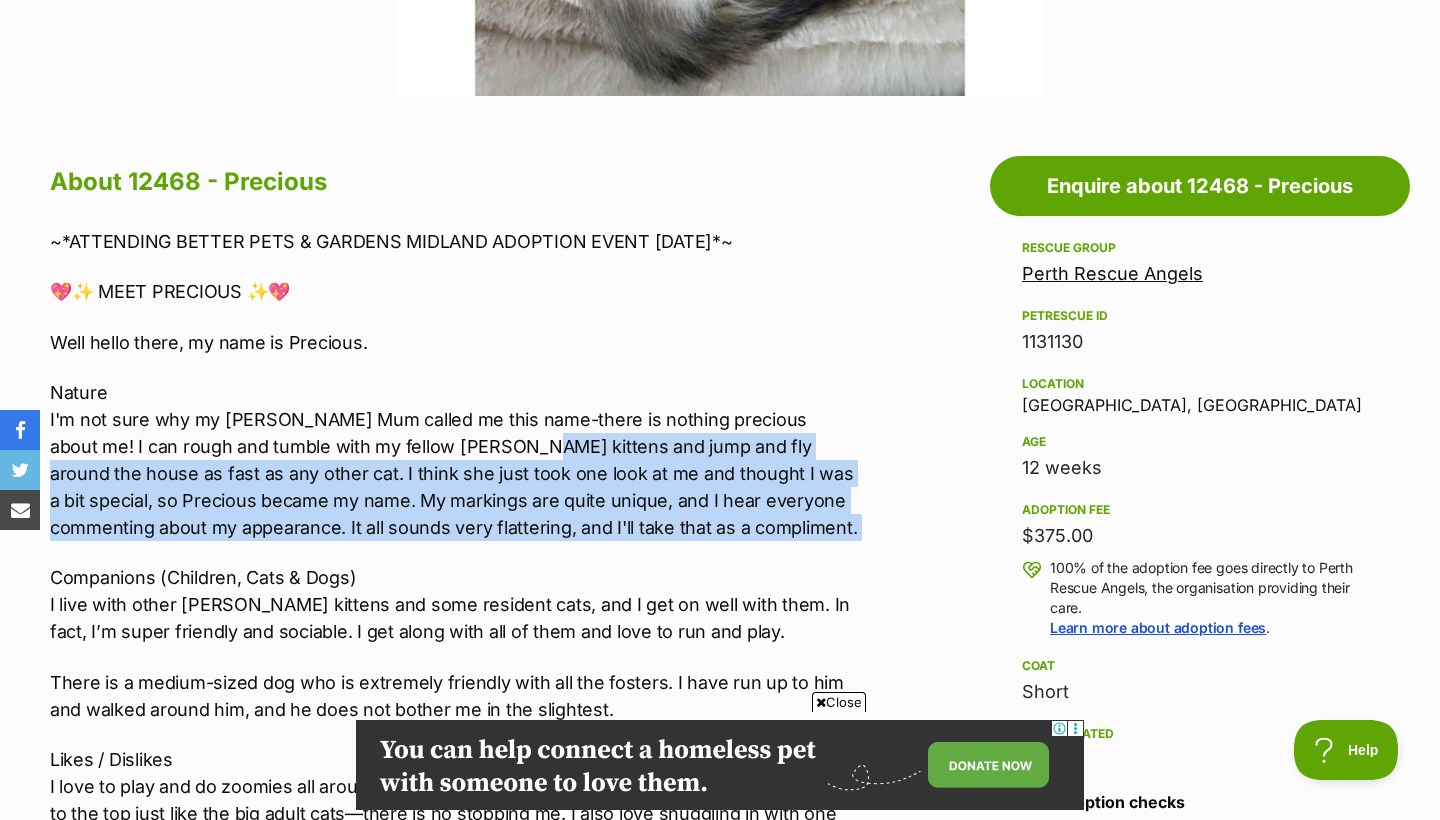 drag, startPoint x: 441, startPoint y: 433, endPoint x: 504, endPoint y: 550, distance: 132.8834 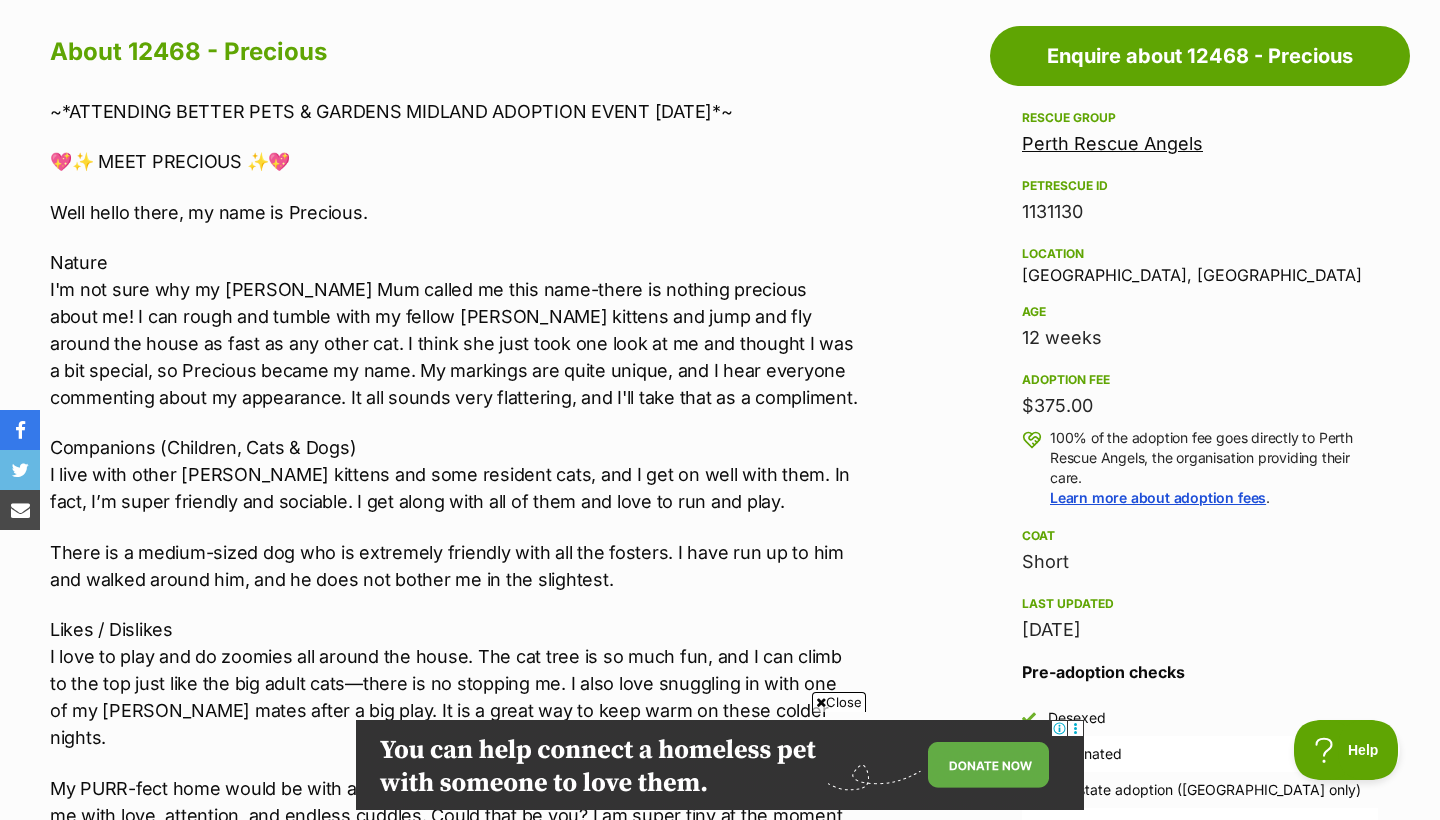 scroll, scrollTop: 0, scrollLeft: 0, axis: both 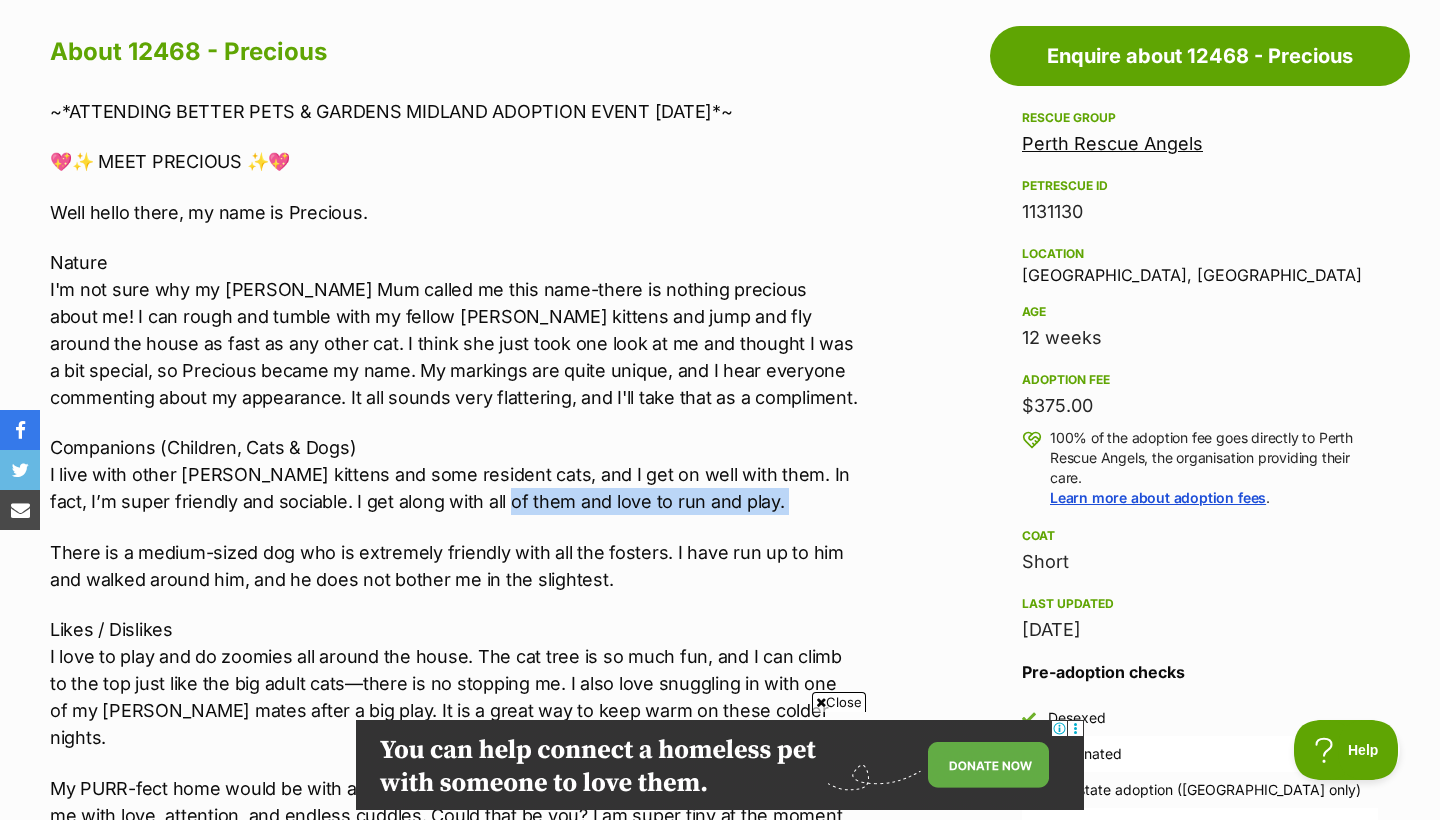 drag, startPoint x: 495, startPoint y: 502, endPoint x: 503, endPoint y: 527, distance: 26.24881 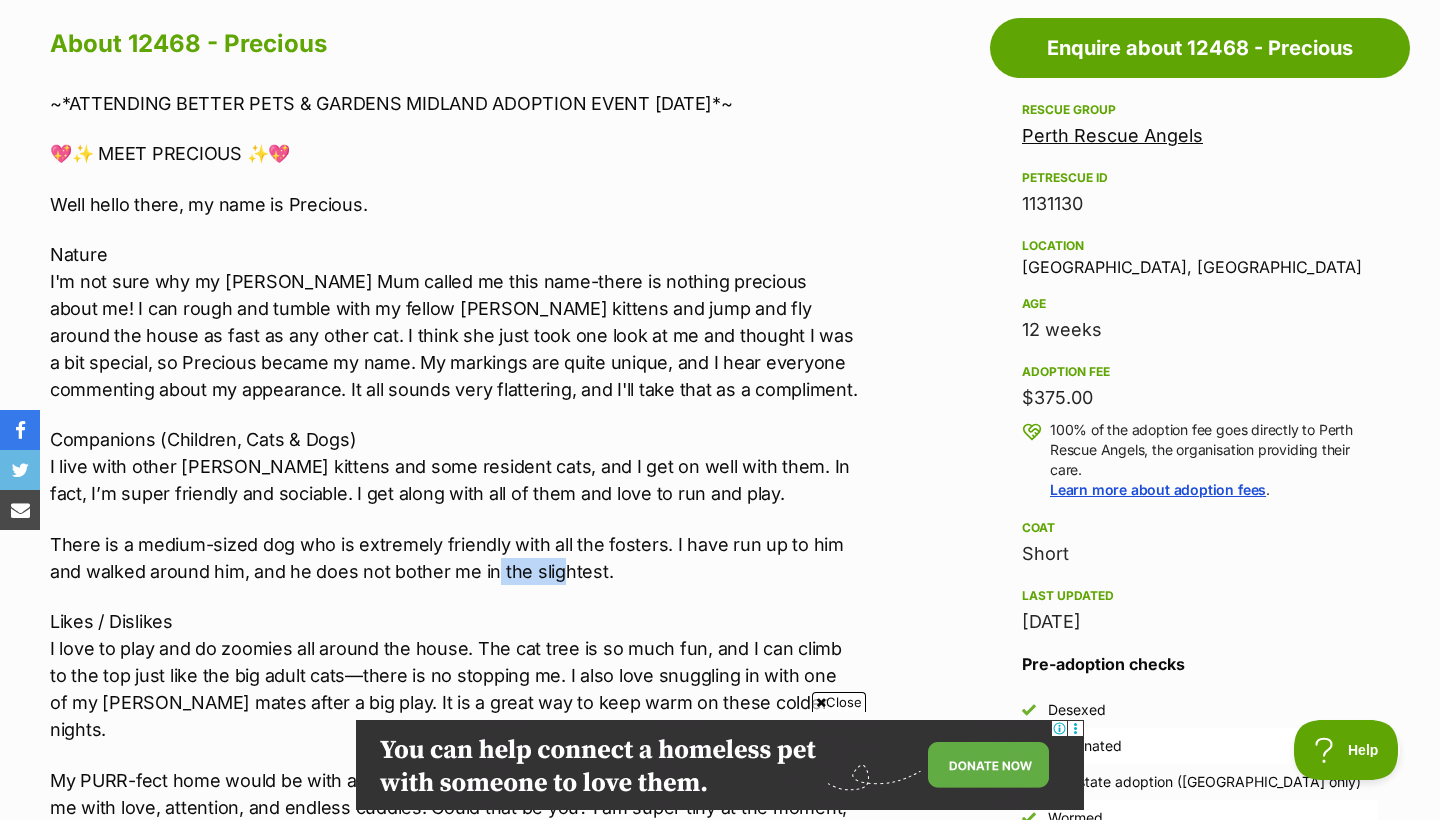 drag, startPoint x: 492, startPoint y: 553, endPoint x: 556, endPoint y: 578, distance: 68.70953 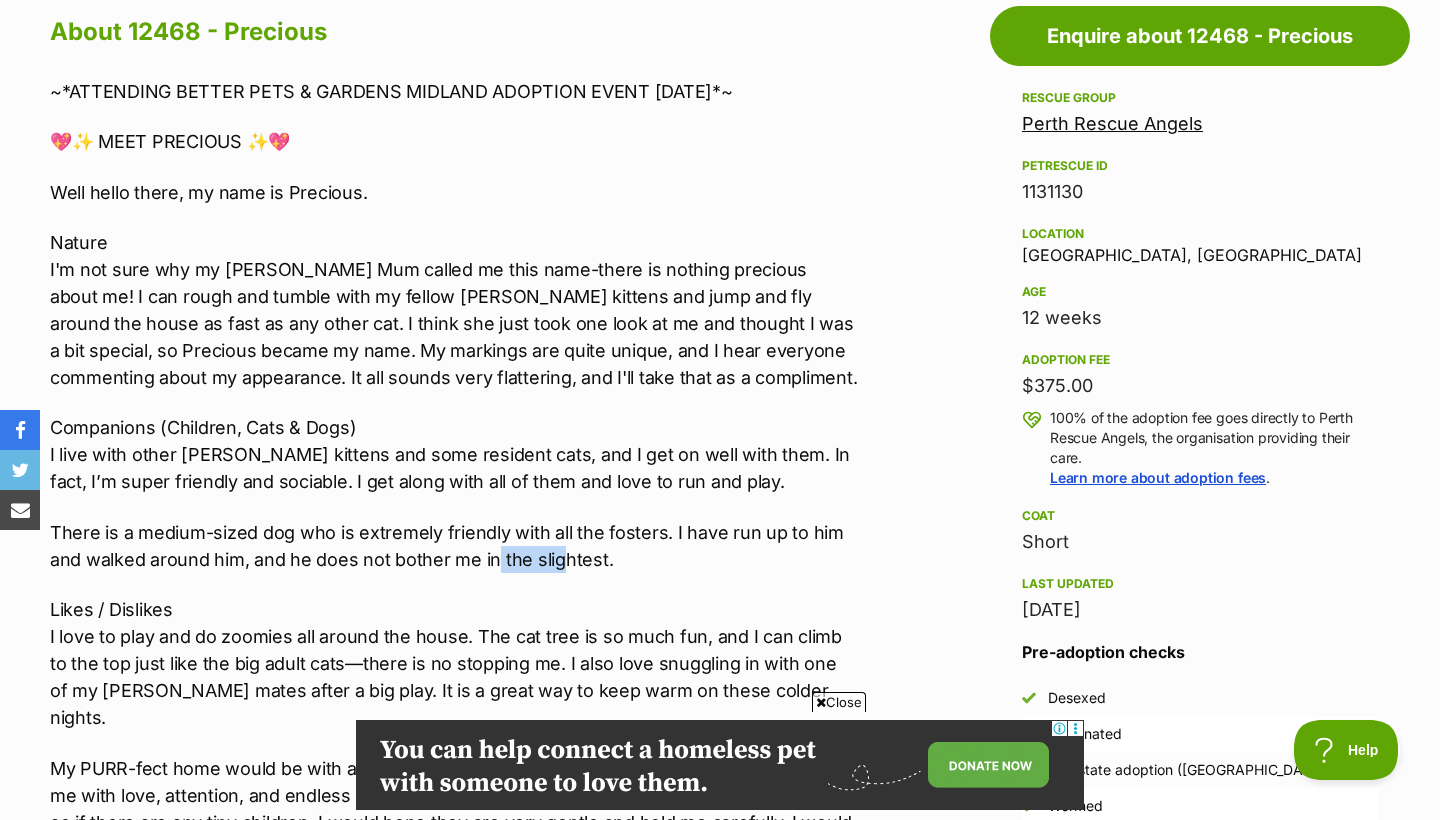 scroll, scrollTop: 1123, scrollLeft: 0, axis: vertical 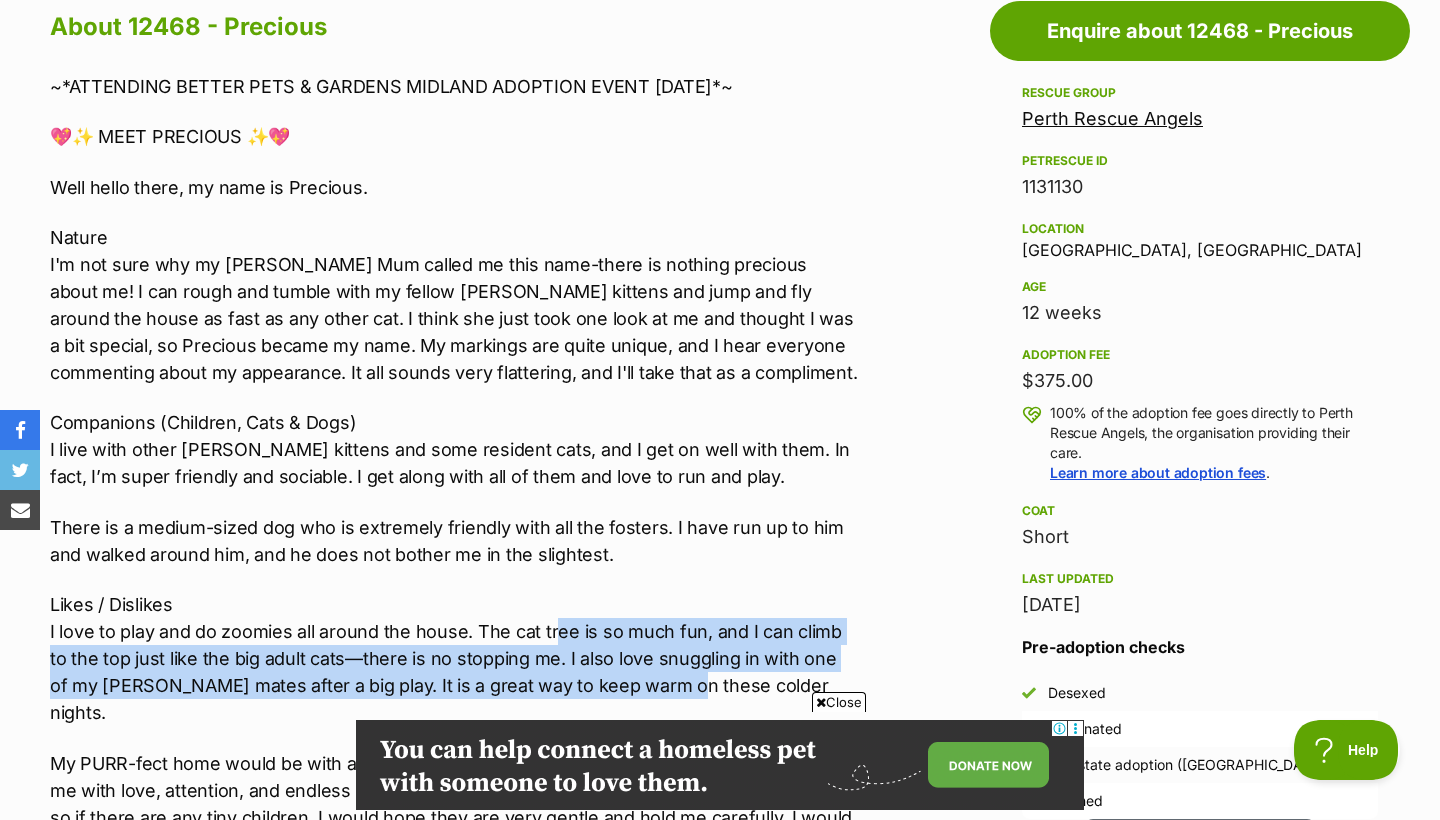 drag, startPoint x: 549, startPoint y: 628, endPoint x: 609, endPoint y: 681, distance: 80.05623 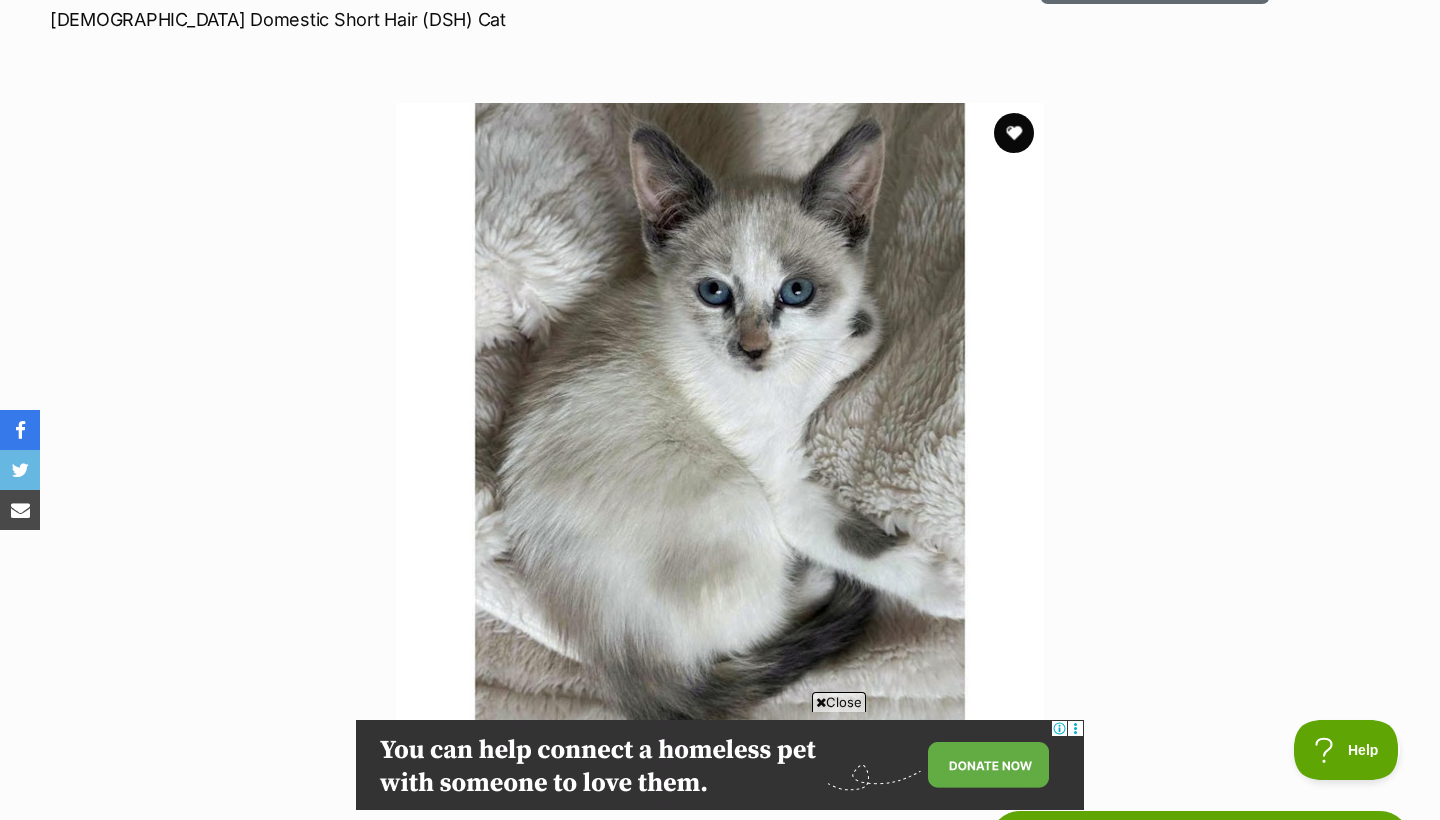 scroll, scrollTop: 145, scrollLeft: 0, axis: vertical 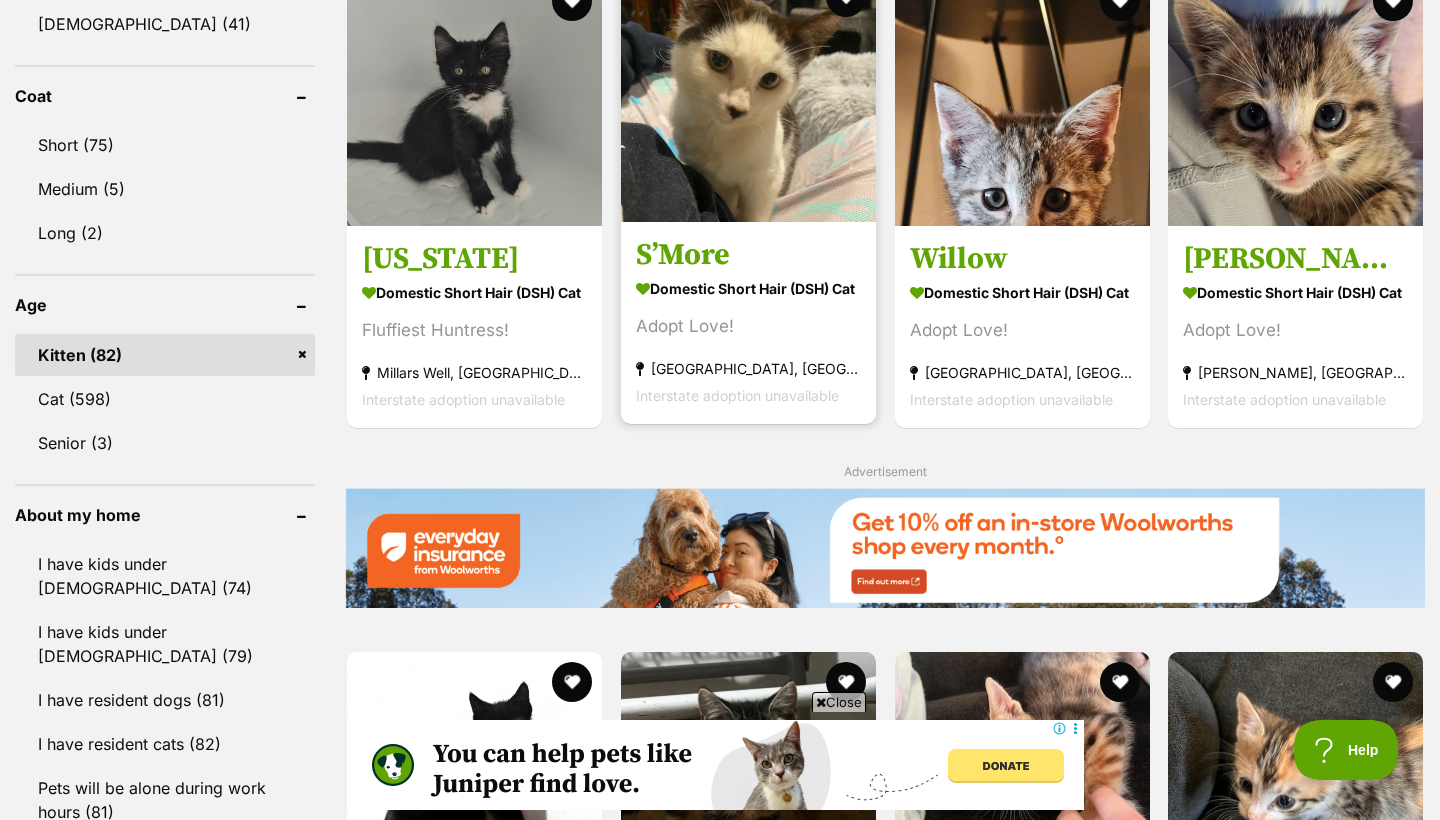 click at bounding box center [748, 94] 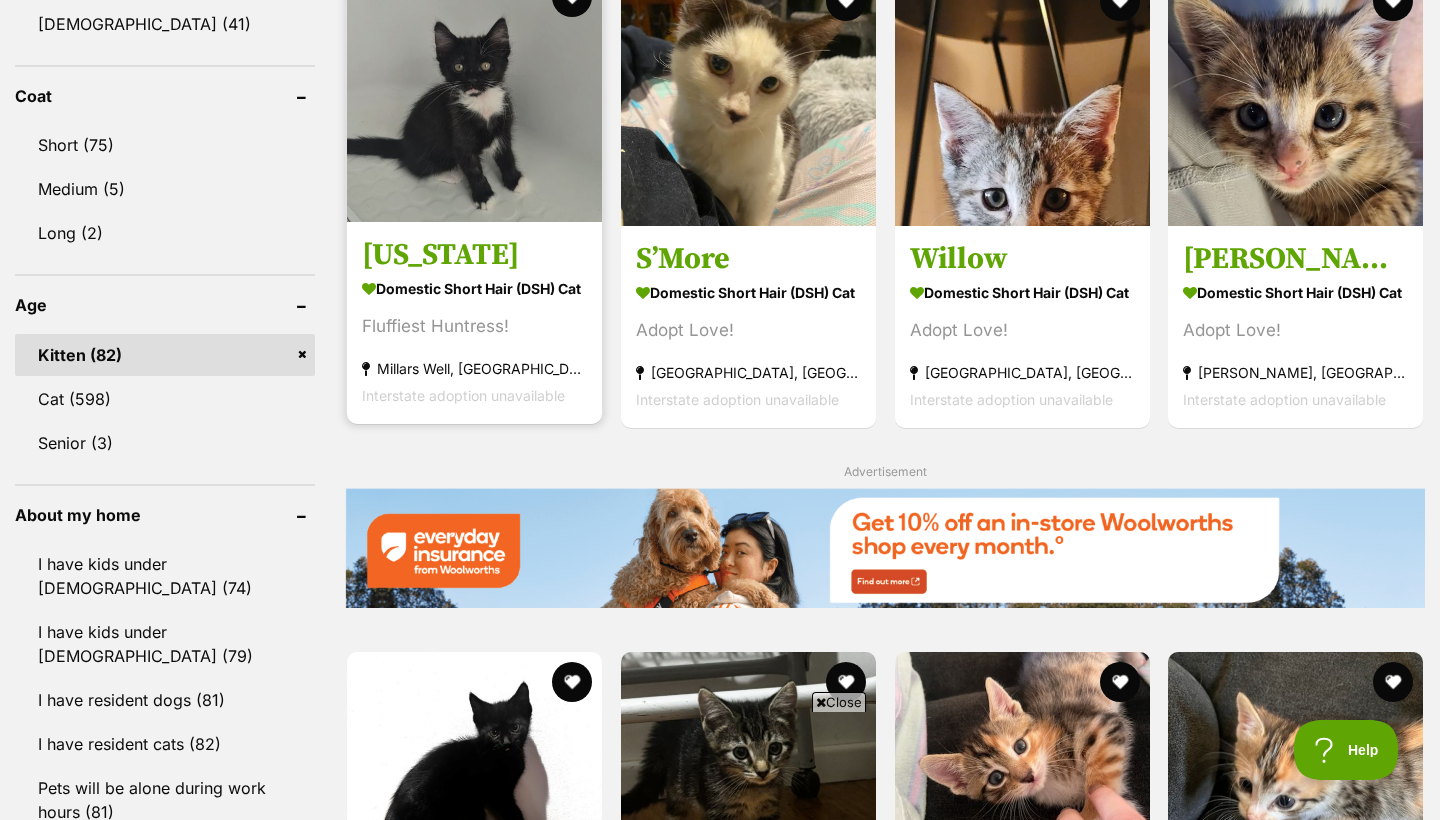 scroll, scrollTop: 0, scrollLeft: 0, axis: both 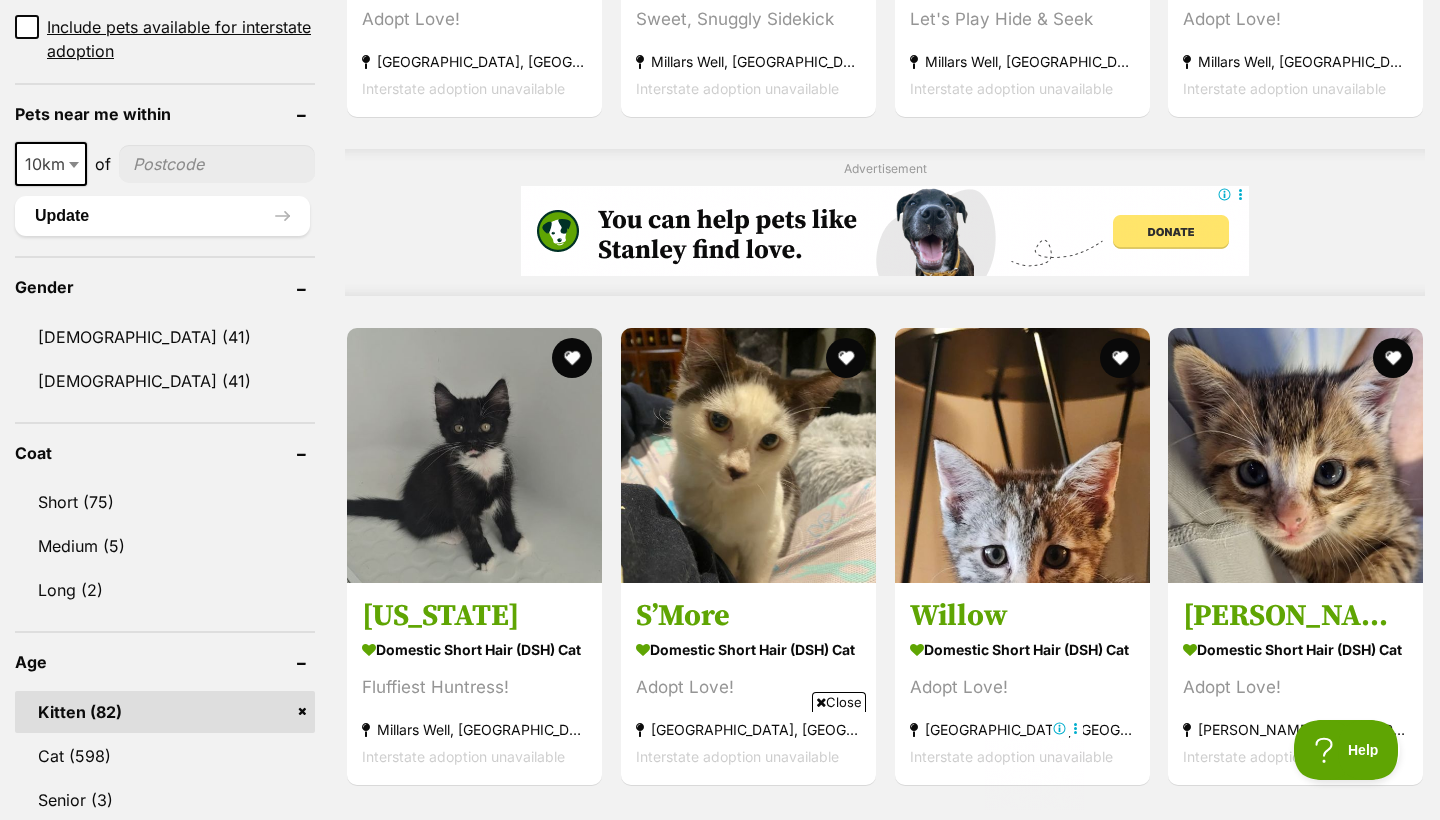 click at bounding box center [217, 164] 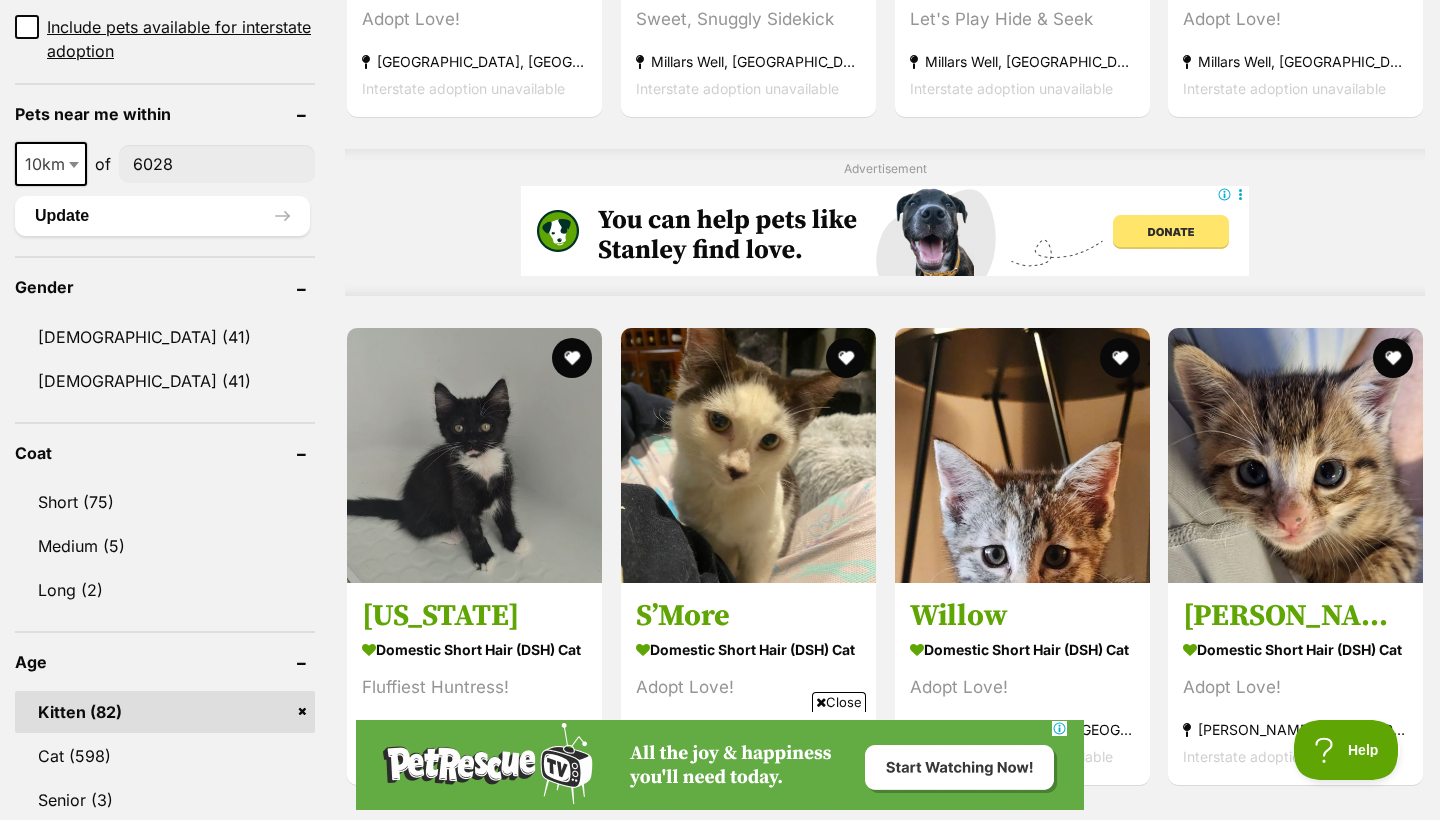 scroll, scrollTop: 0, scrollLeft: 0, axis: both 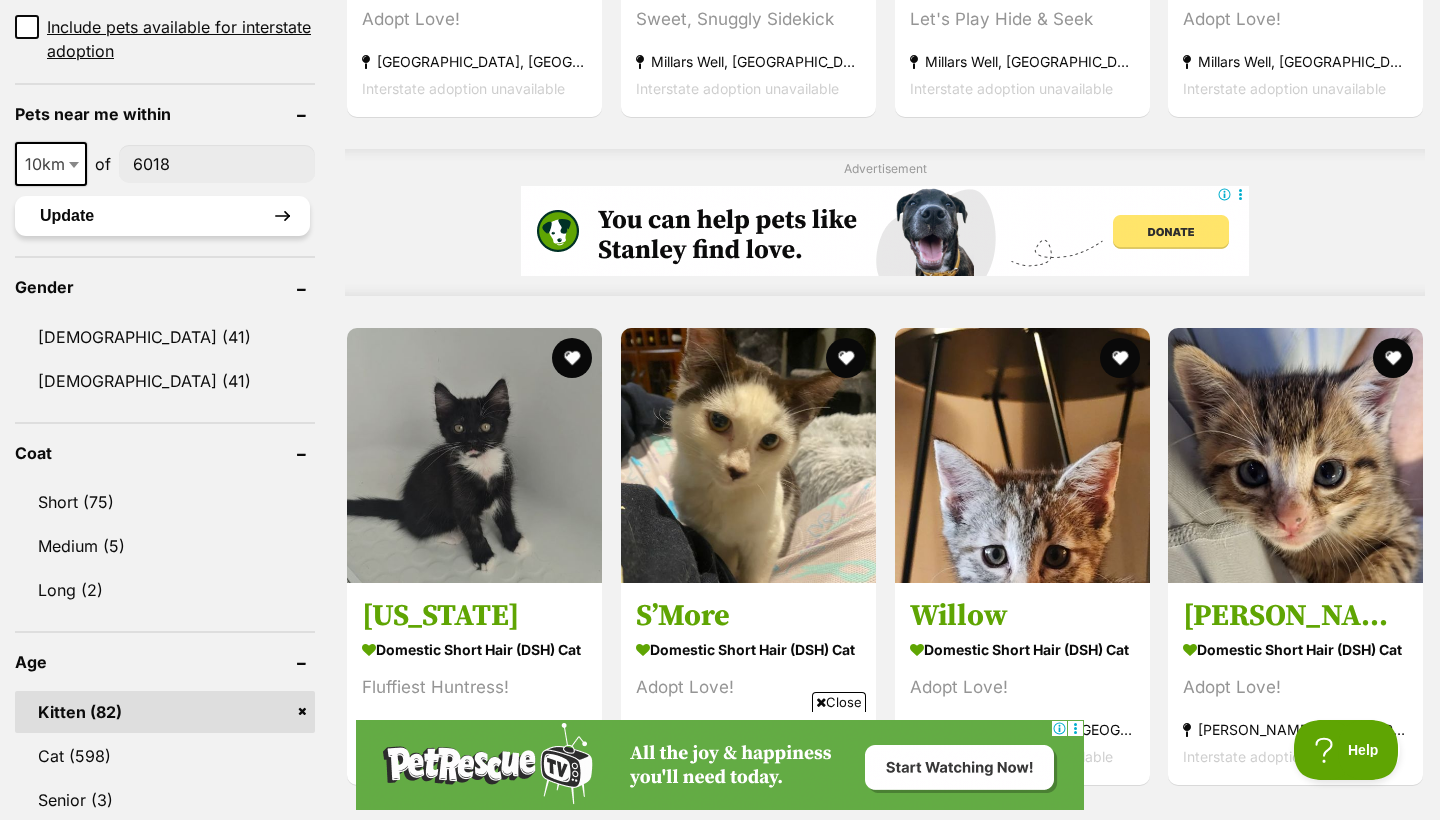 type on "6018" 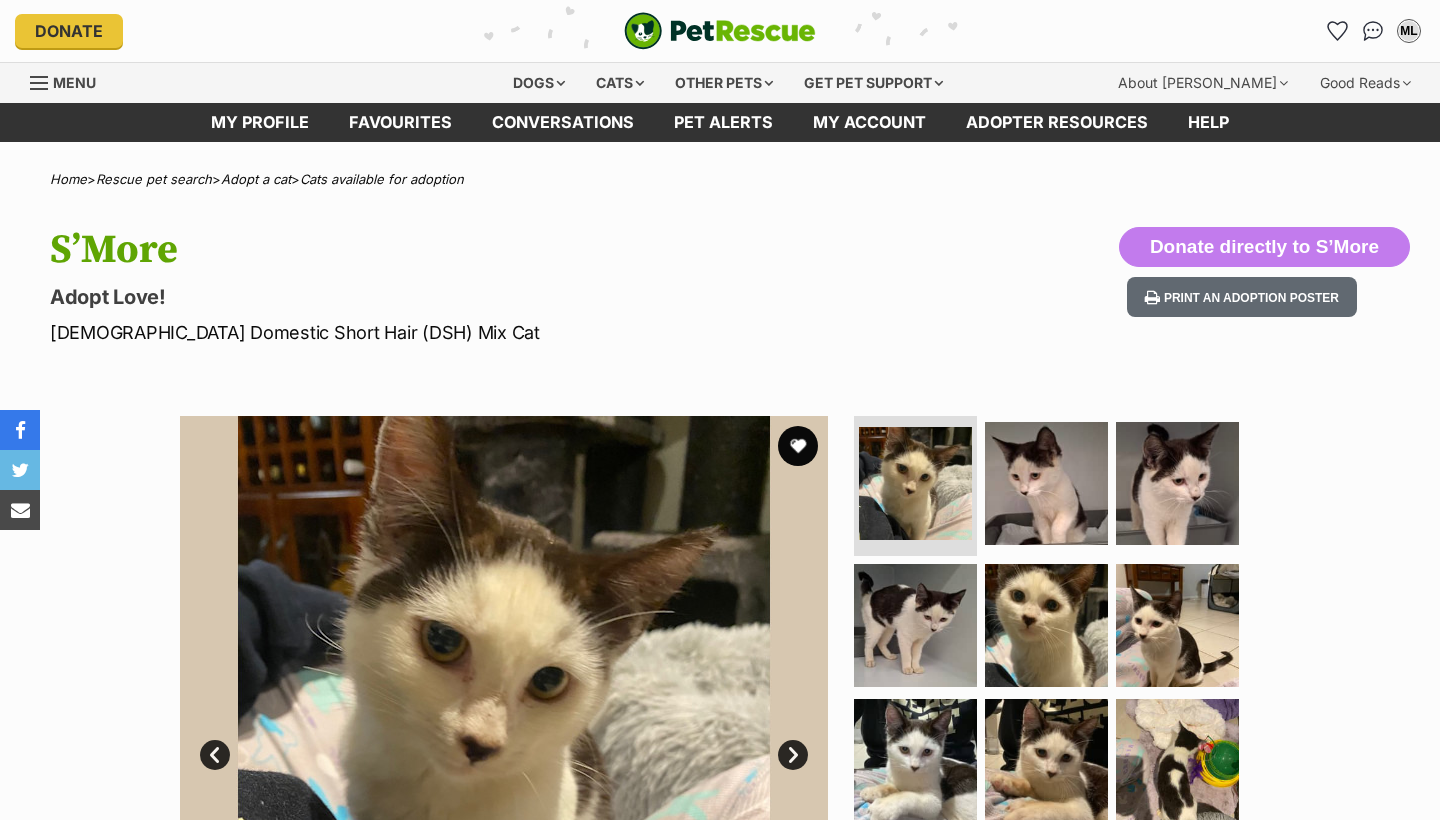 scroll, scrollTop: 0, scrollLeft: 0, axis: both 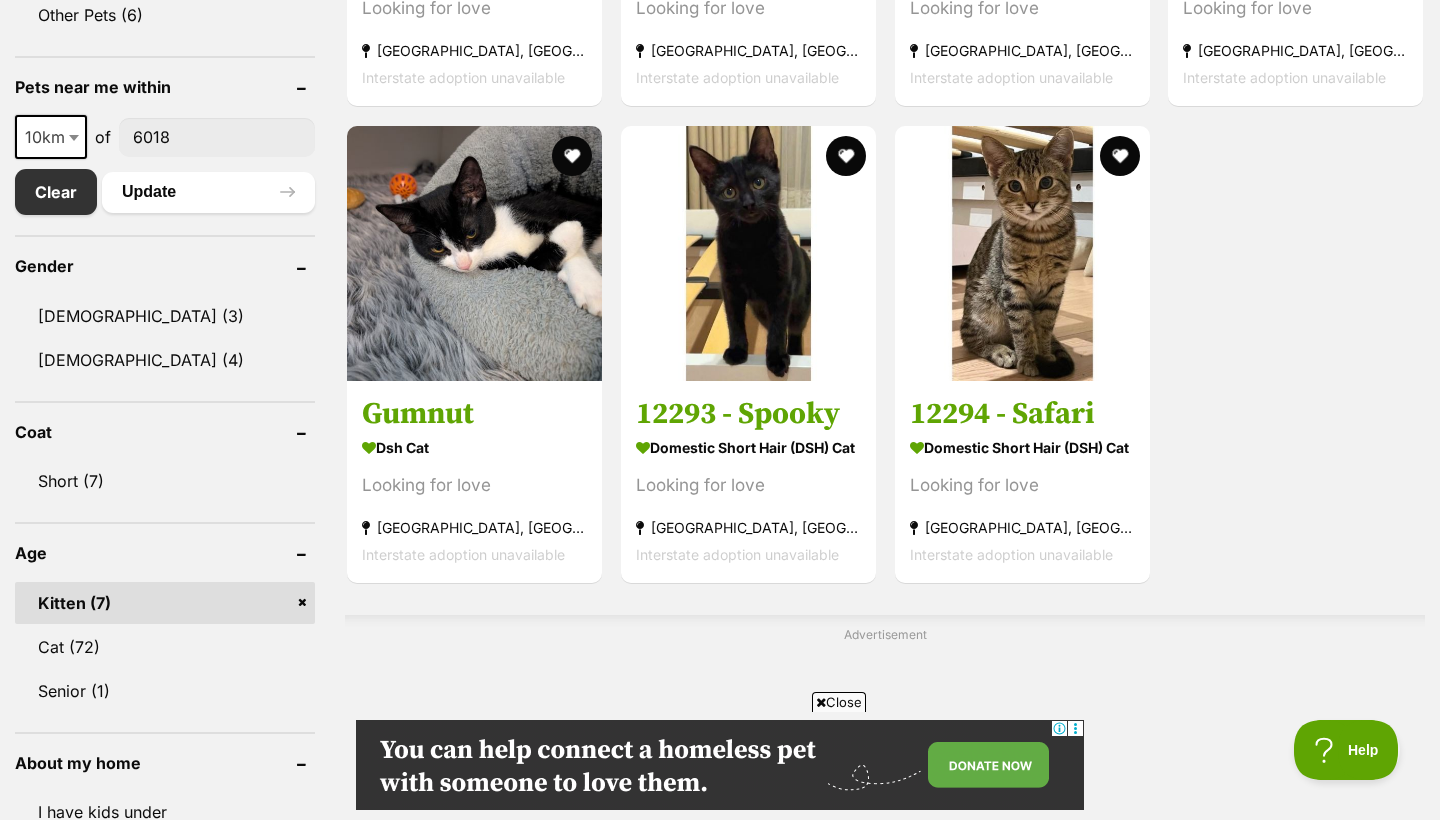 click at bounding box center [76, 137] 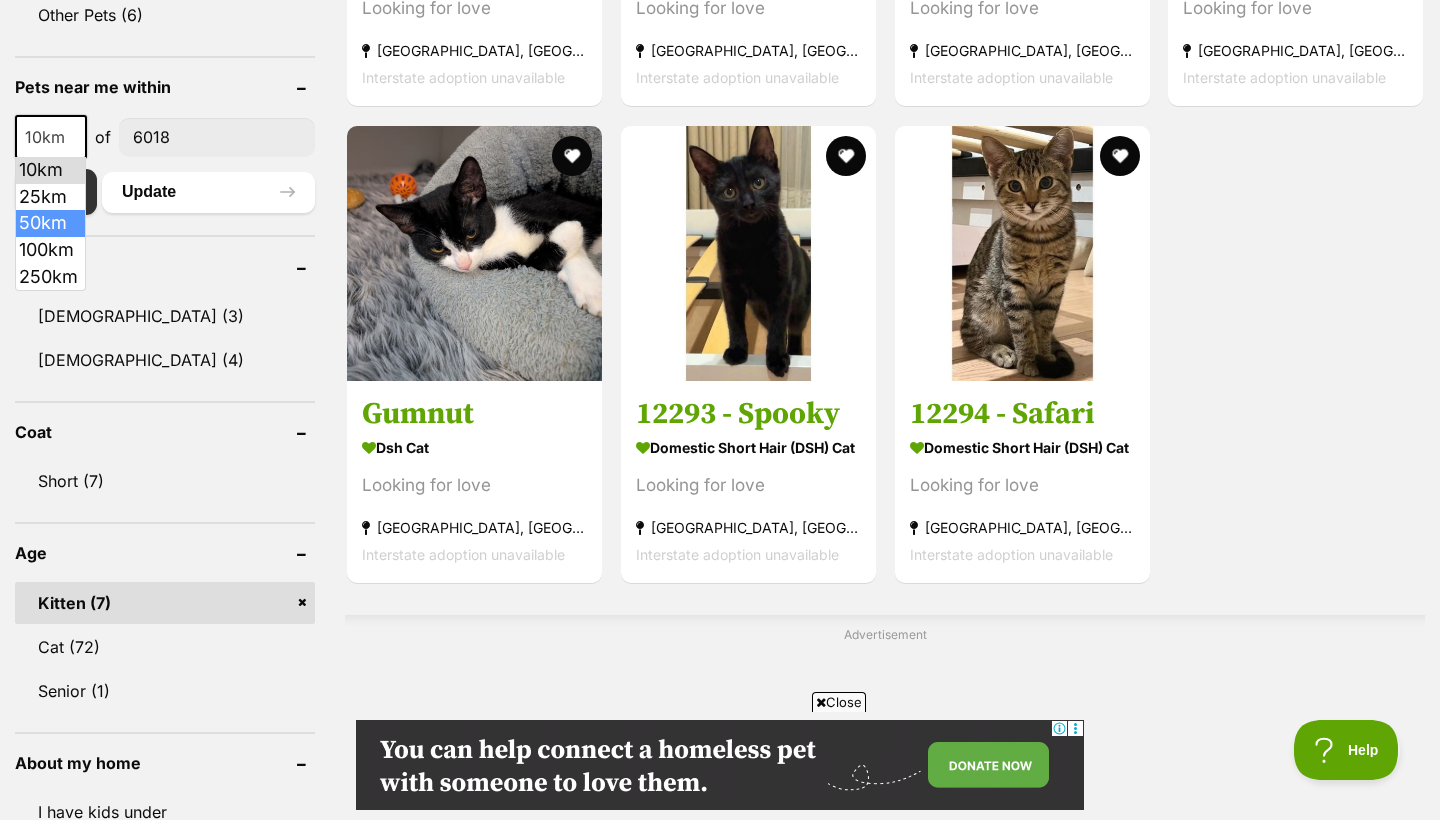 select on "50" 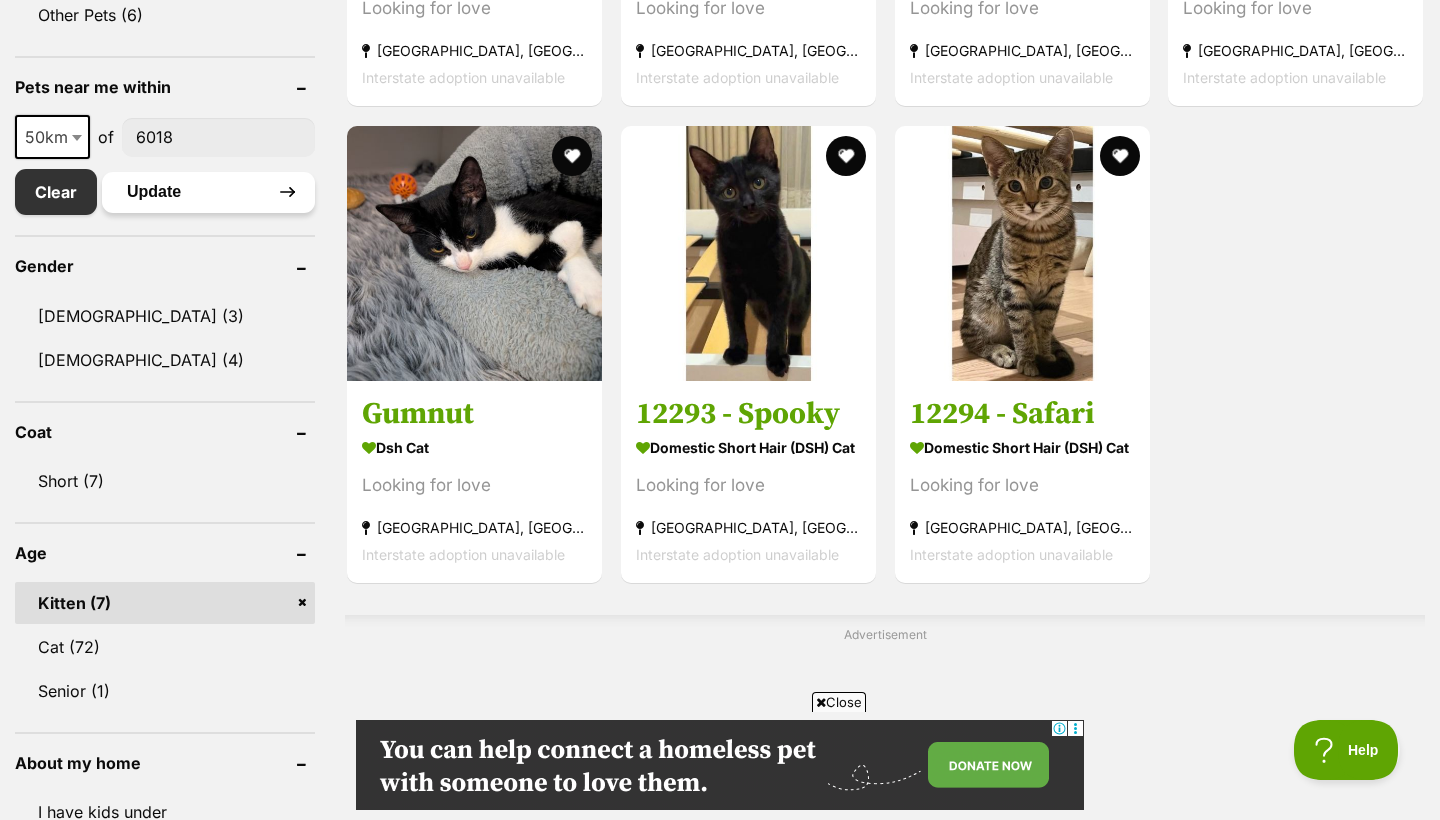 click on "Update" at bounding box center [208, 192] 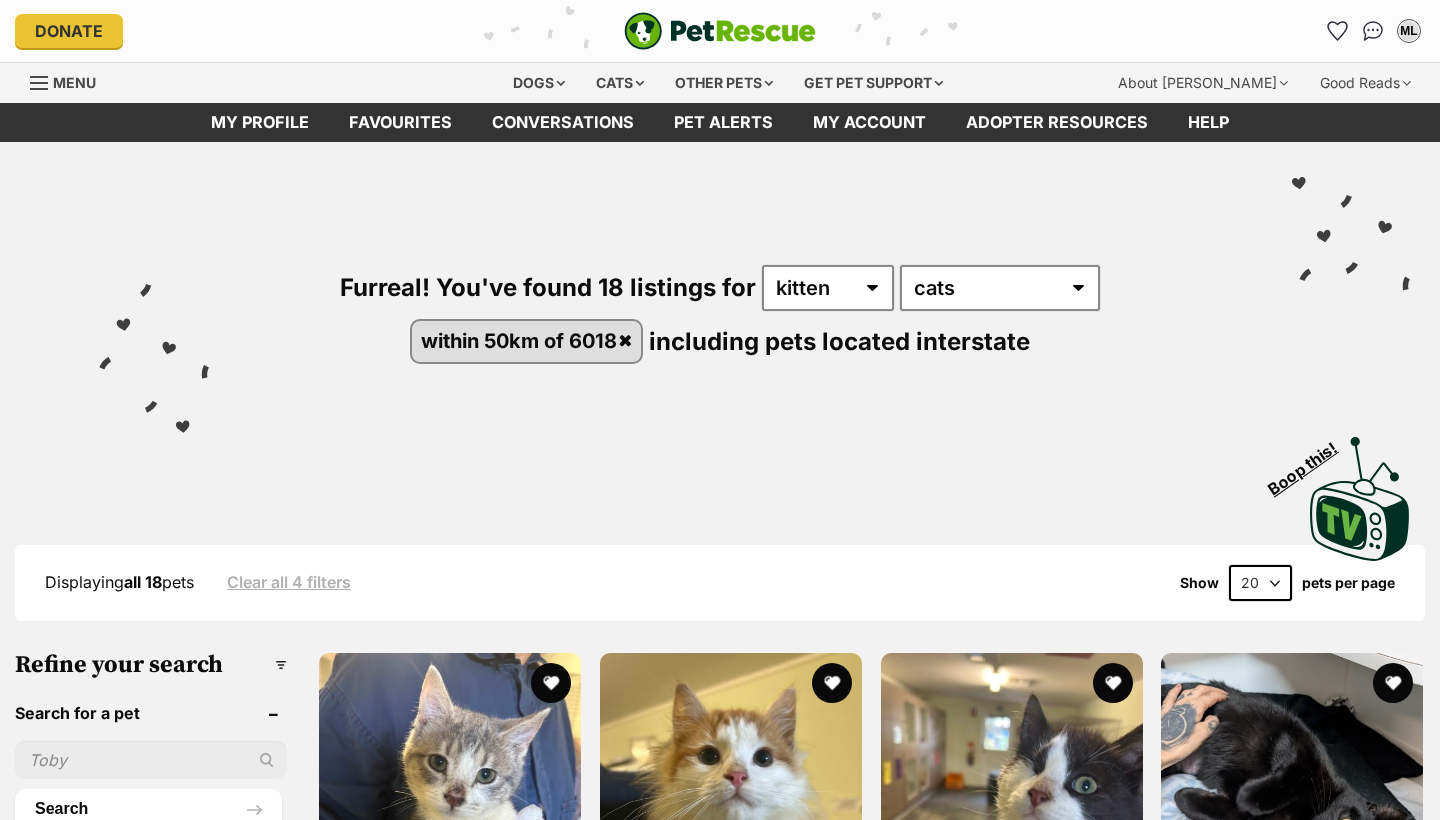 scroll, scrollTop: 0, scrollLeft: 0, axis: both 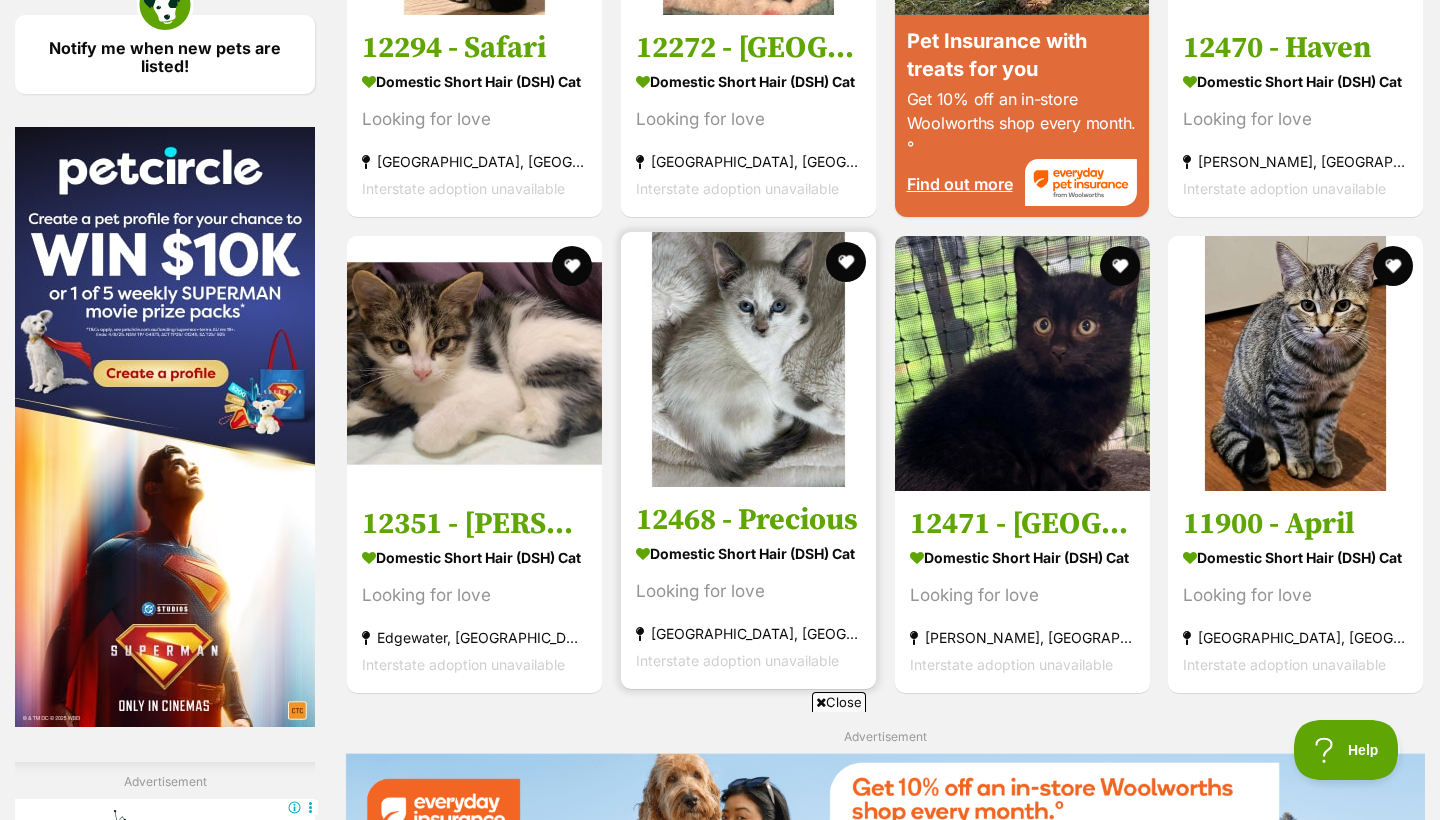 click at bounding box center (748, 359) 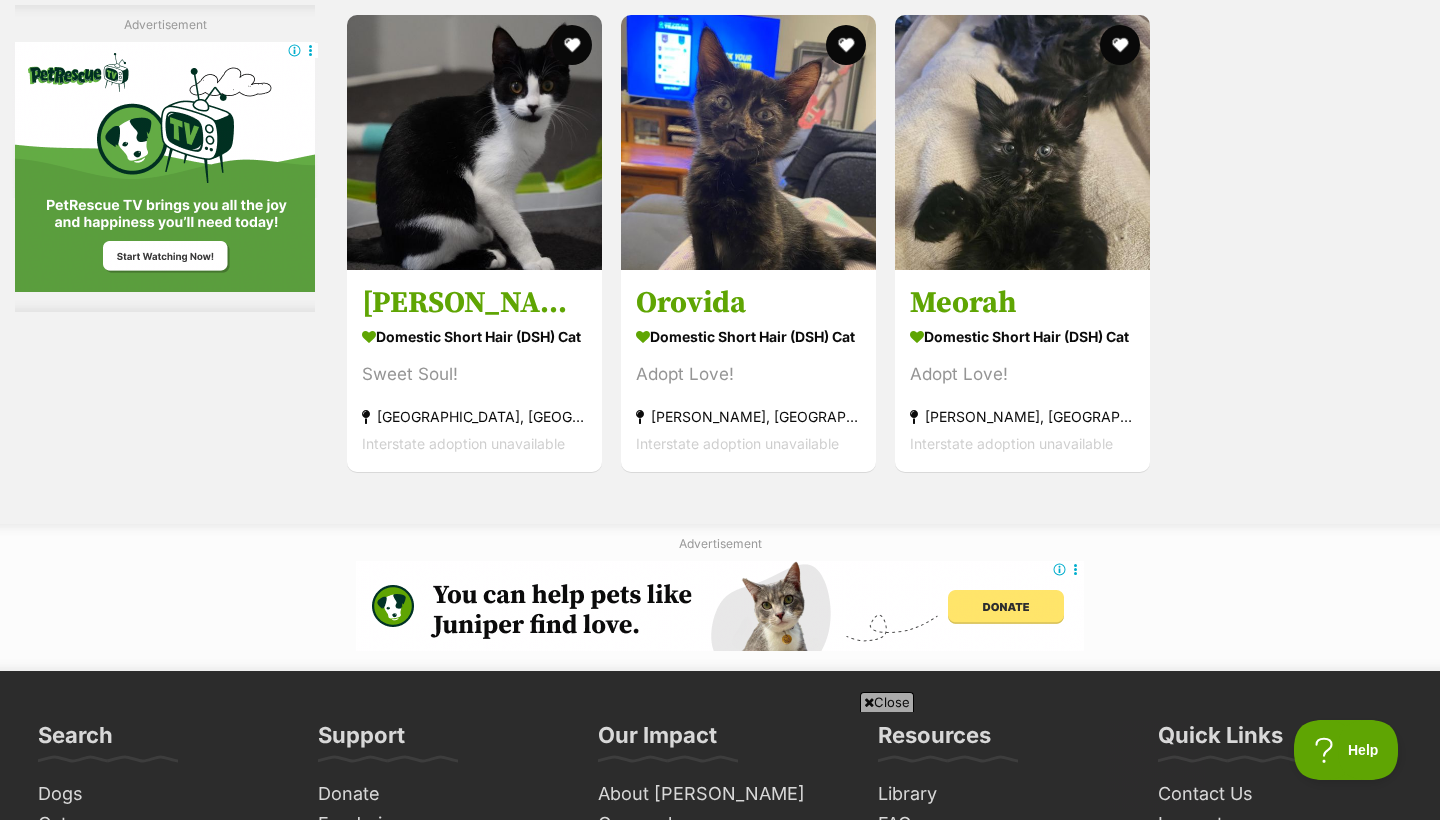scroll, scrollTop: 3094, scrollLeft: 0, axis: vertical 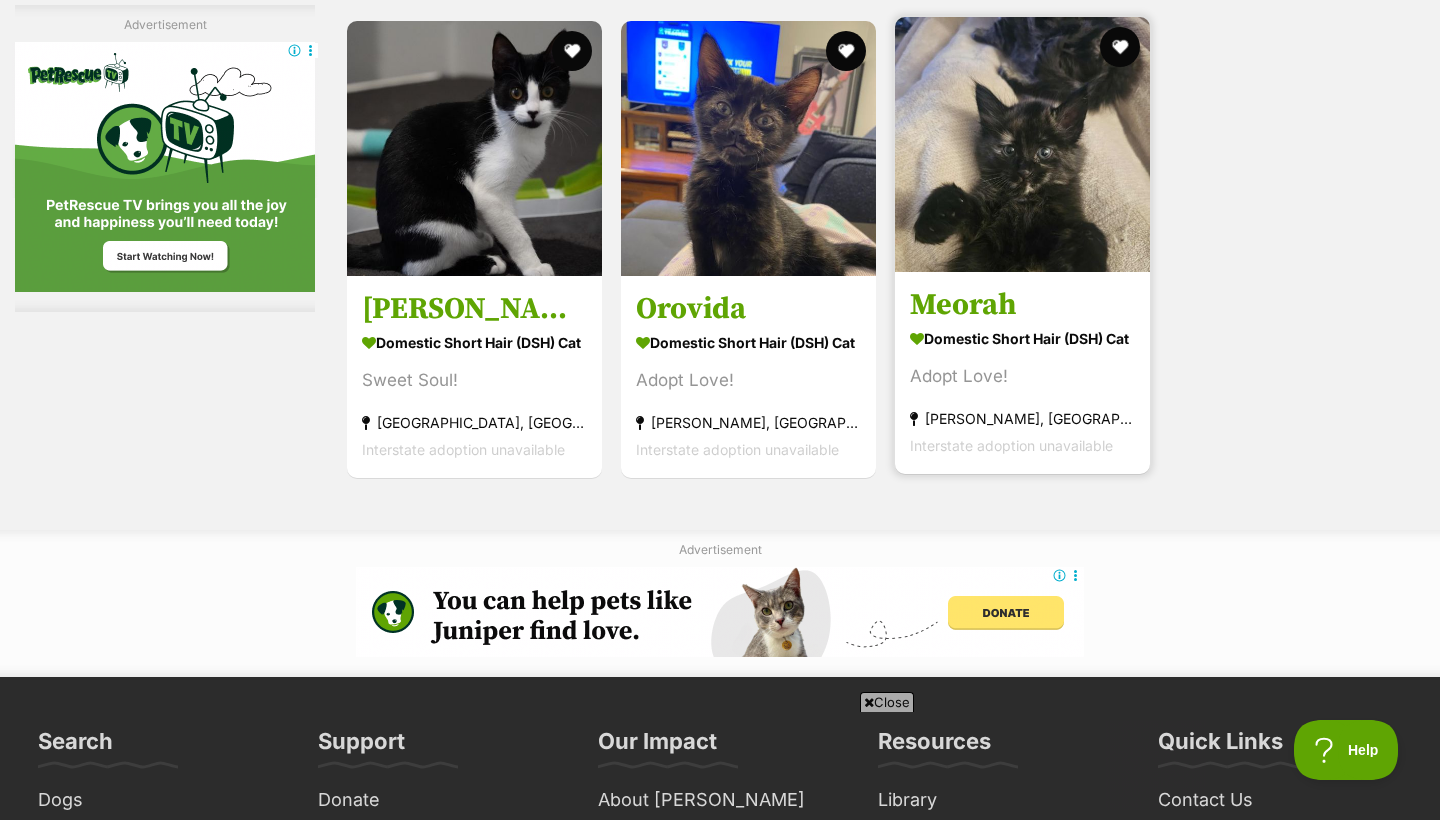 click at bounding box center (1022, 144) 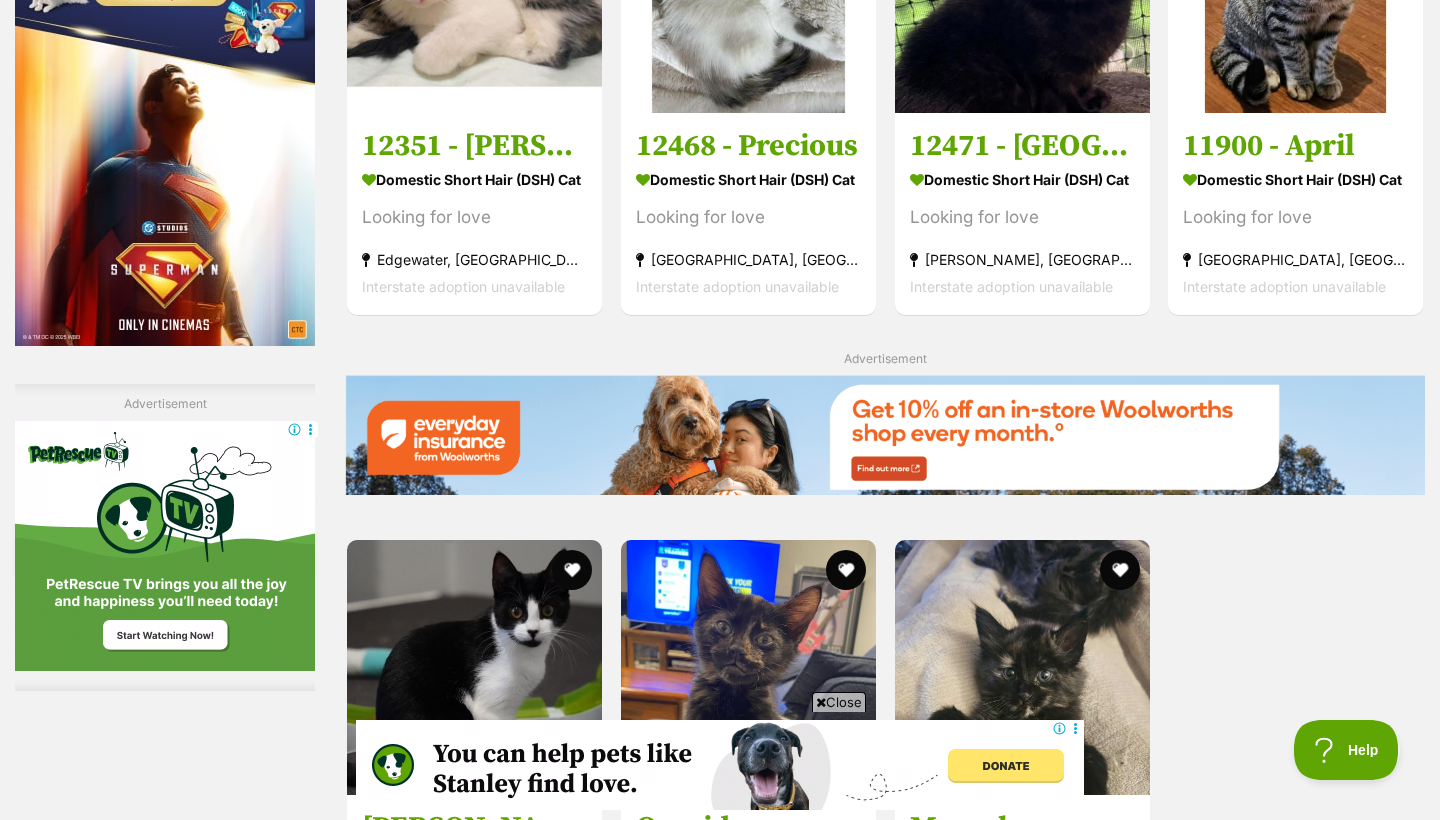 scroll, scrollTop: 2694, scrollLeft: 0, axis: vertical 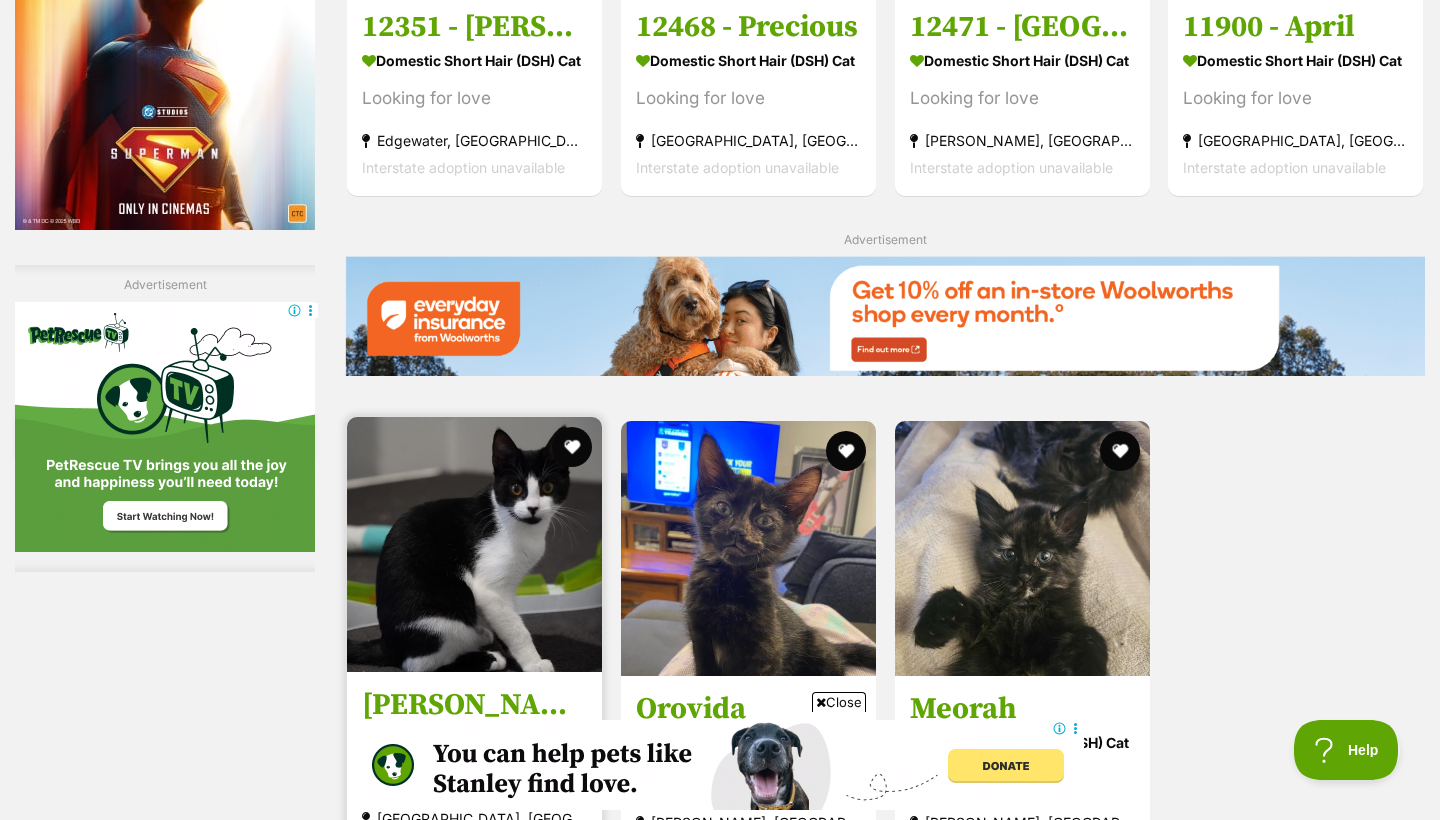 click at bounding box center (474, 544) 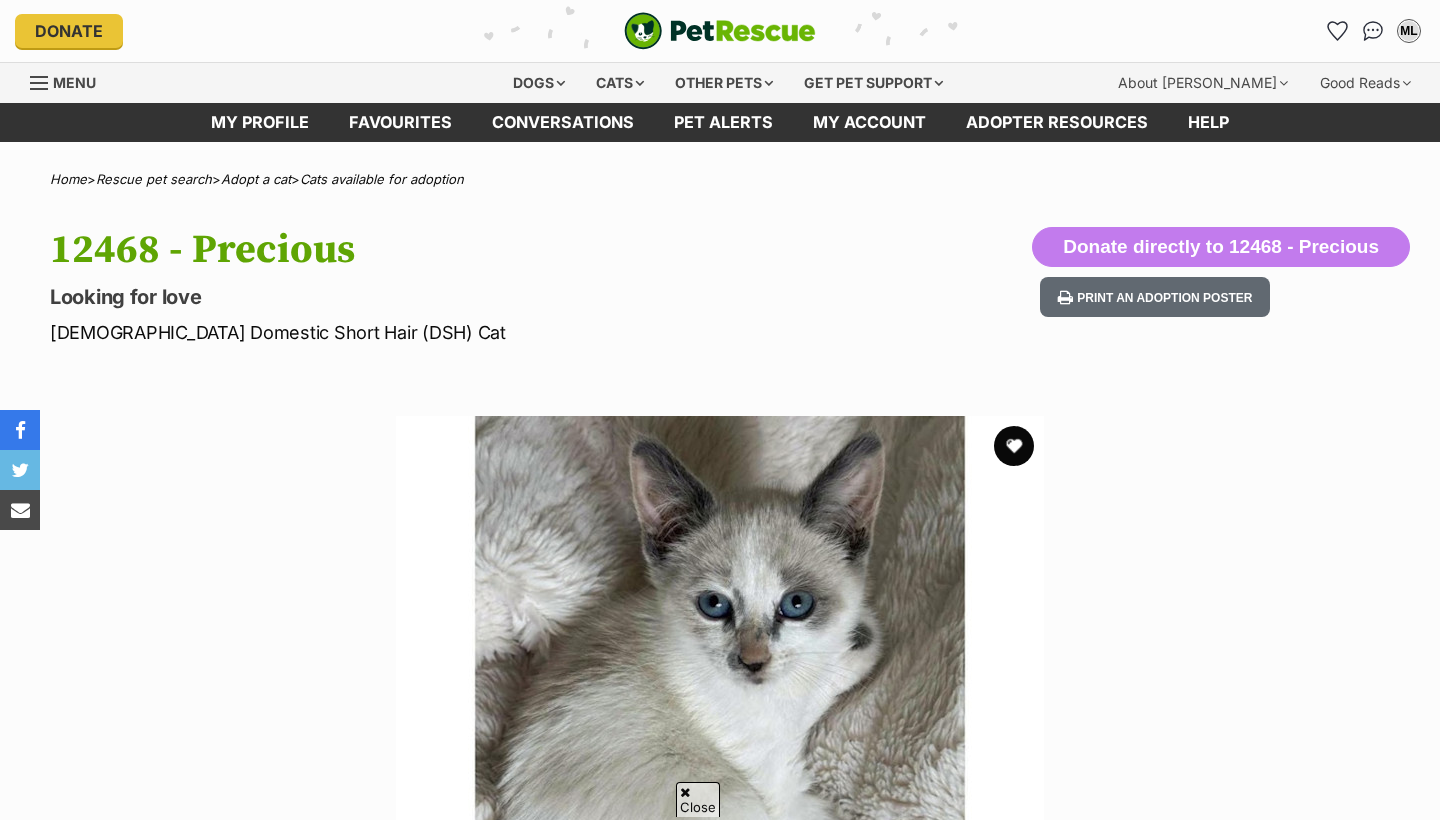 scroll, scrollTop: 510, scrollLeft: 0, axis: vertical 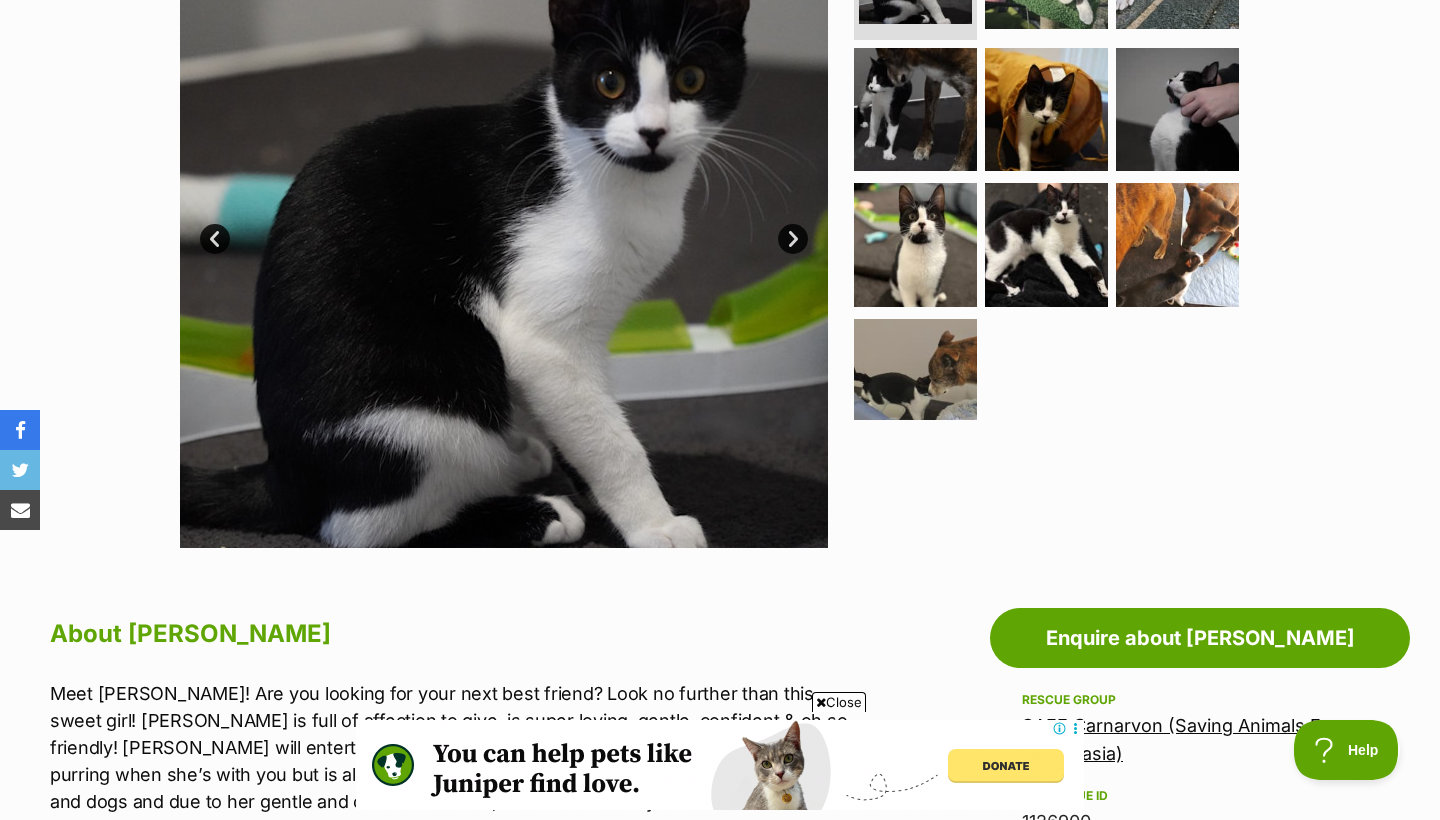 click on "Next" at bounding box center (793, 239) 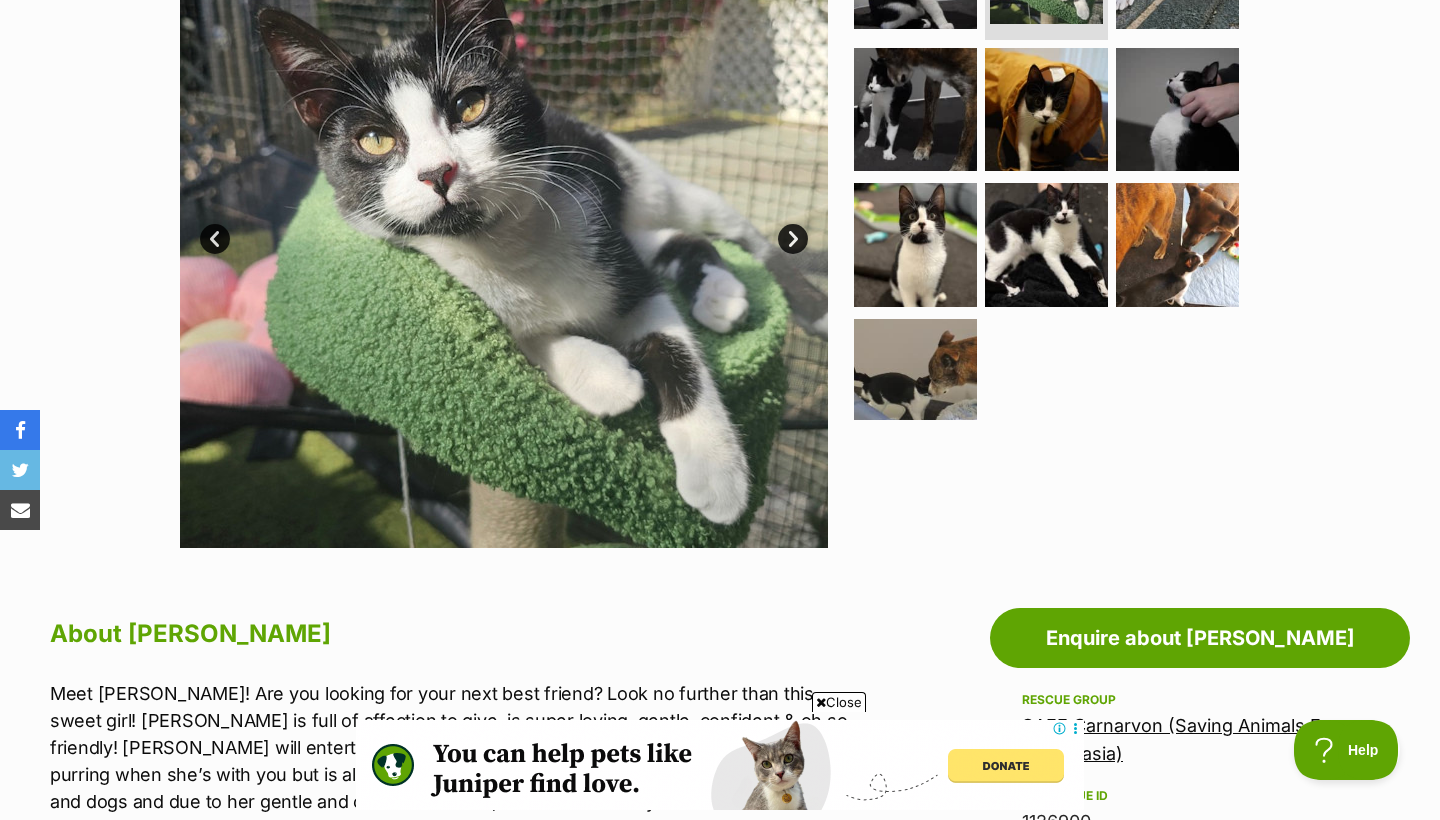 click on "Next" at bounding box center [793, 239] 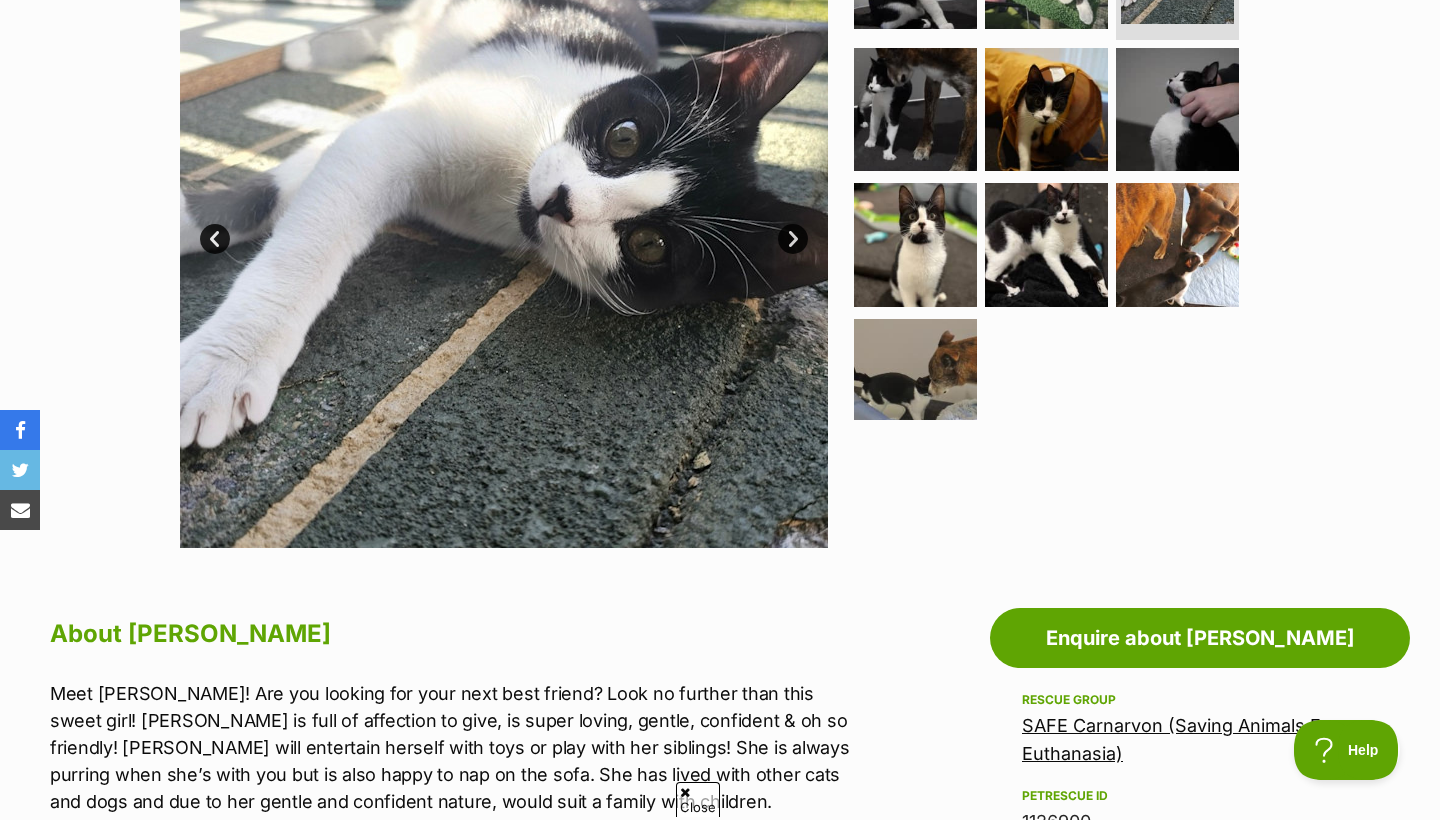 click on "Next" at bounding box center (793, 239) 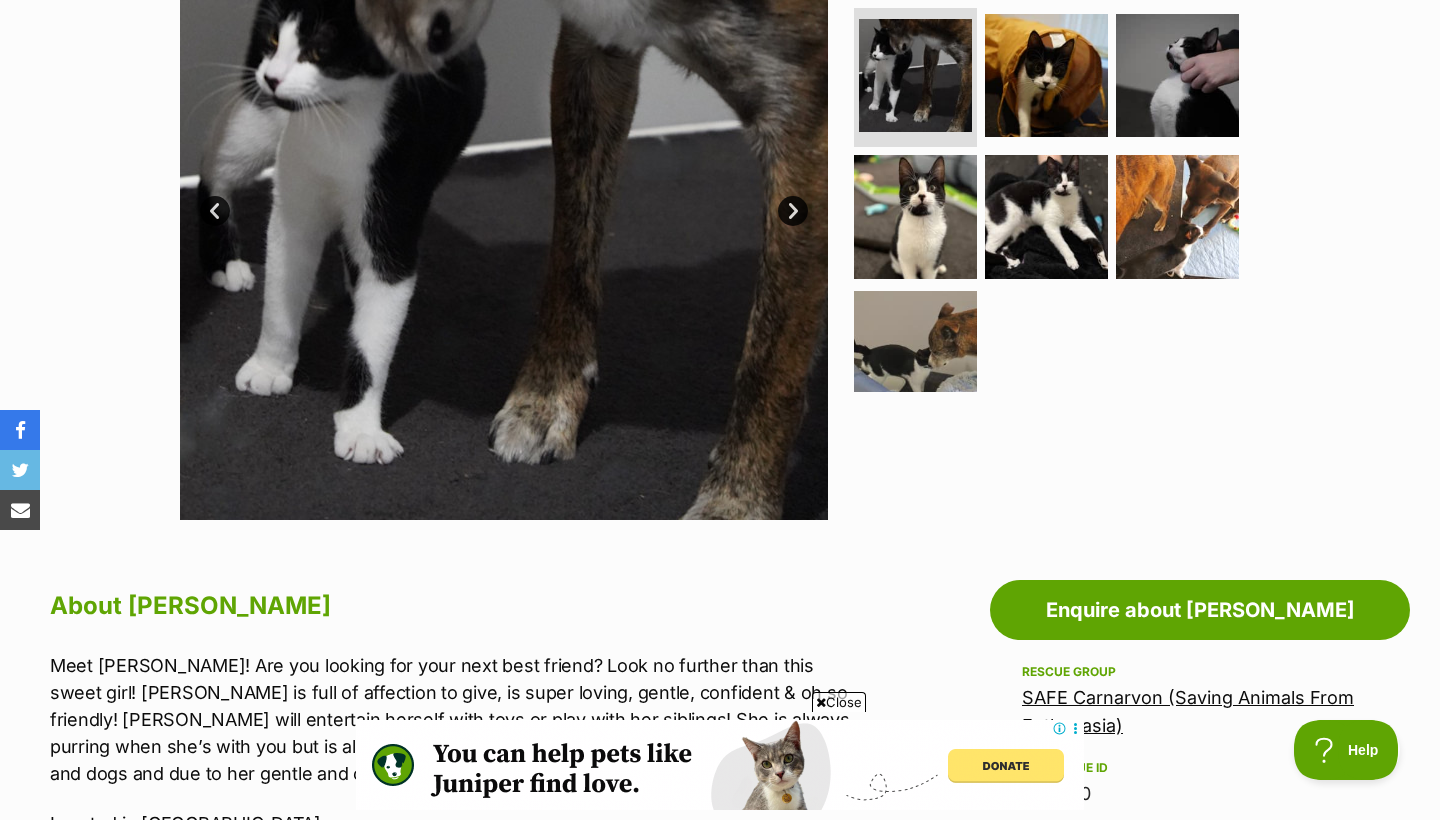 scroll, scrollTop: 468, scrollLeft: 0, axis: vertical 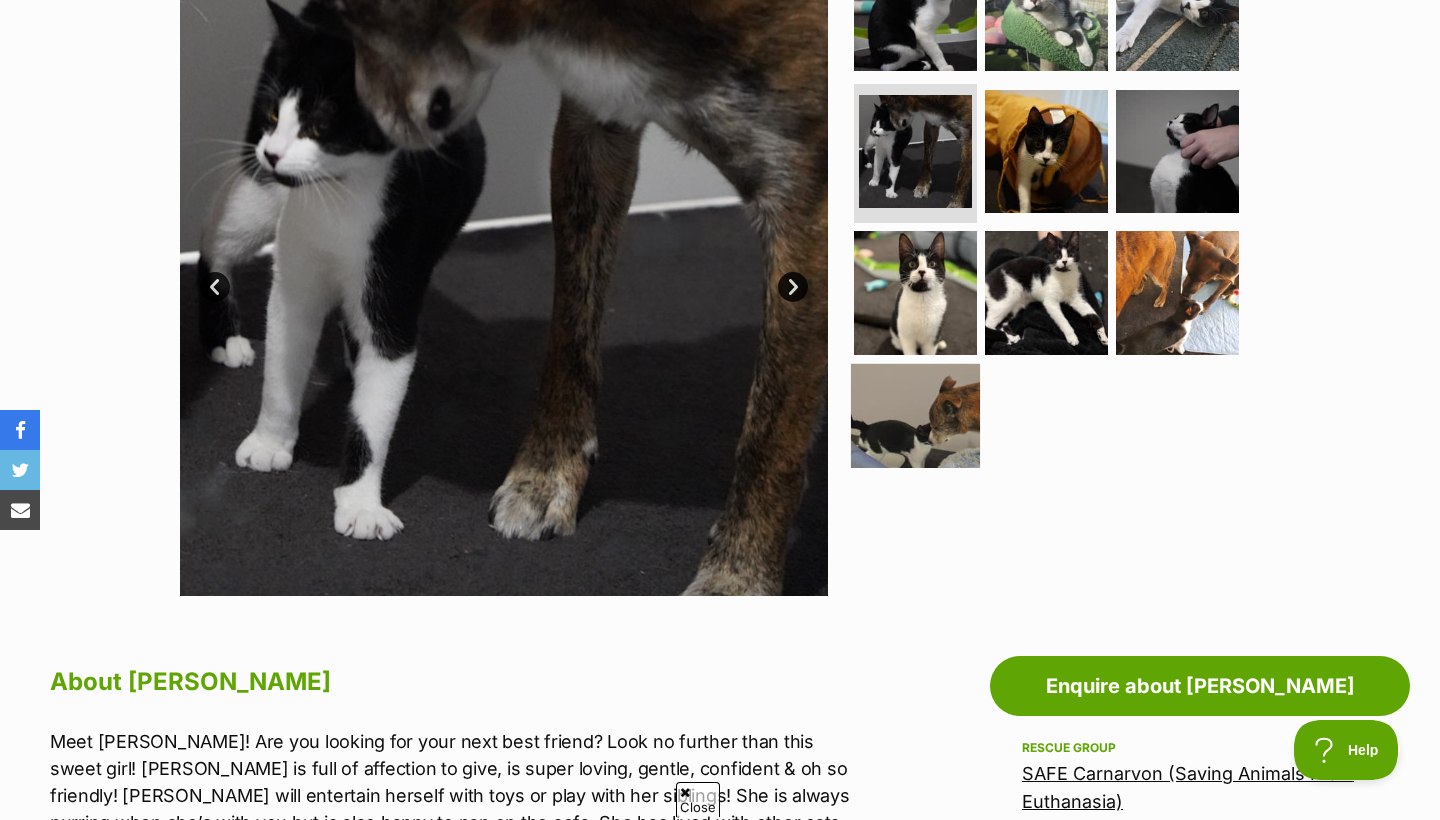 click at bounding box center (915, 428) 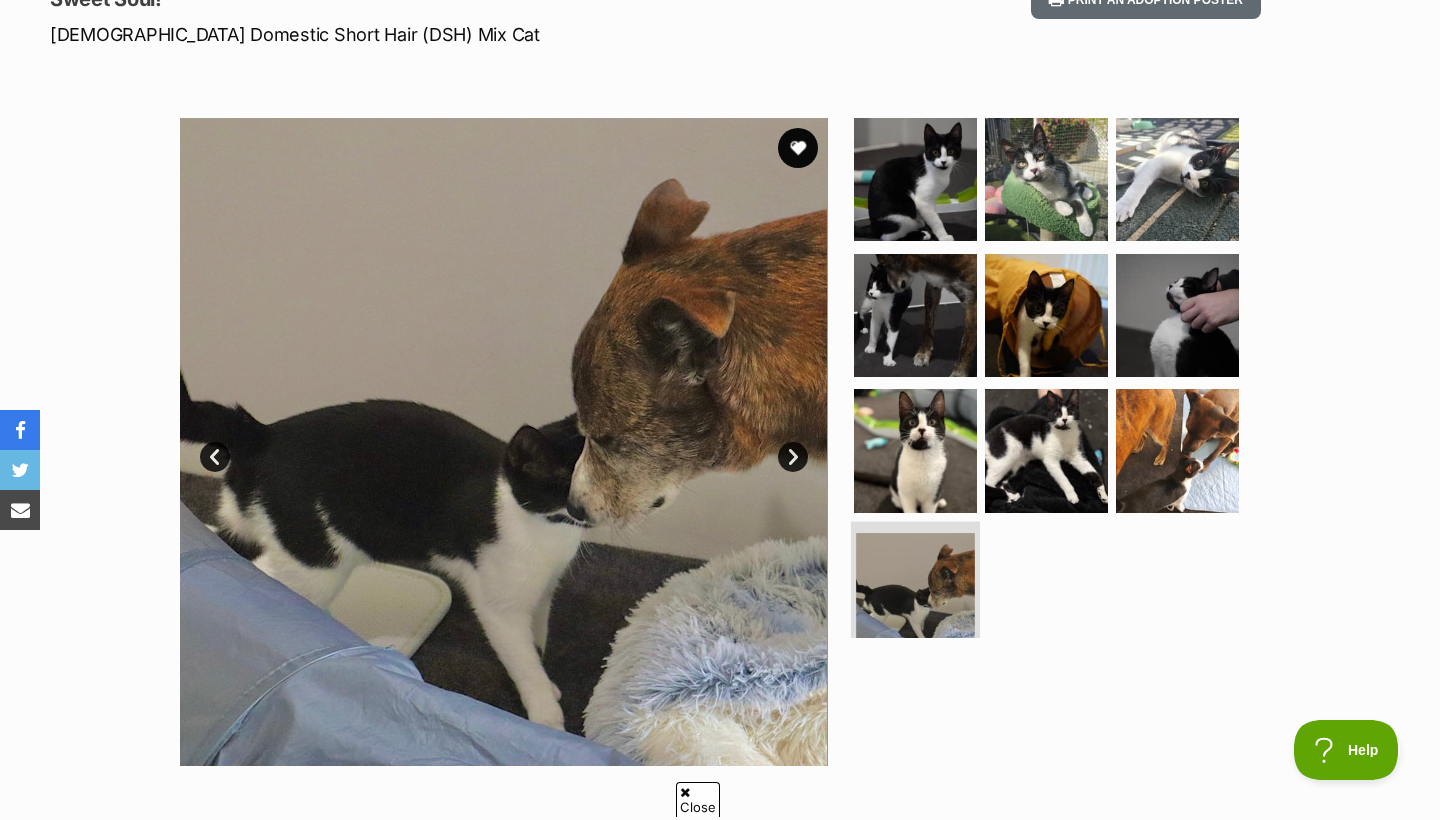 scroll, scrollTop: 286, scrollLeft: 0, axis: vertical 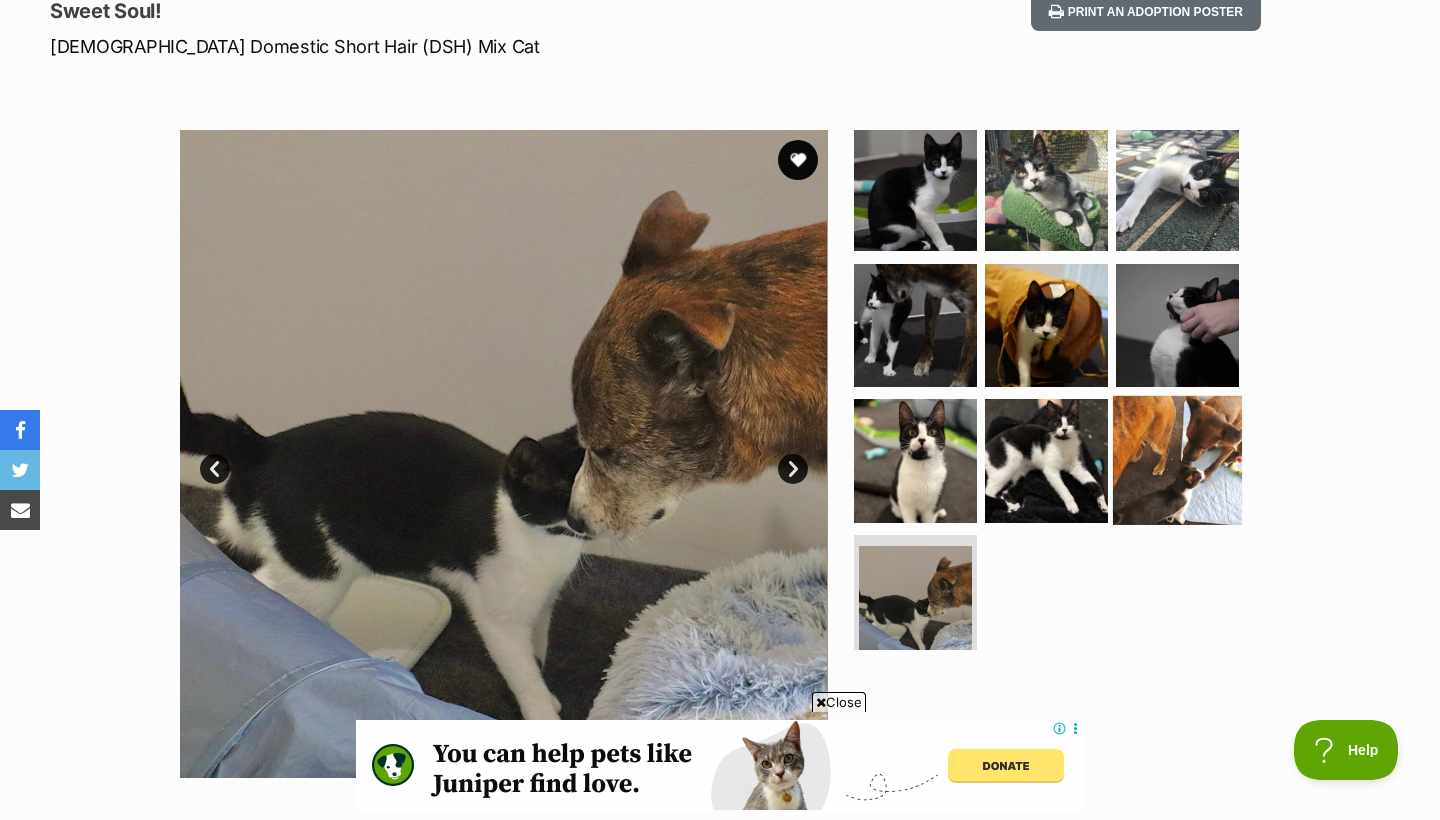 click at bounding box center (1177, 460) 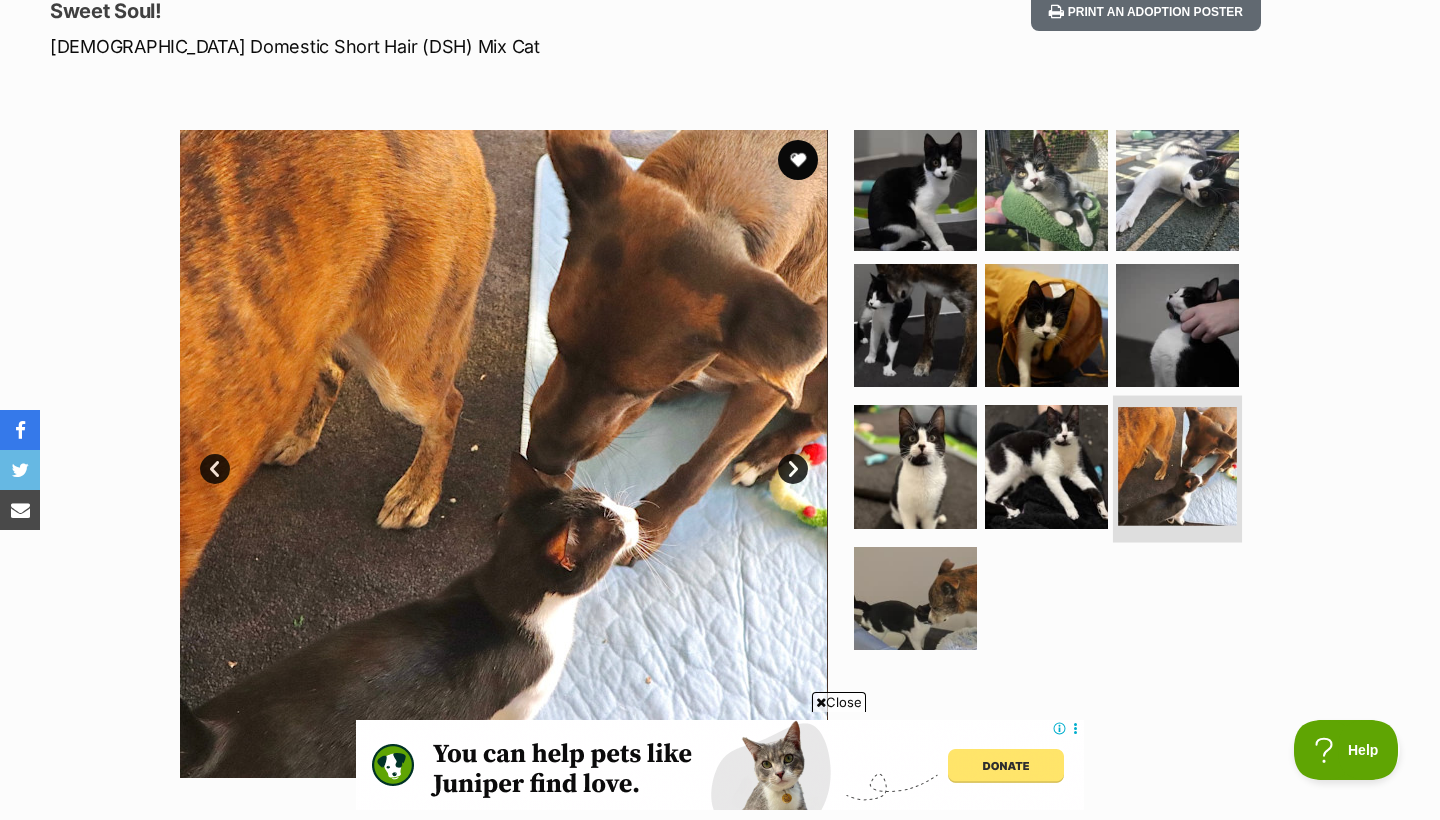 click at bounding box center (1177, 469) 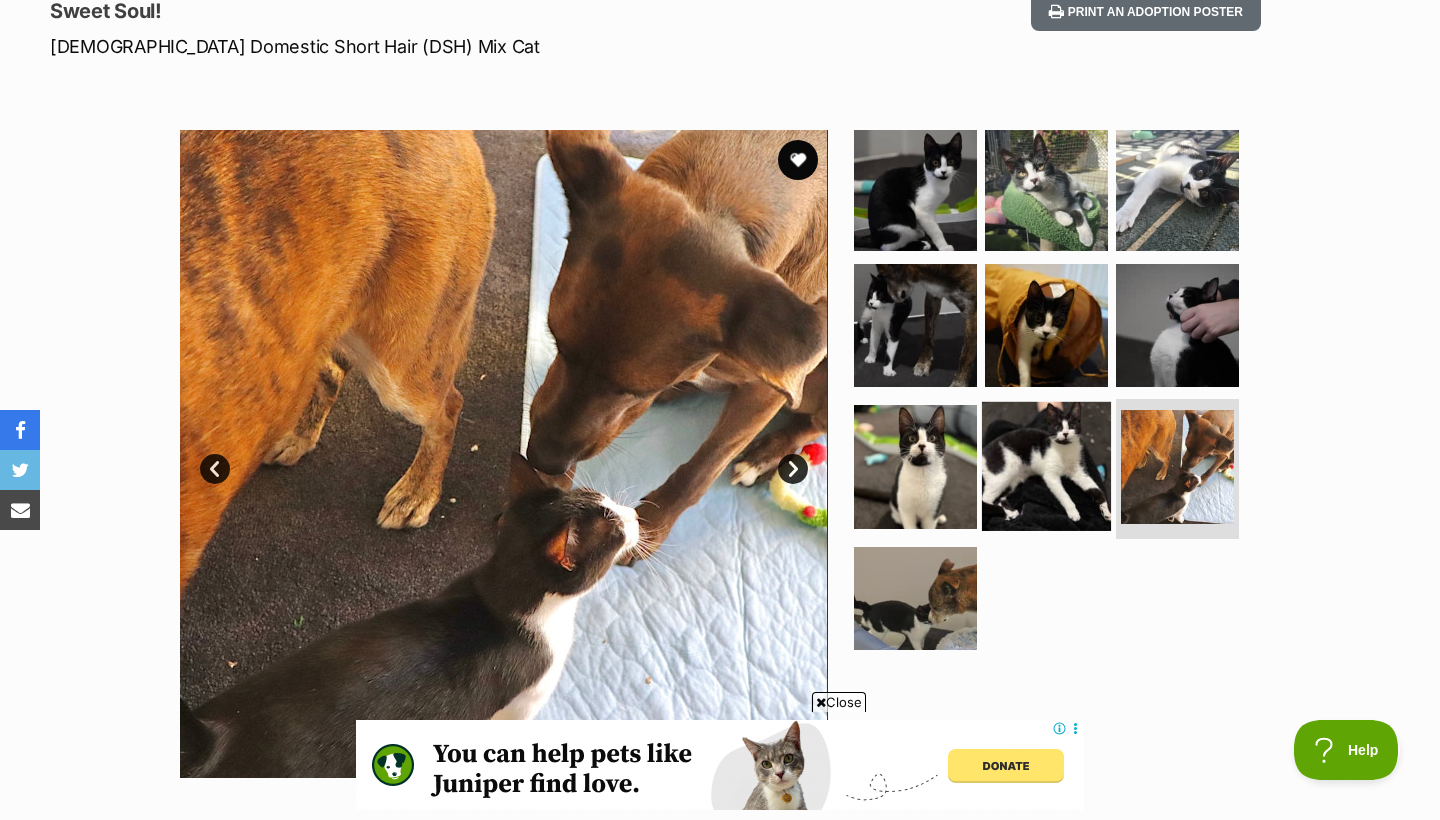 click at bounding box center (1046, 466) 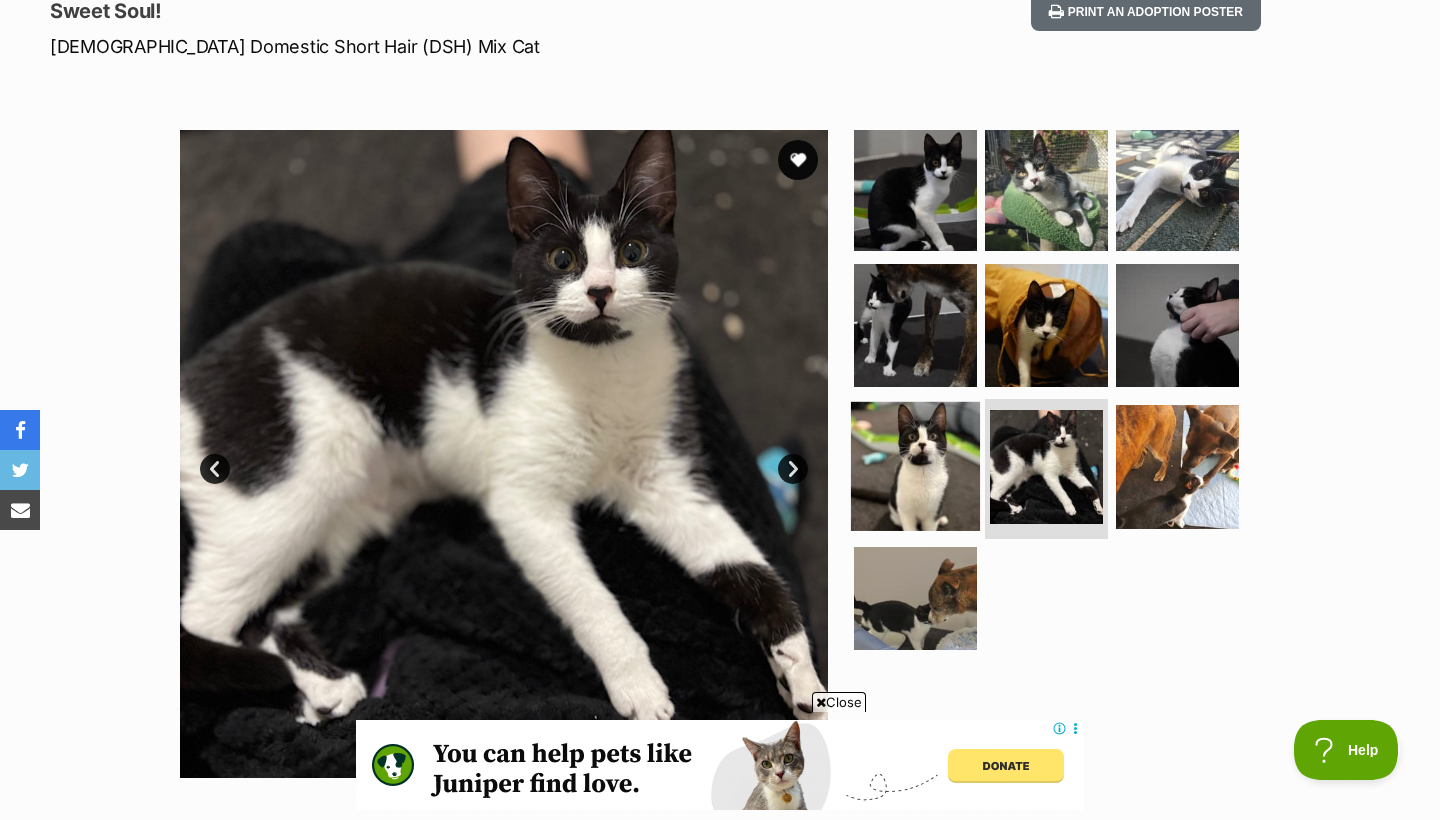 click at bounding box center (915, 466) 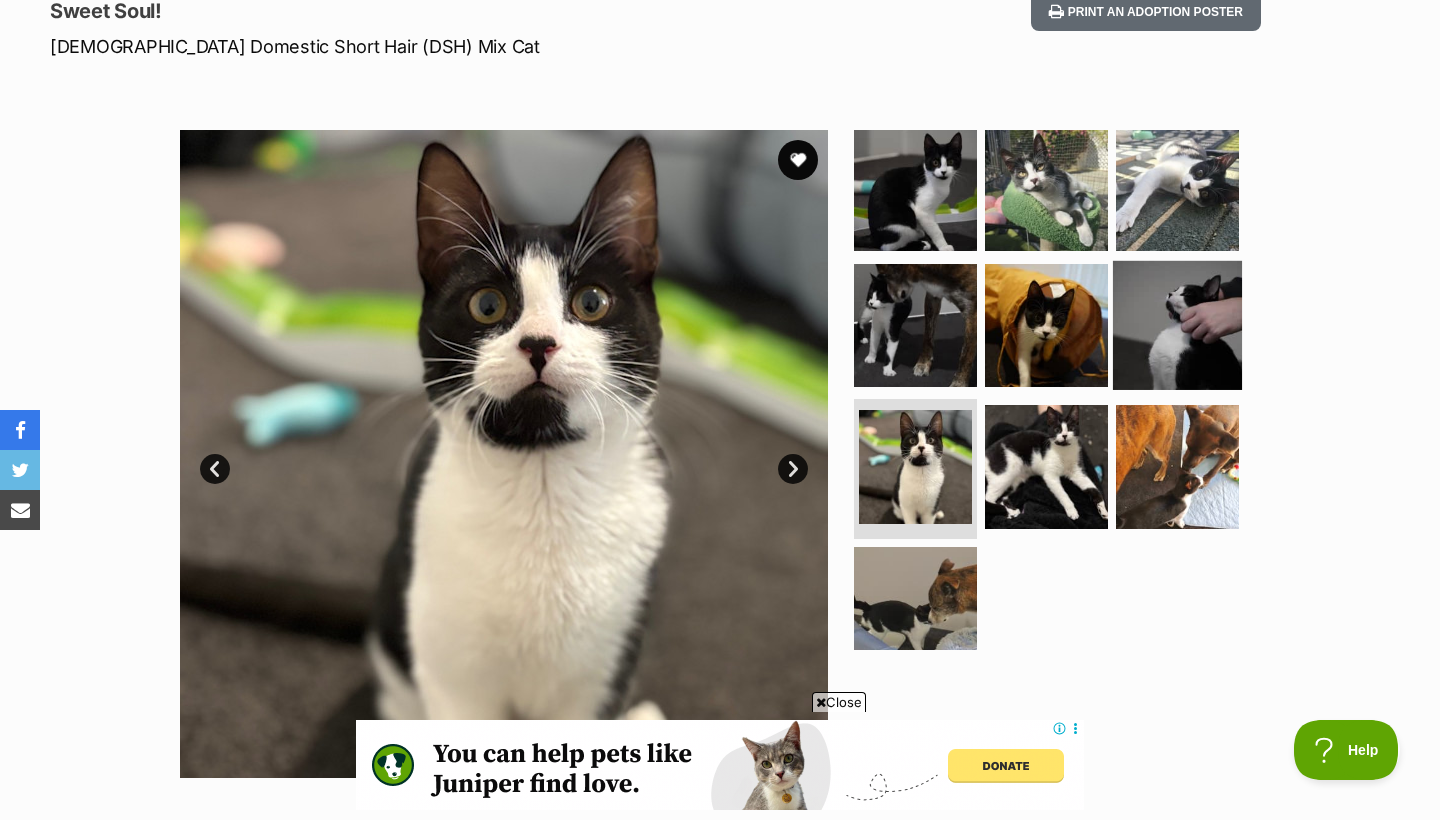 click at bounding box center [1177, 324] 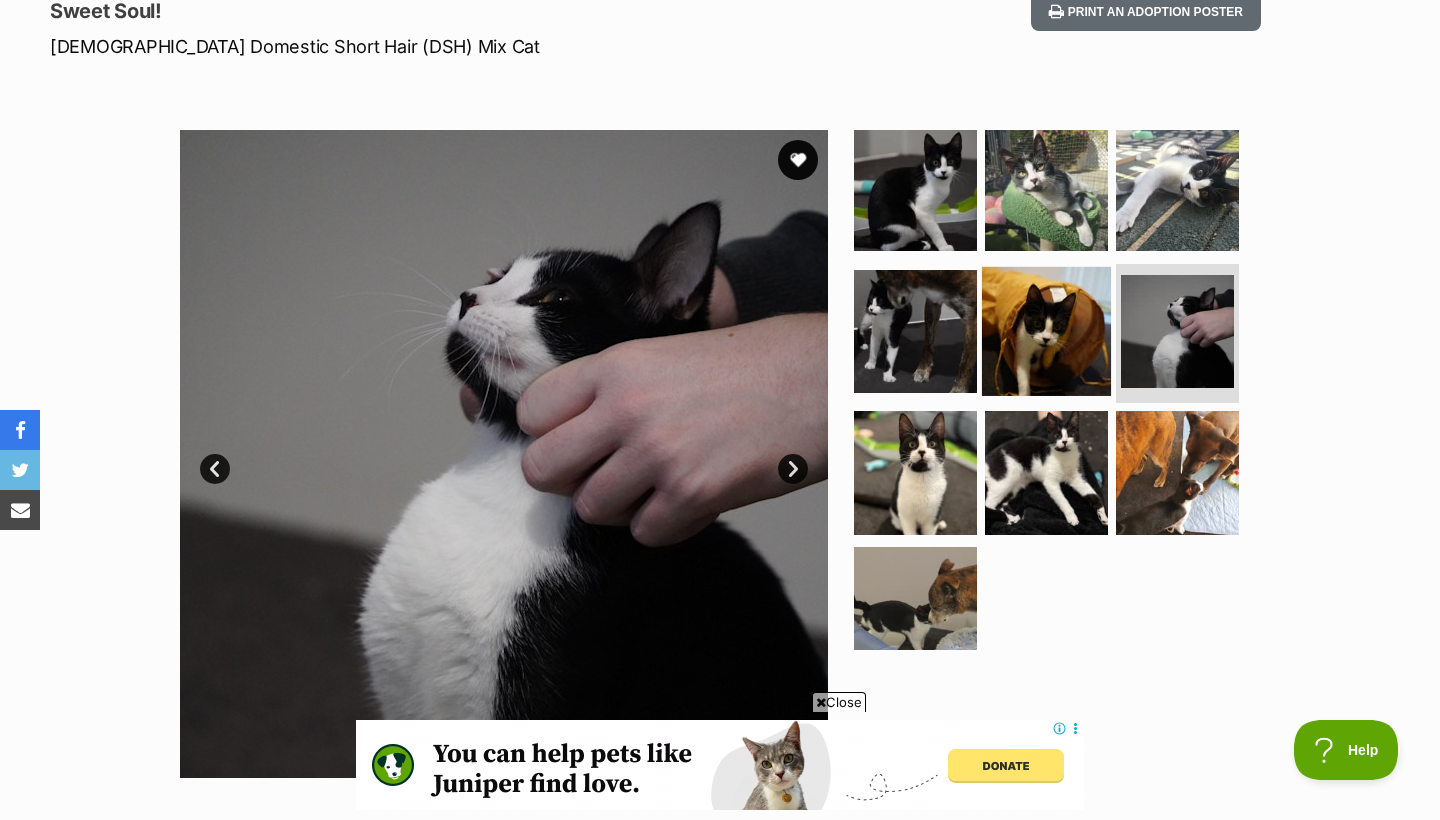click at bounding box center (1046, 330) 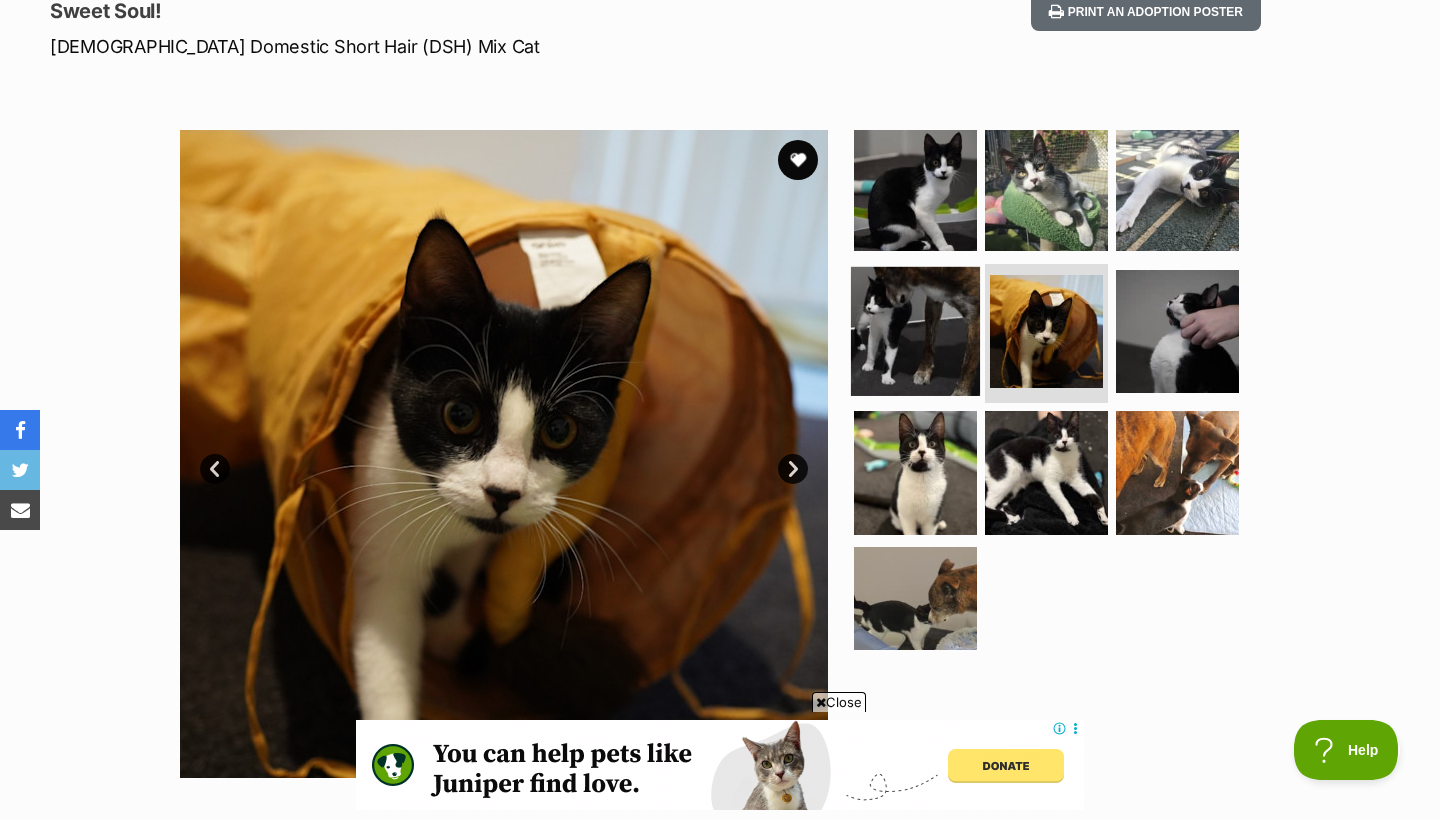 click at bounding box center (915, 330) 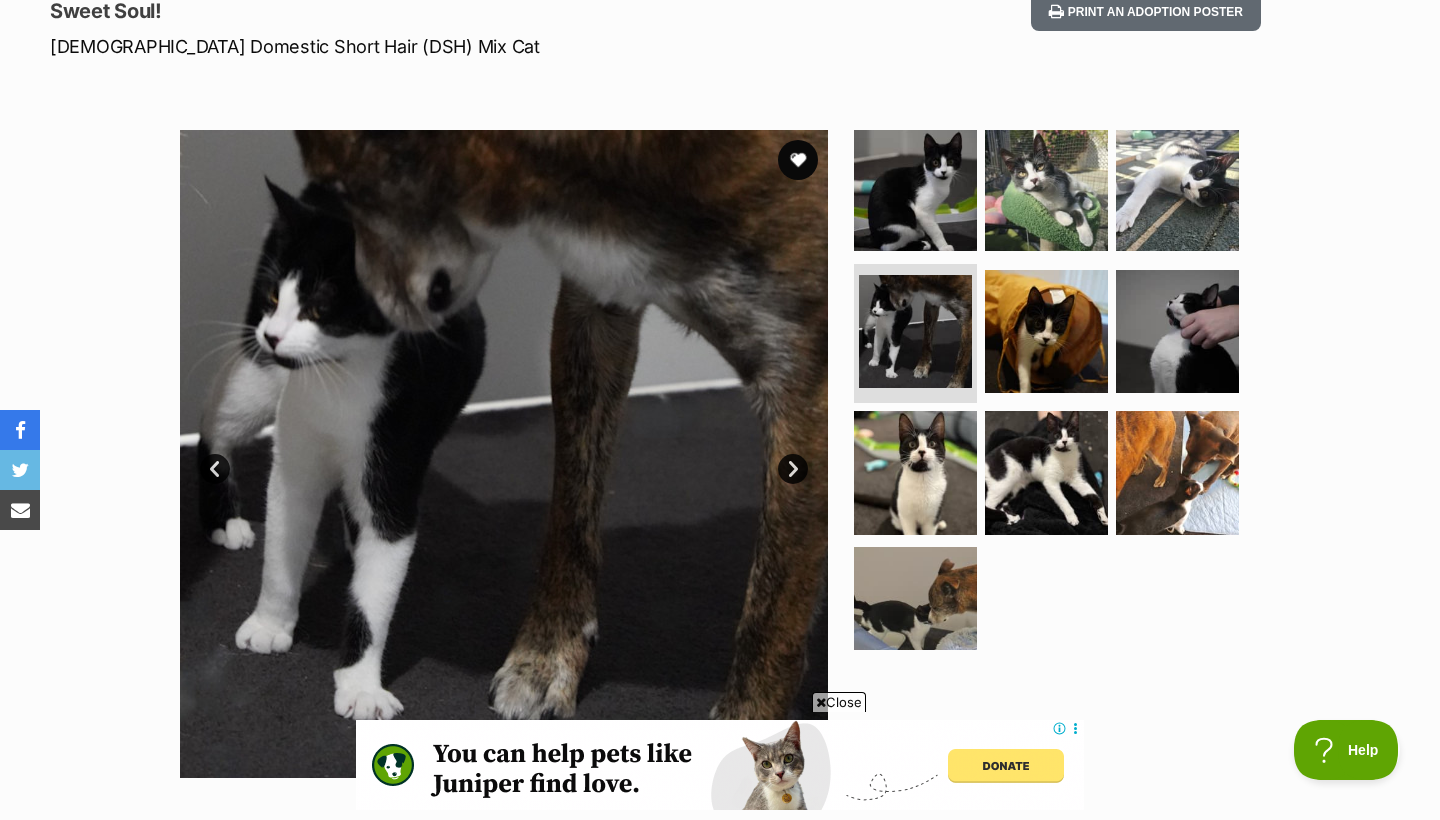 click on "Available
4
of 10 images
4
of 10 images
4
of 10 images
4
of 10 images
4
of 10 images
4
of 10 images
4
of 10 images
4
of 10 images
4
of 10 images
4
of 10 images
Next Prev 1 2 3 4 5 6 7 8 9 10" at bounding box center [720, 439] 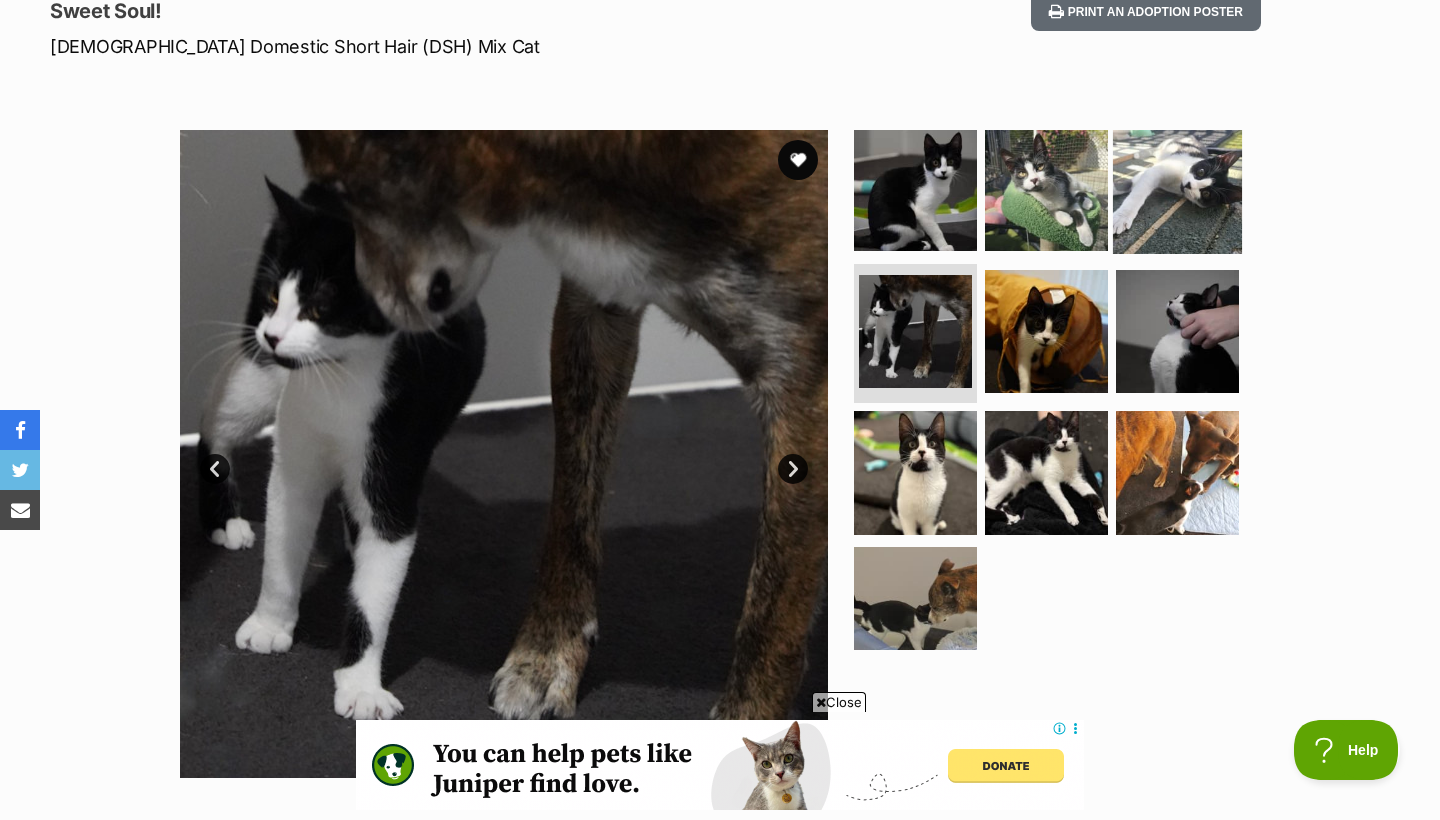 click at bounding box center [1177, 189] 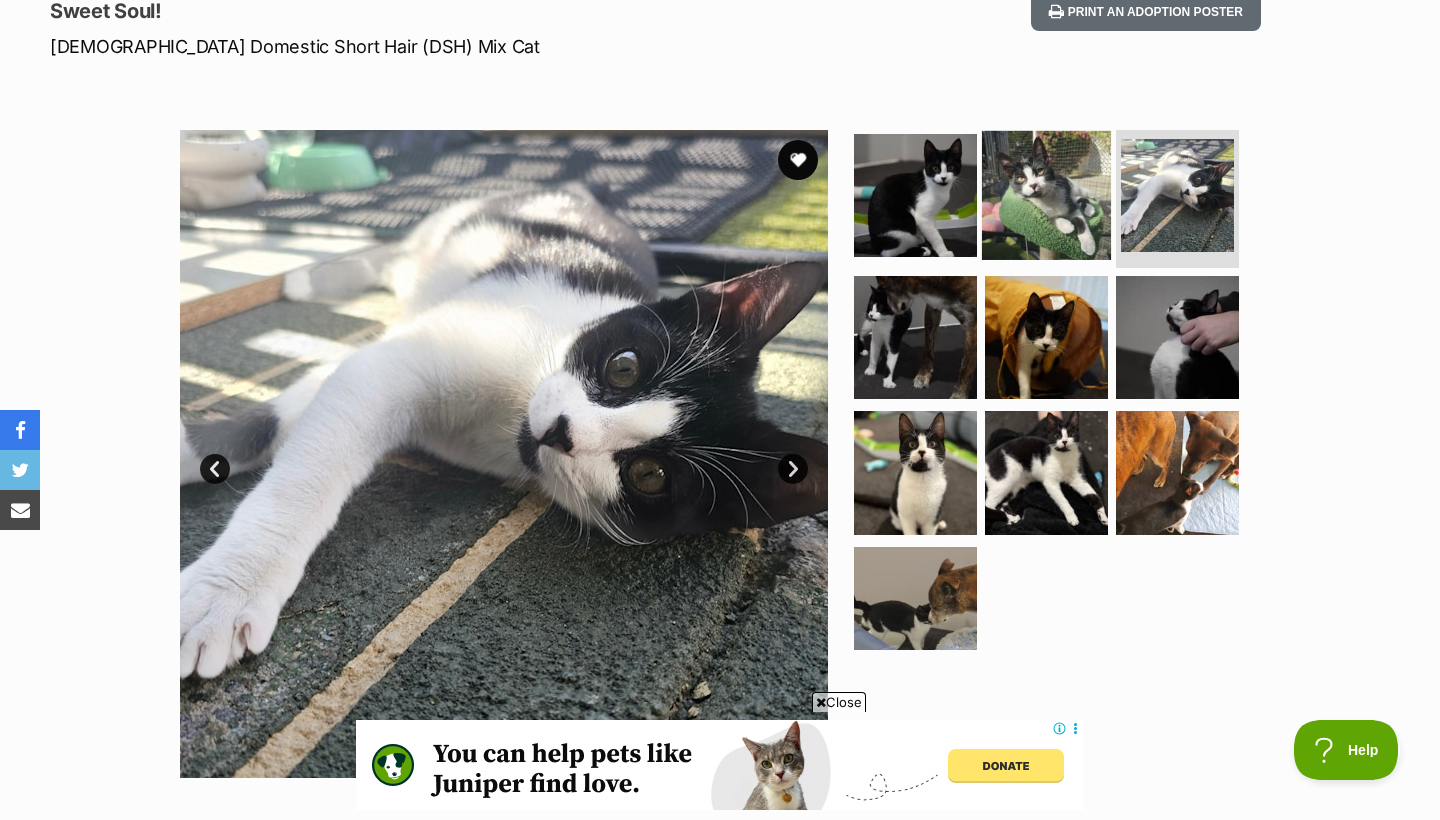 click at bounding box center (1046, 195) 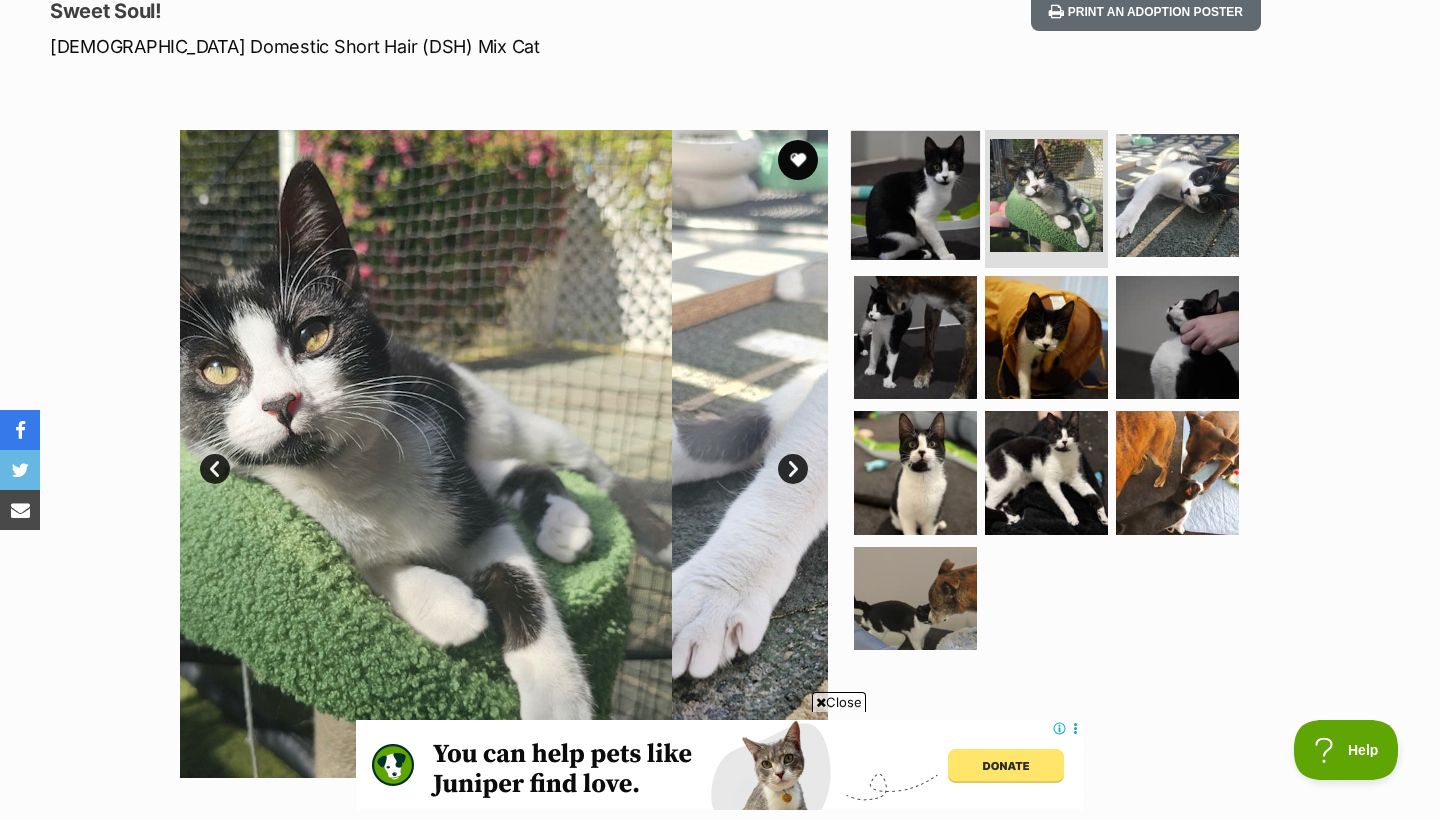 click at bounding box center [915, 195] 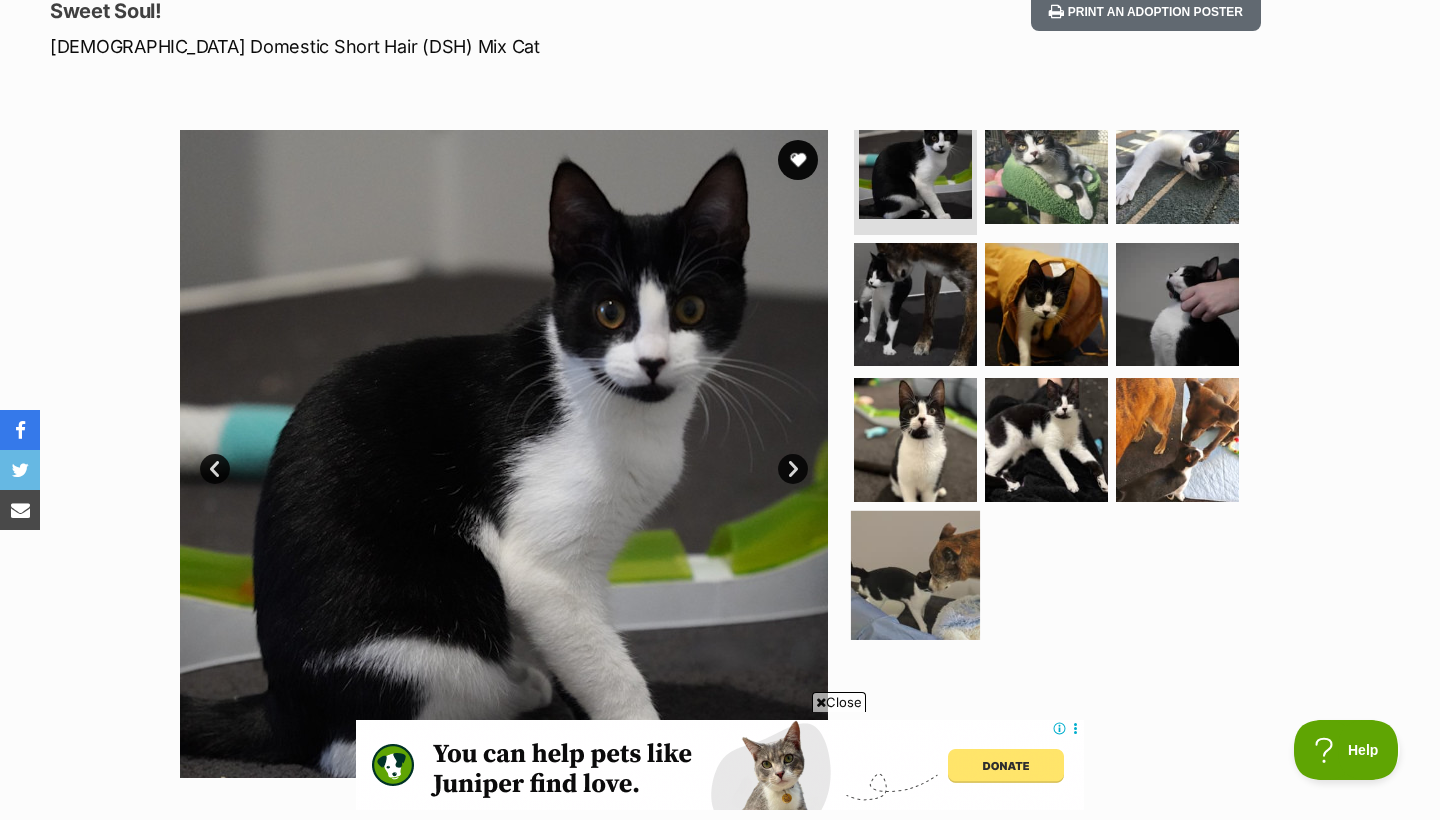 scroll, scrollTop: 40, scrollLeft: 0, axis: vertical 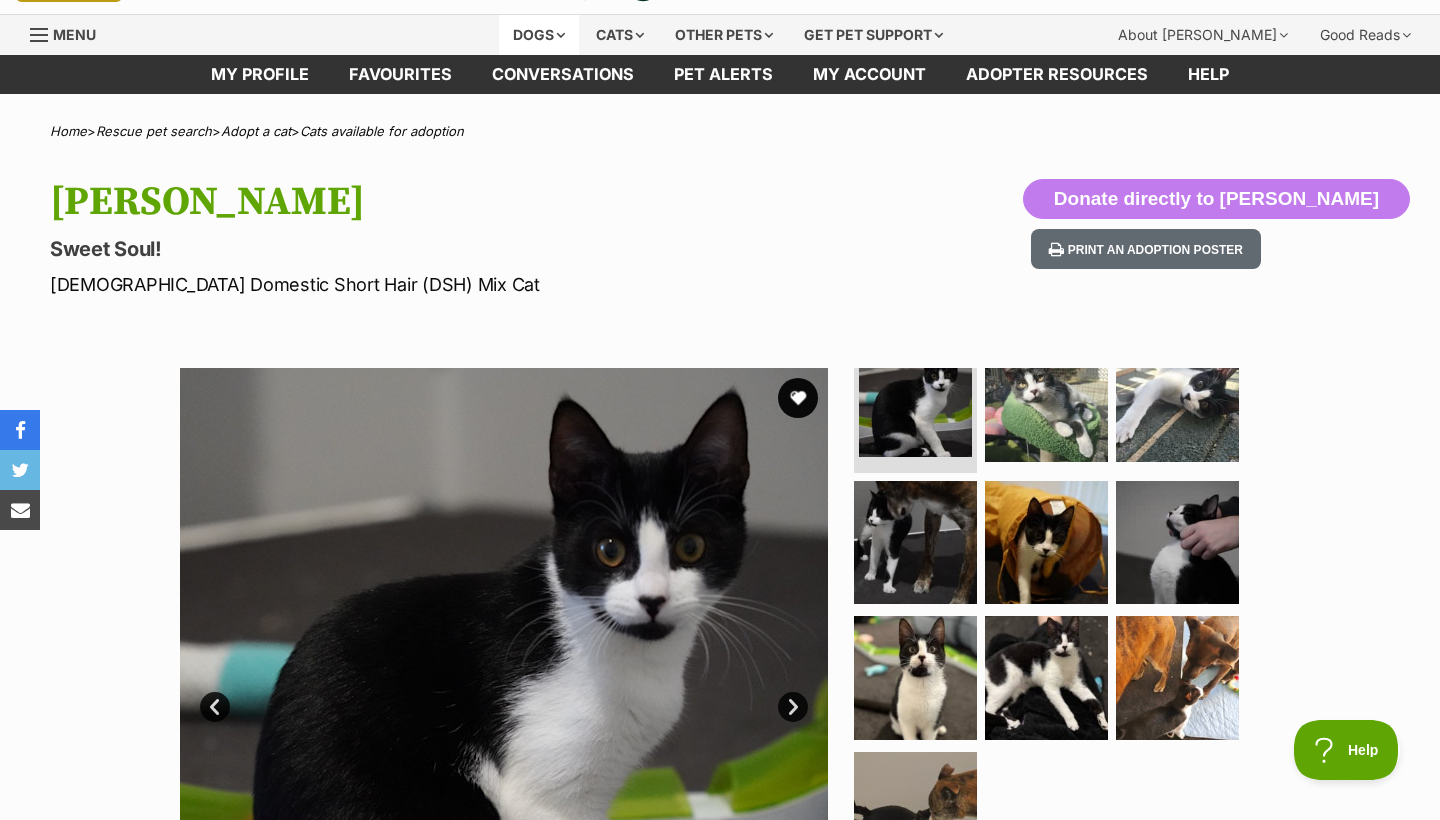 click on "Dogs" at bounding box center (539, 35) 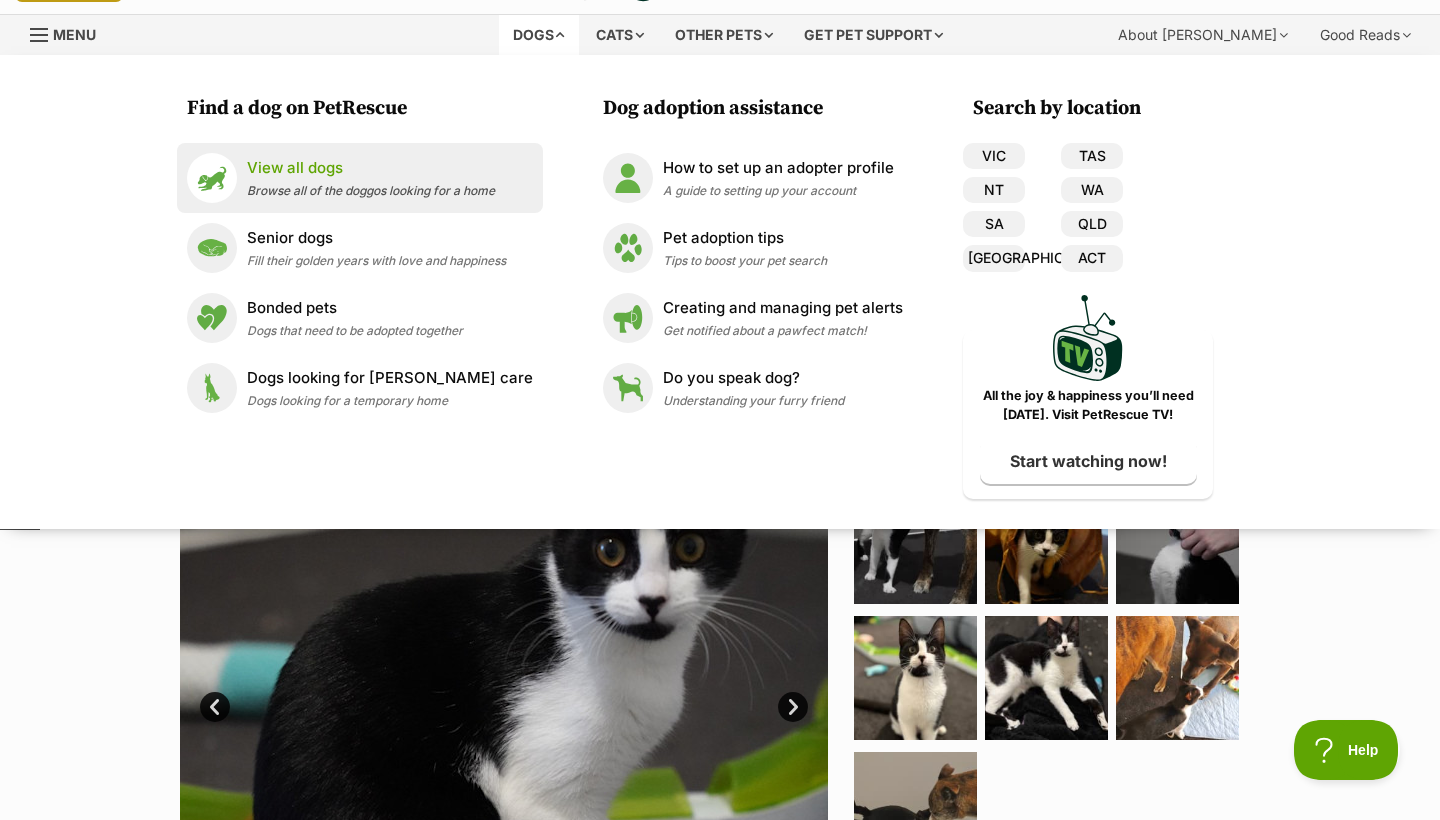click on "Browse all of the doggos looking for a home" at bounding box center [371, 190] 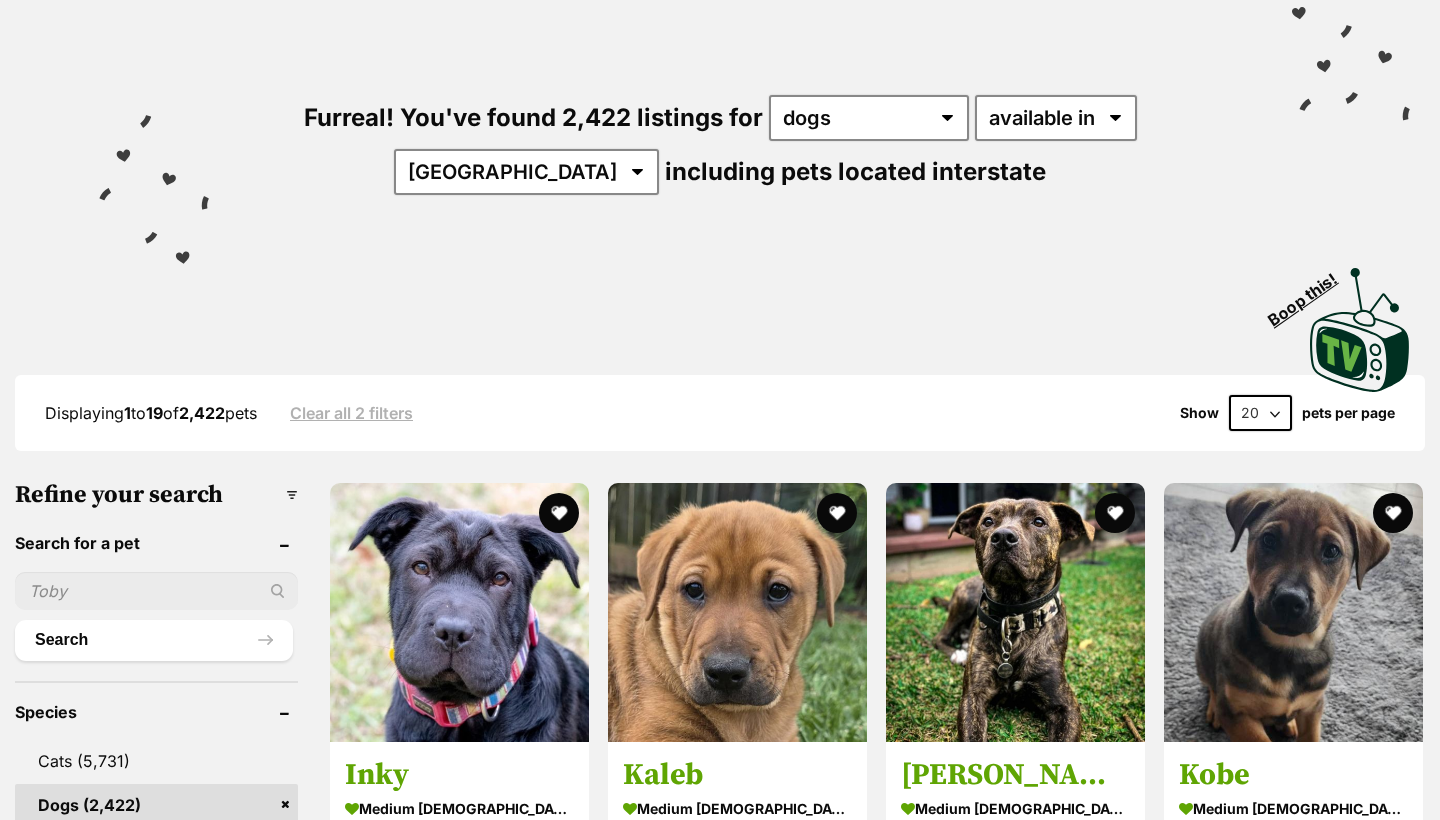 scroll, scrollTop: 0, scrollLeft: 0, axis: both 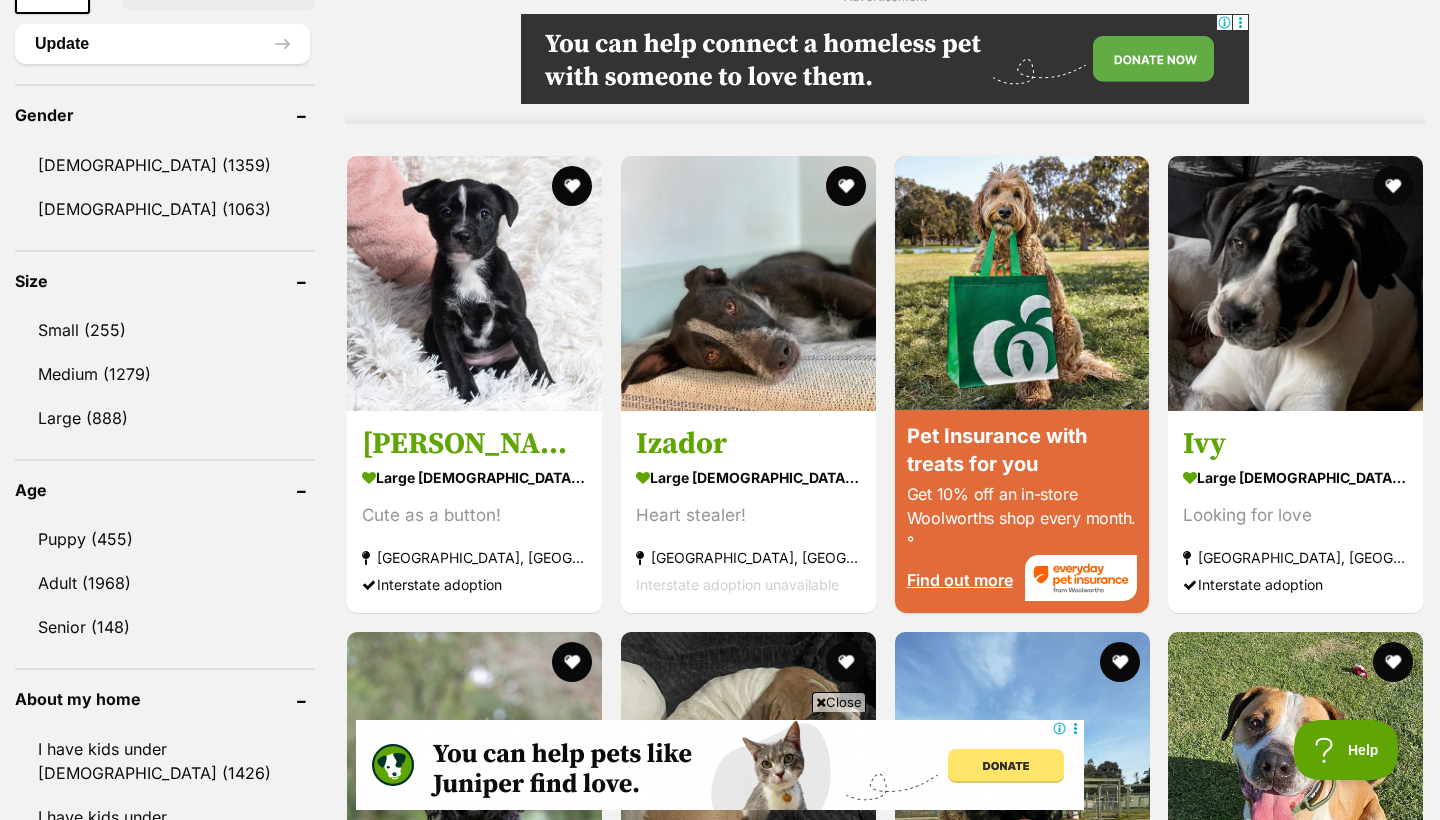 click on "Puppy (455)
Adult (1968)
Senior (148)" at bounding box center [165, 573] 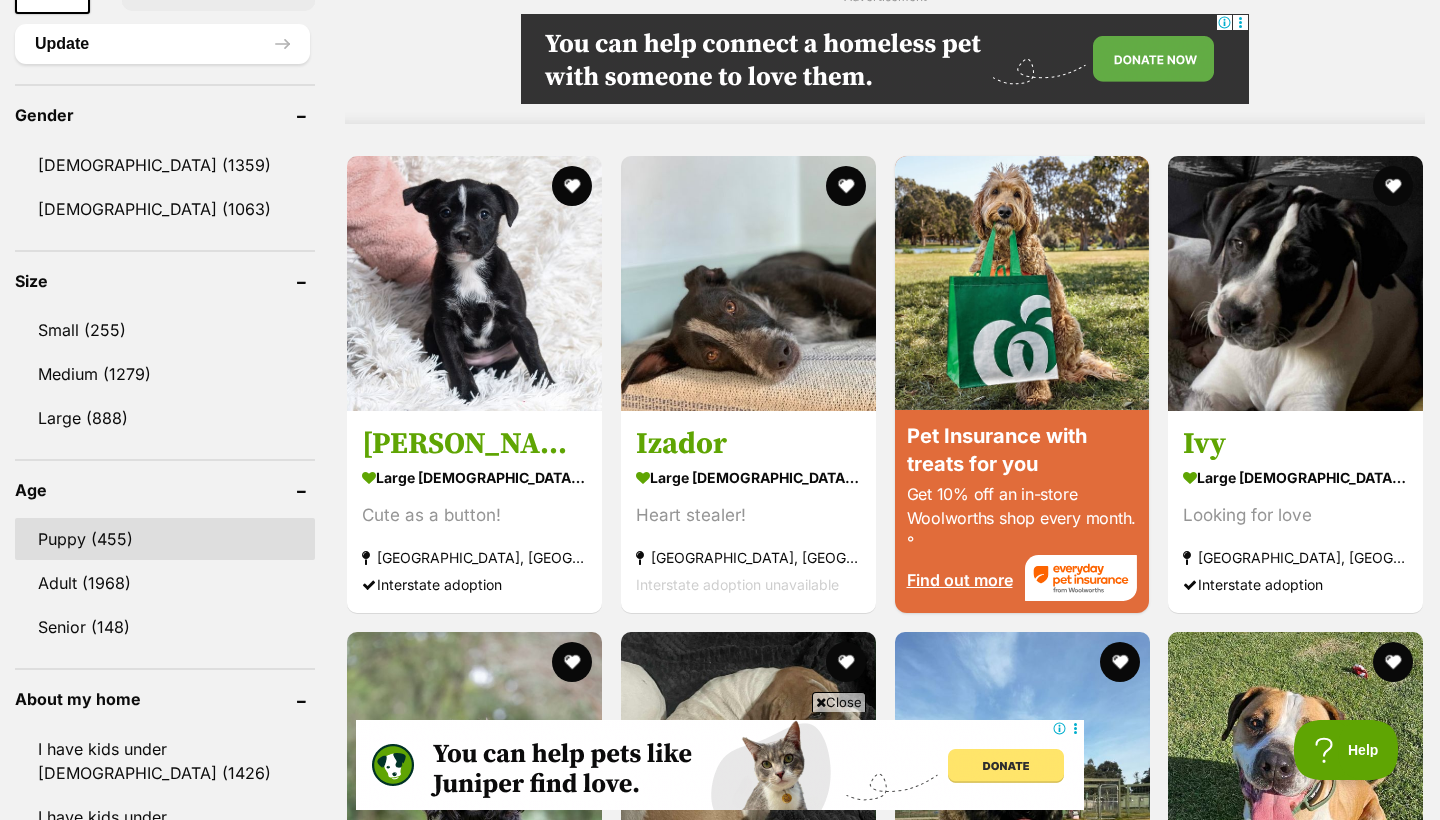 click on "Puppy (455)" at bounding box center [165, 539] 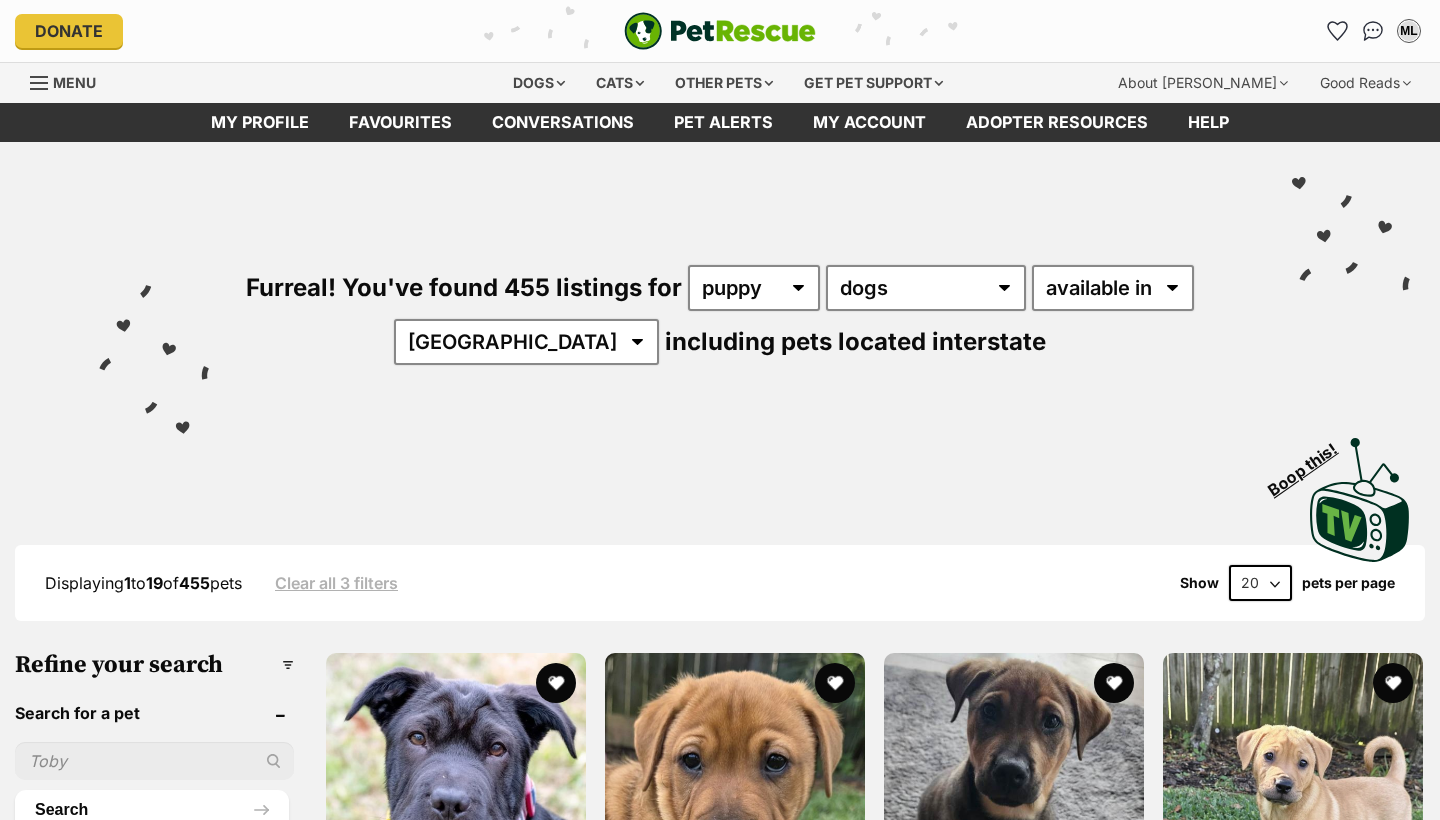scroll, scrollTop: 0, scrollLeft: 0, axis: both 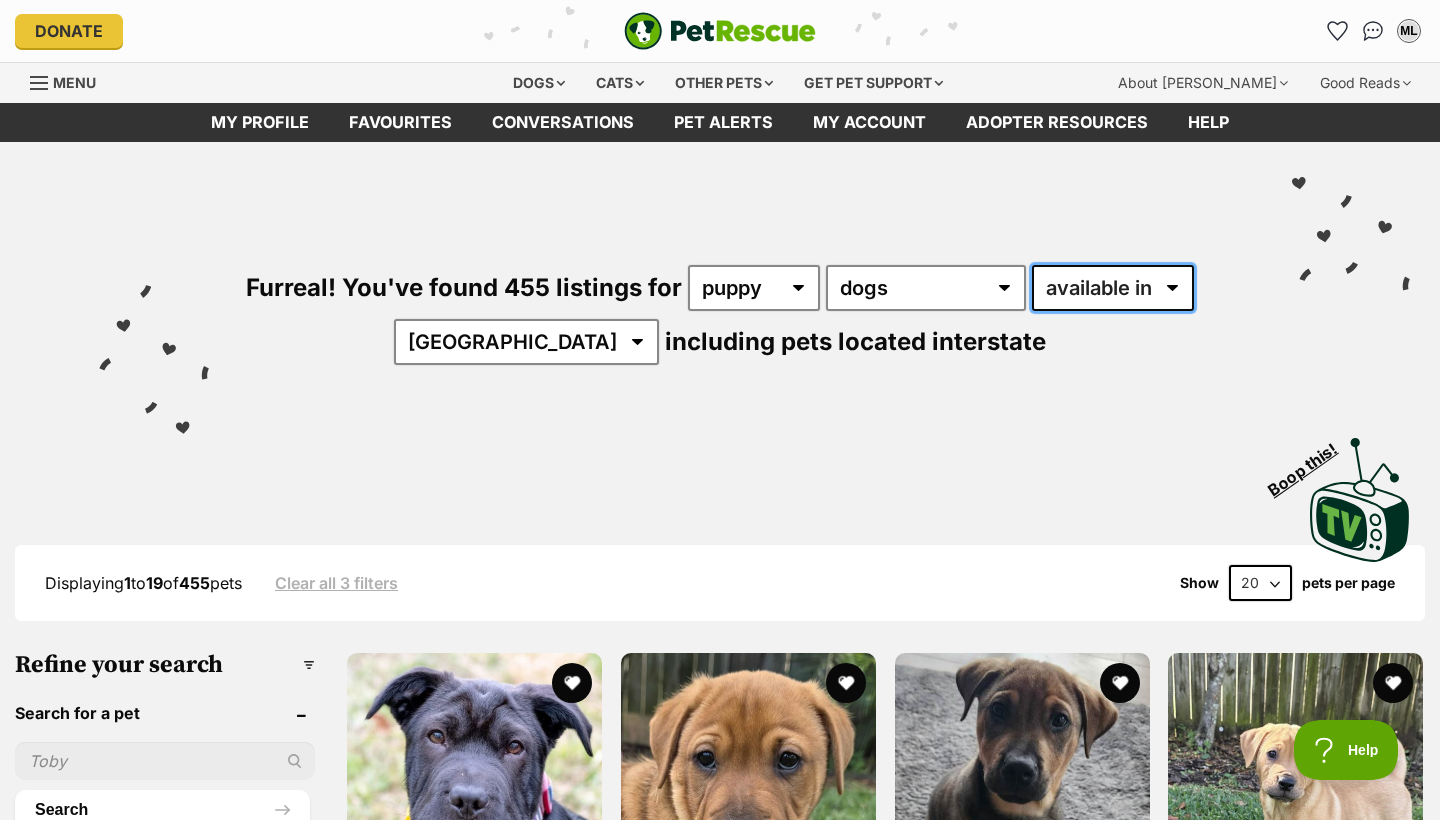 select on "disabled" 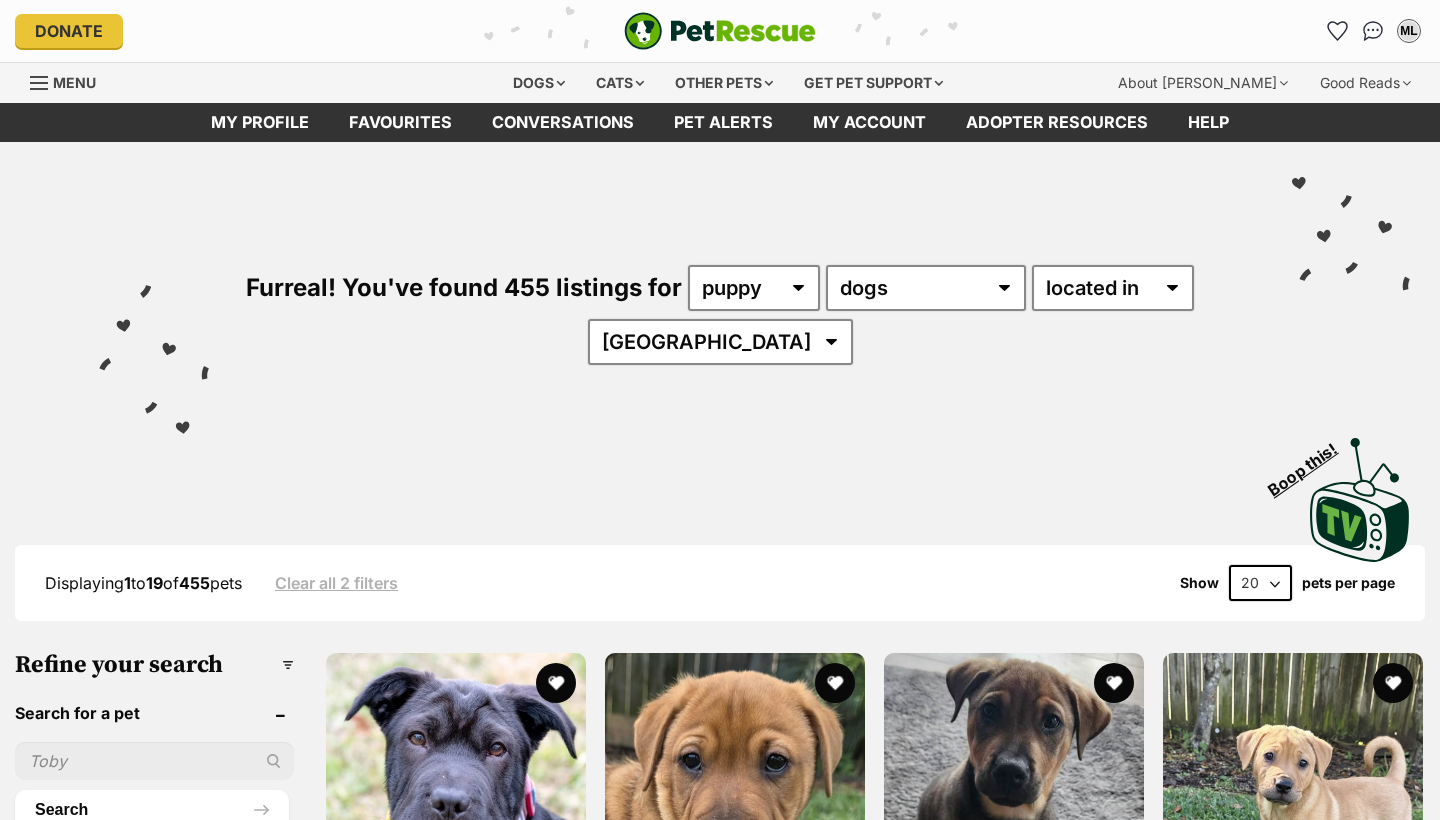 scroll, scrollTop: 0, scrollLeft: 0, axis: both 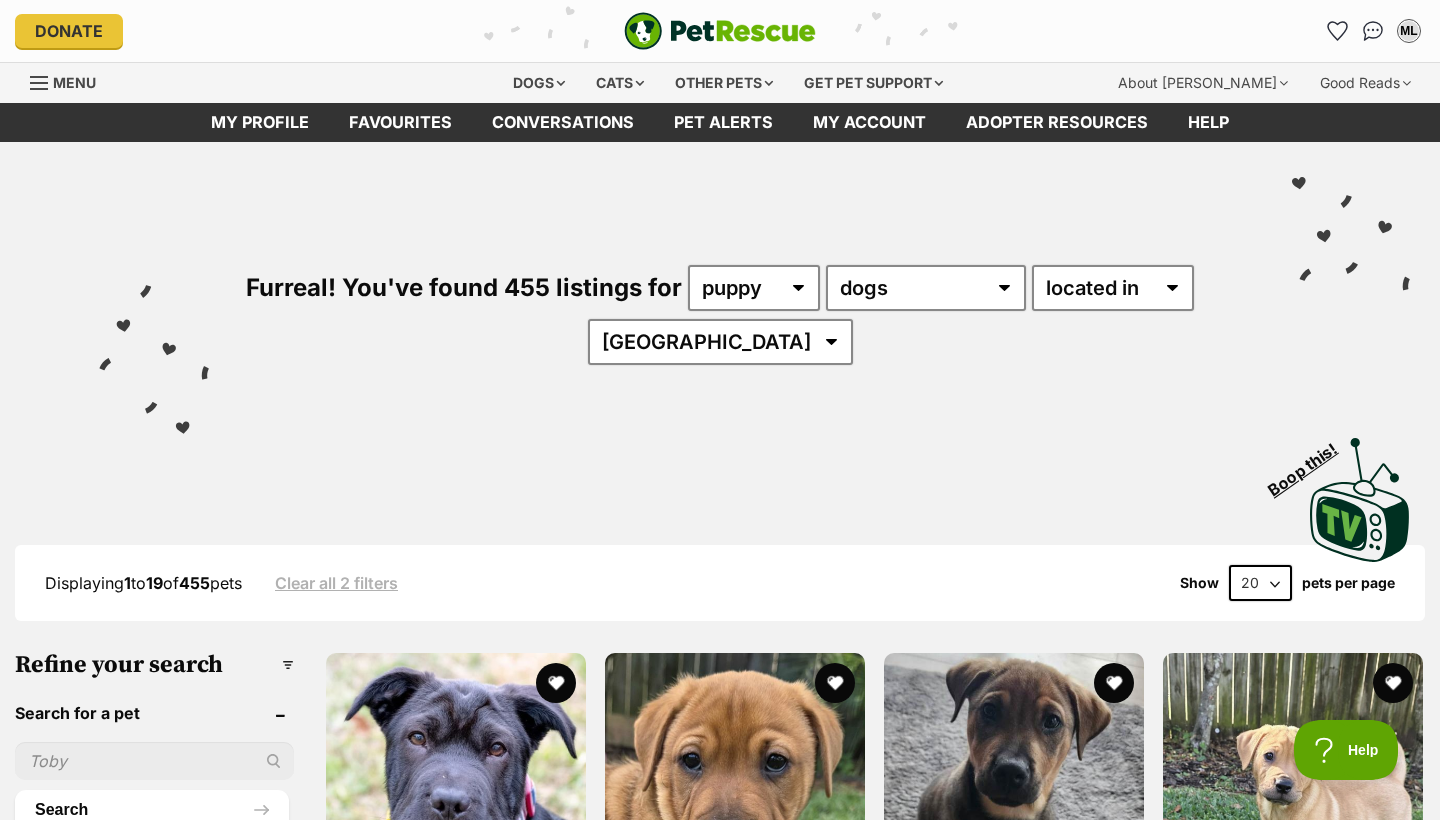 select on "WA" 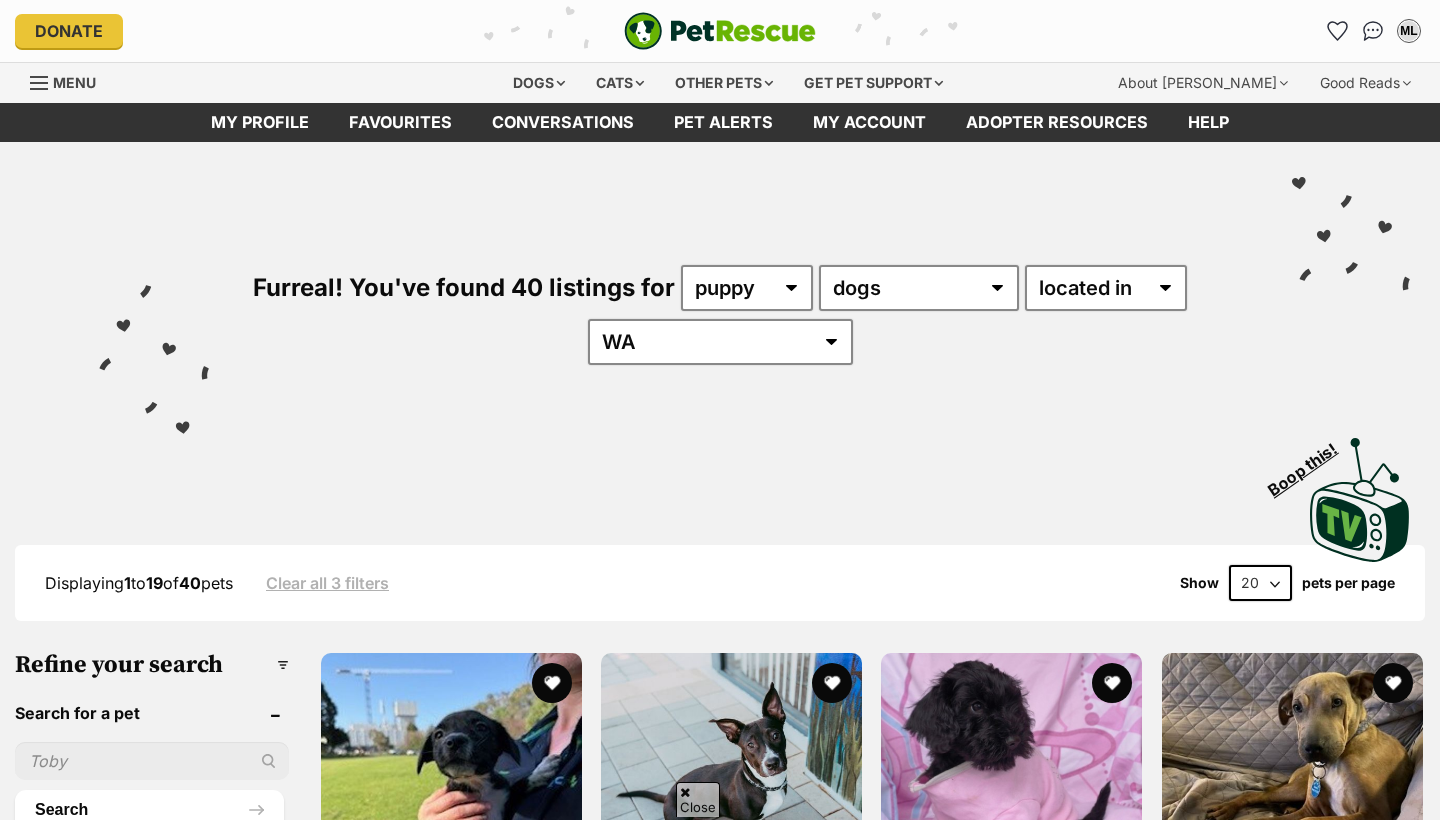 scroll, scrollTop: 443, scrollLeft: 0, axis: vertical 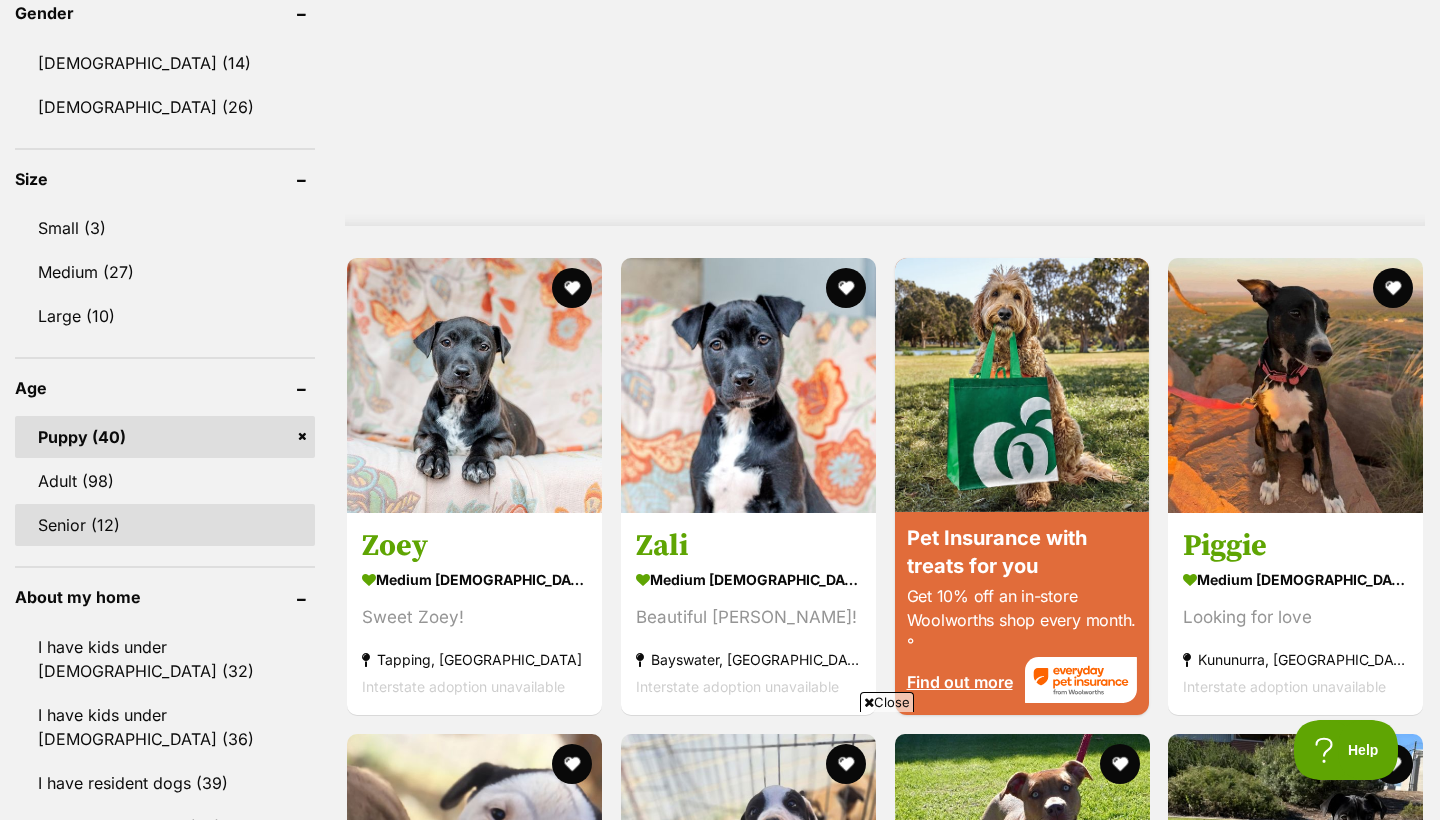click on "Senior (12)" at bounding box center [165, 525] 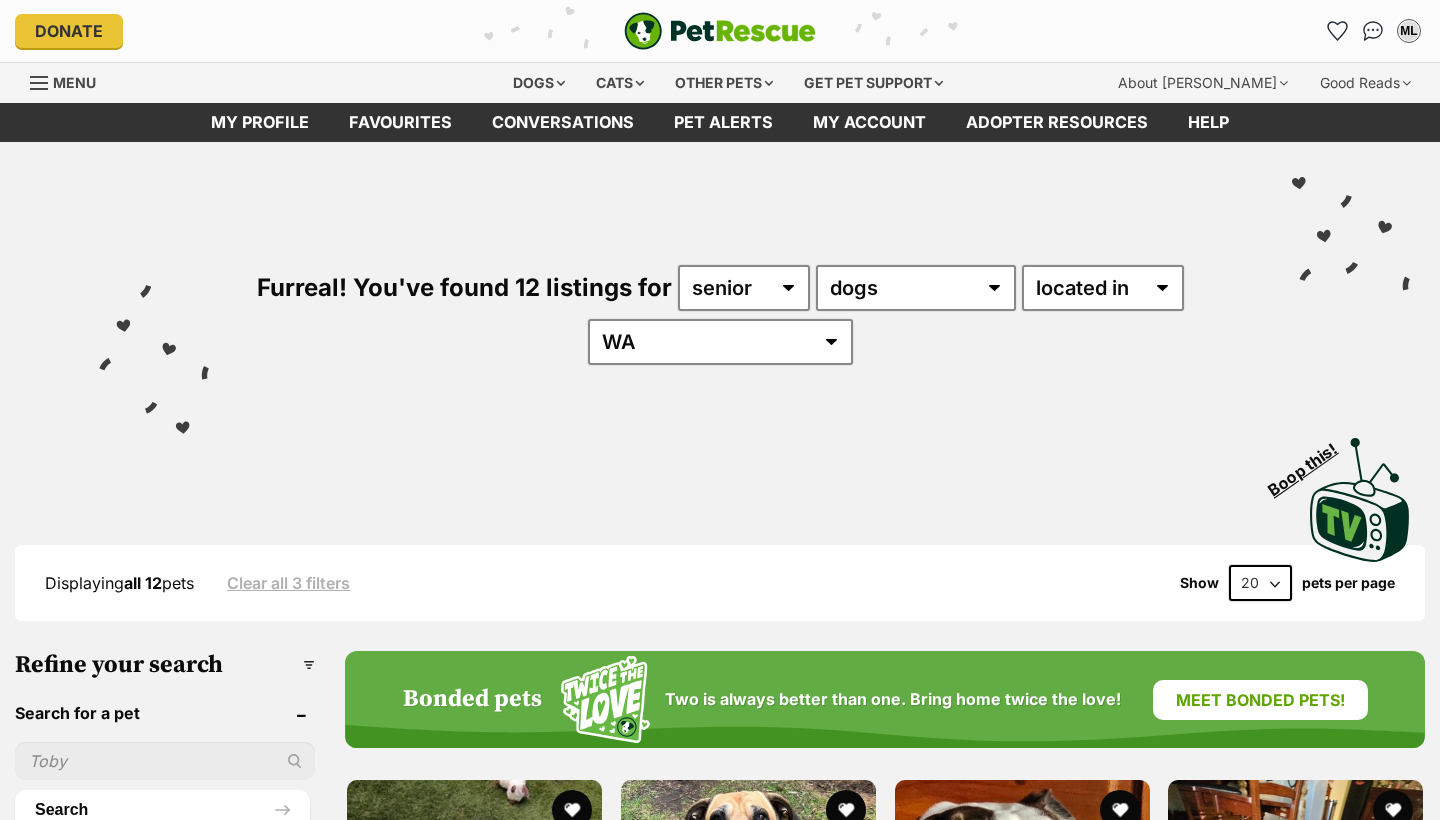 scroll, scrollTop: 0, scrollLeft: 0, axis: both 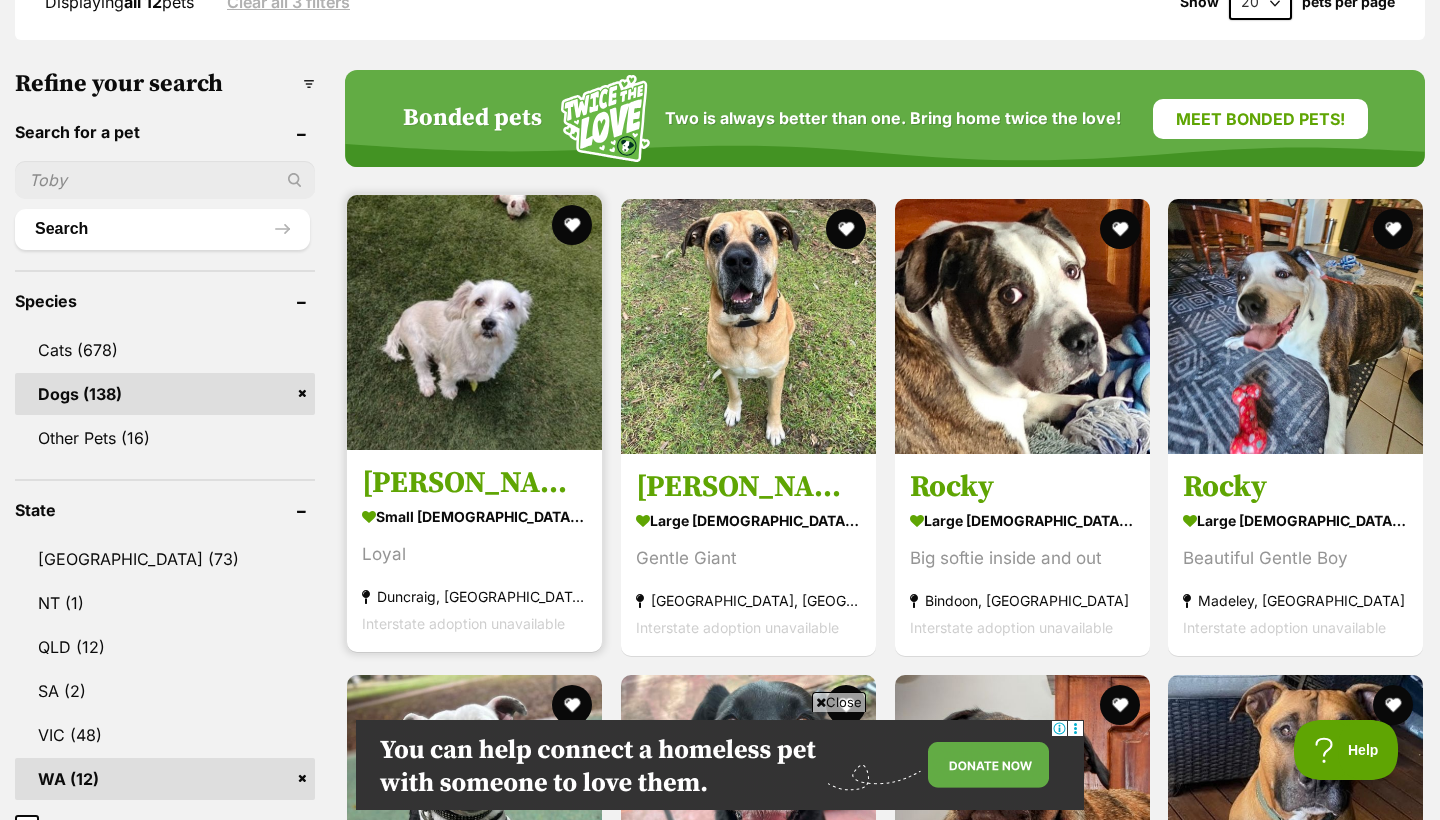 click on "Loyal" at bounding box center [474, 554] 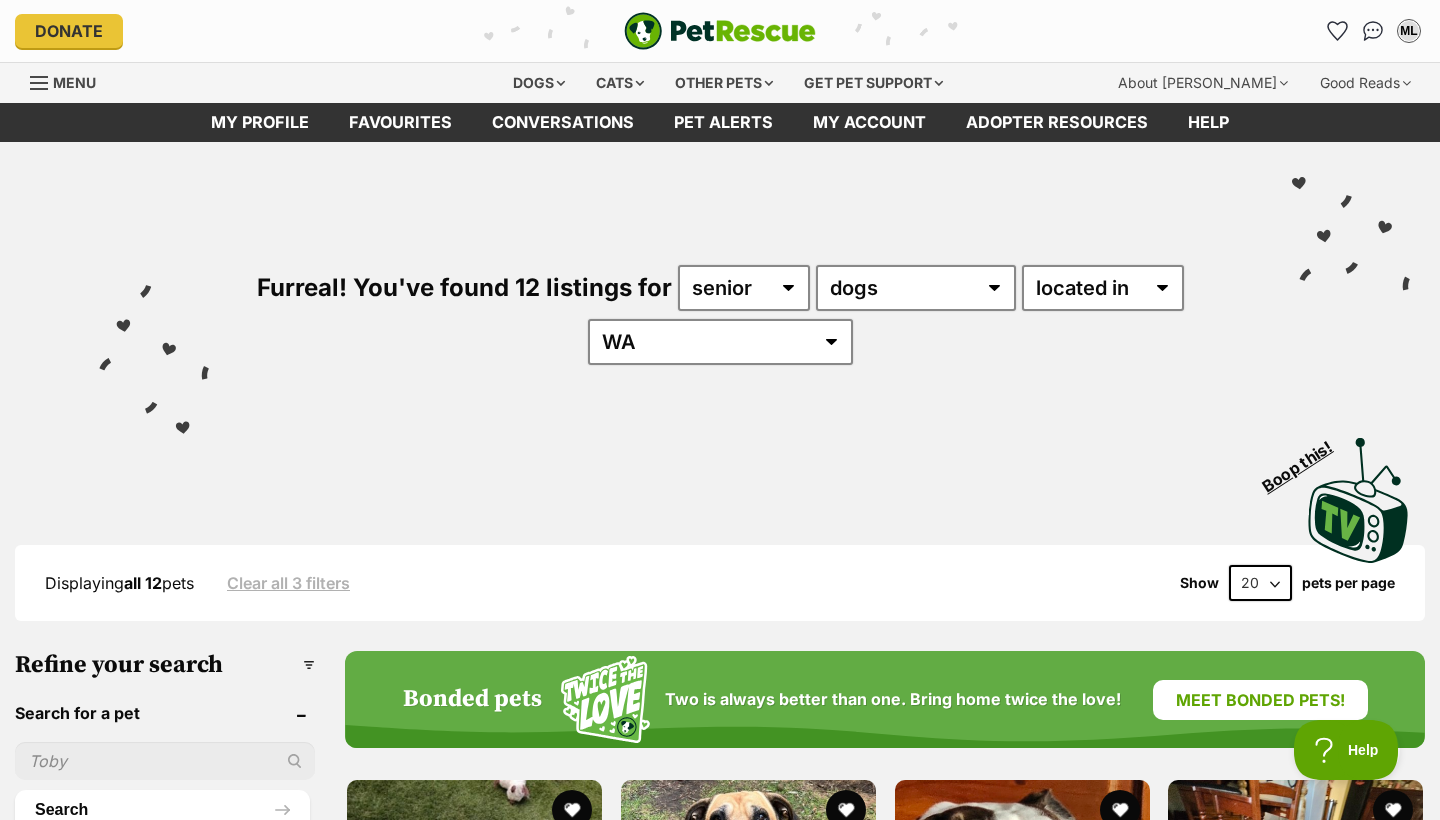 scroll, scrollTop: 0, scrollLeft: 0, axis: both 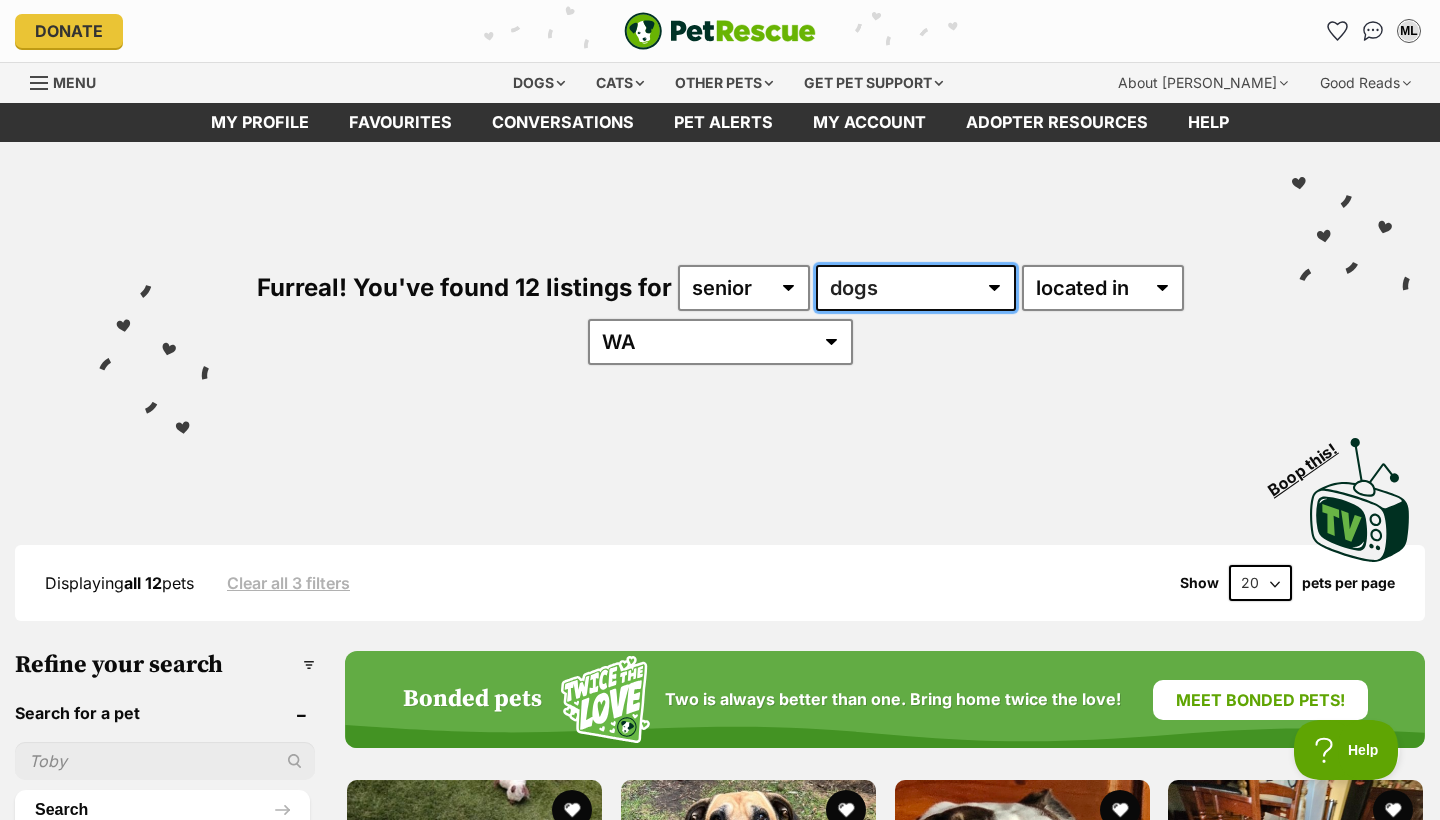 select on "Cats" 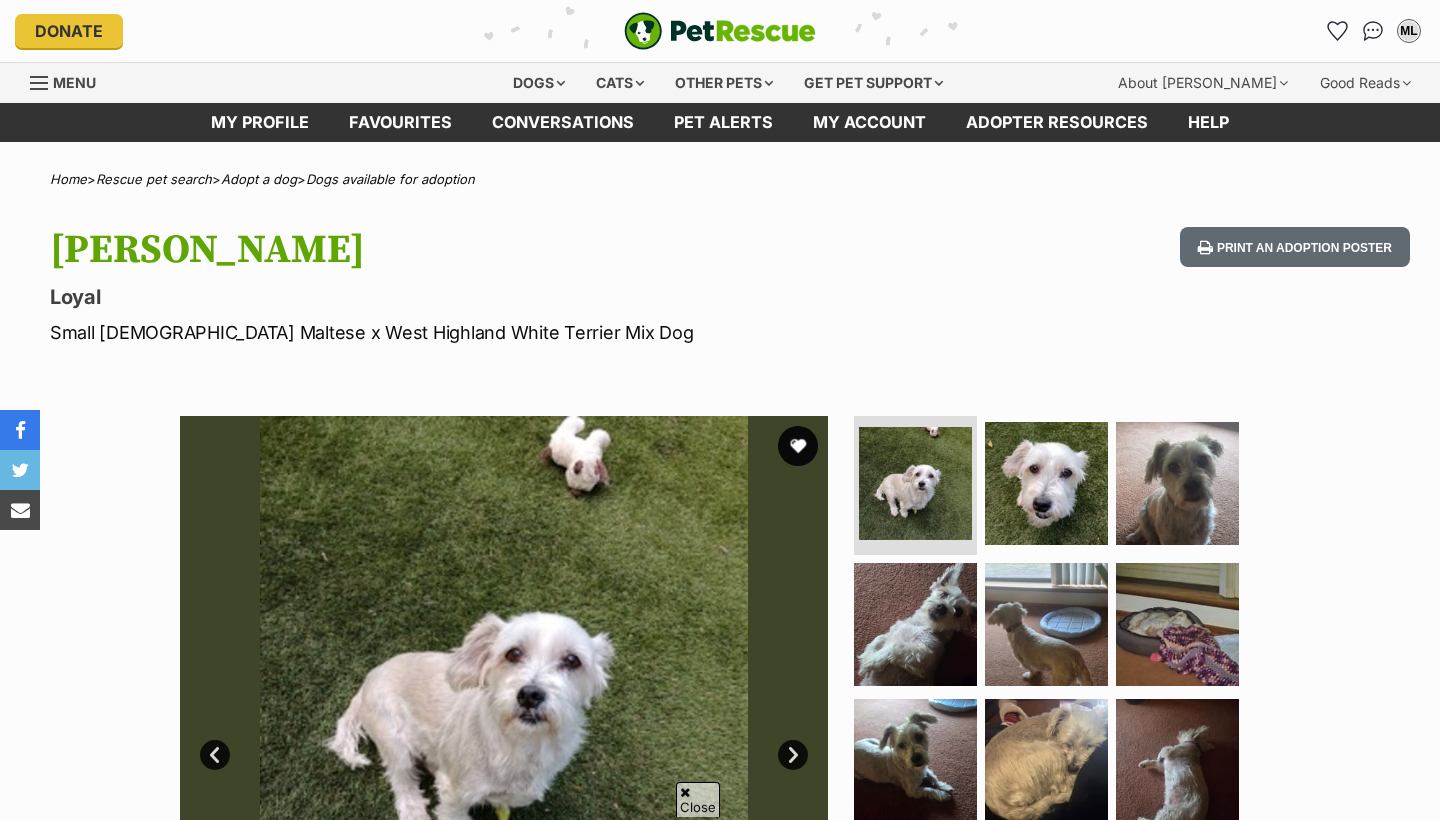 scroll, scrollTop: 445, scrollLeft: 0, axis: vertical 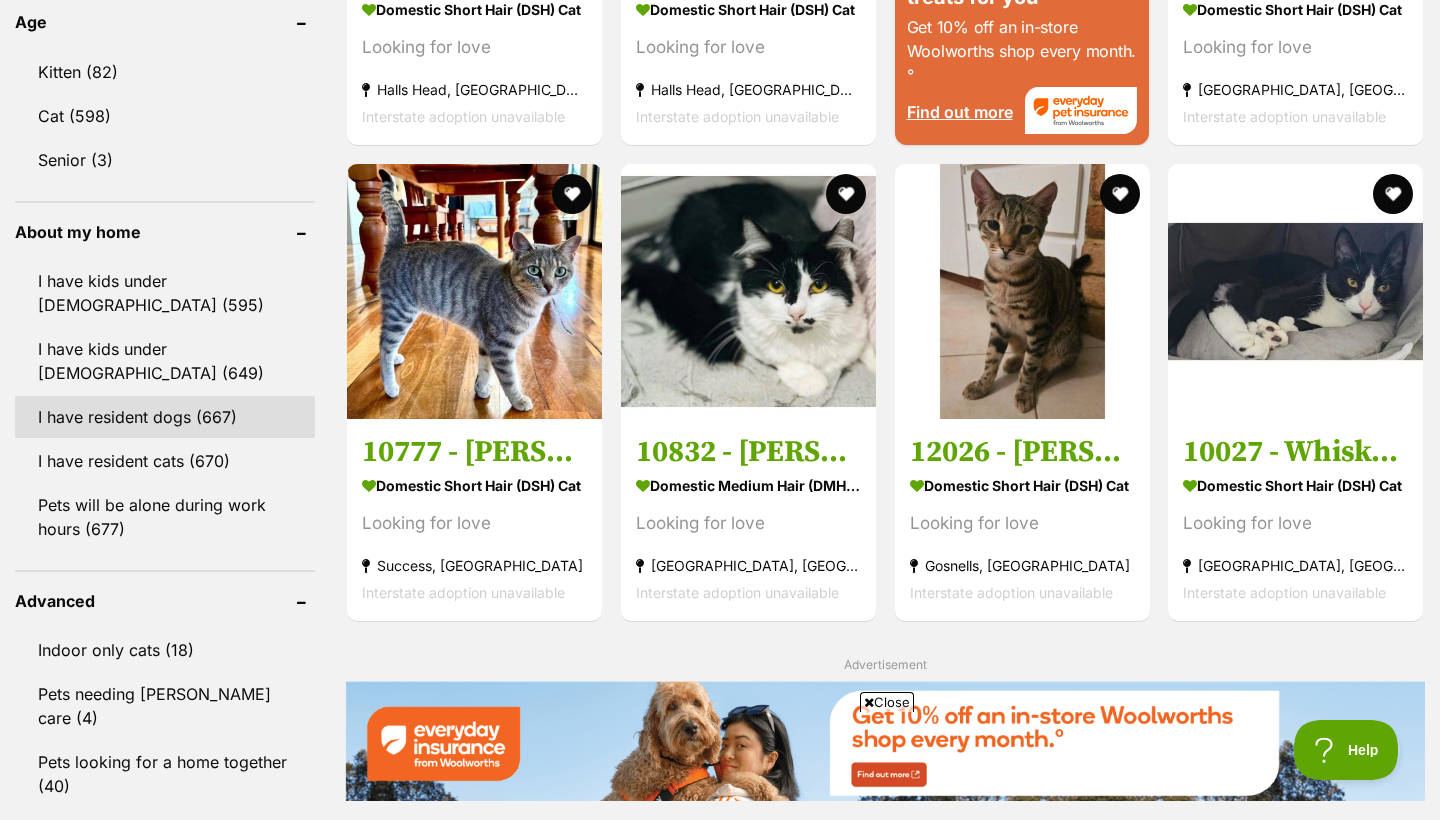 click on "I have resident dogs (667)" at bounding box center [165, 417] 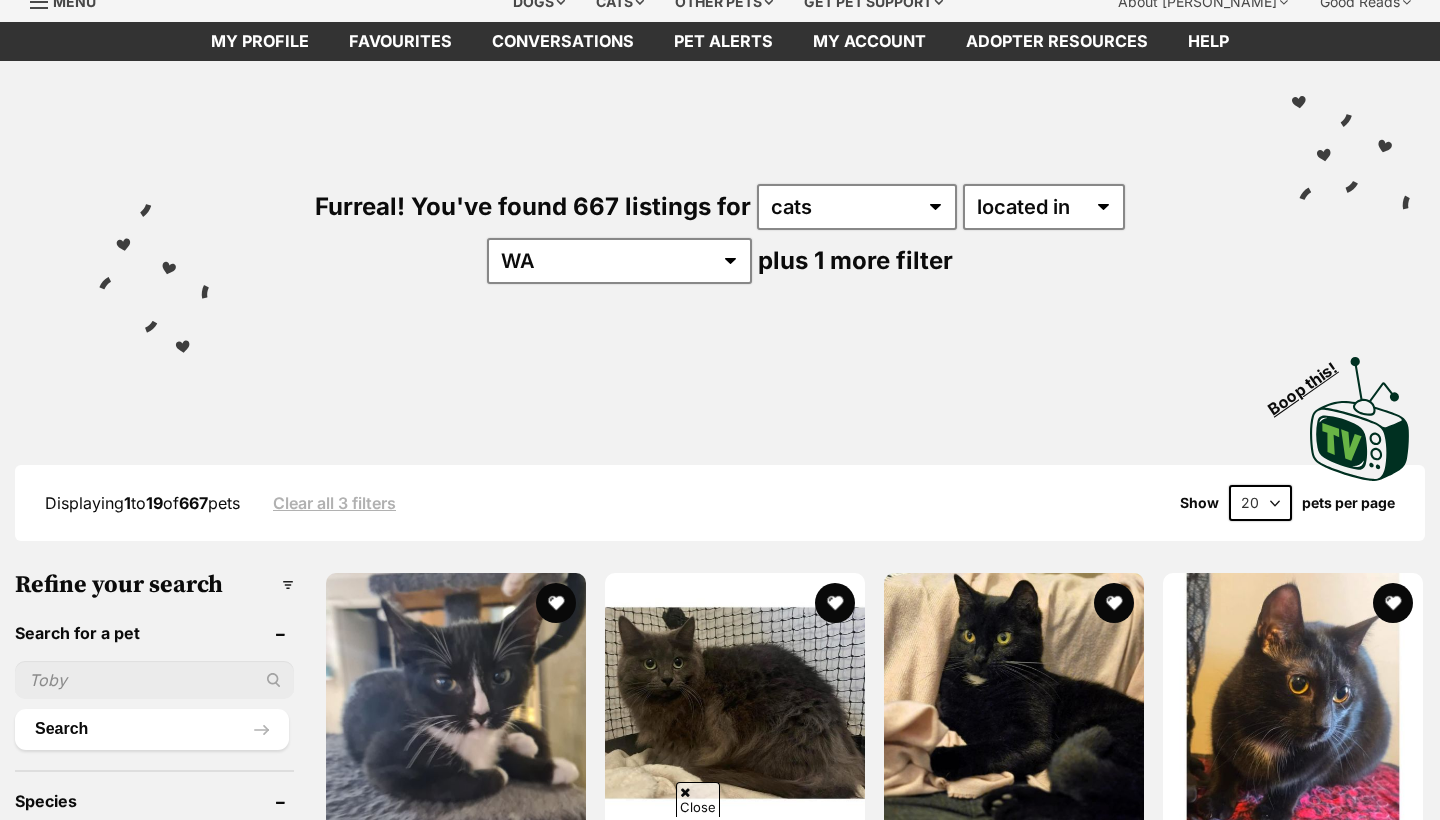 scroll, scrollTop: 607, scrollLeft: 0, axis: vertical 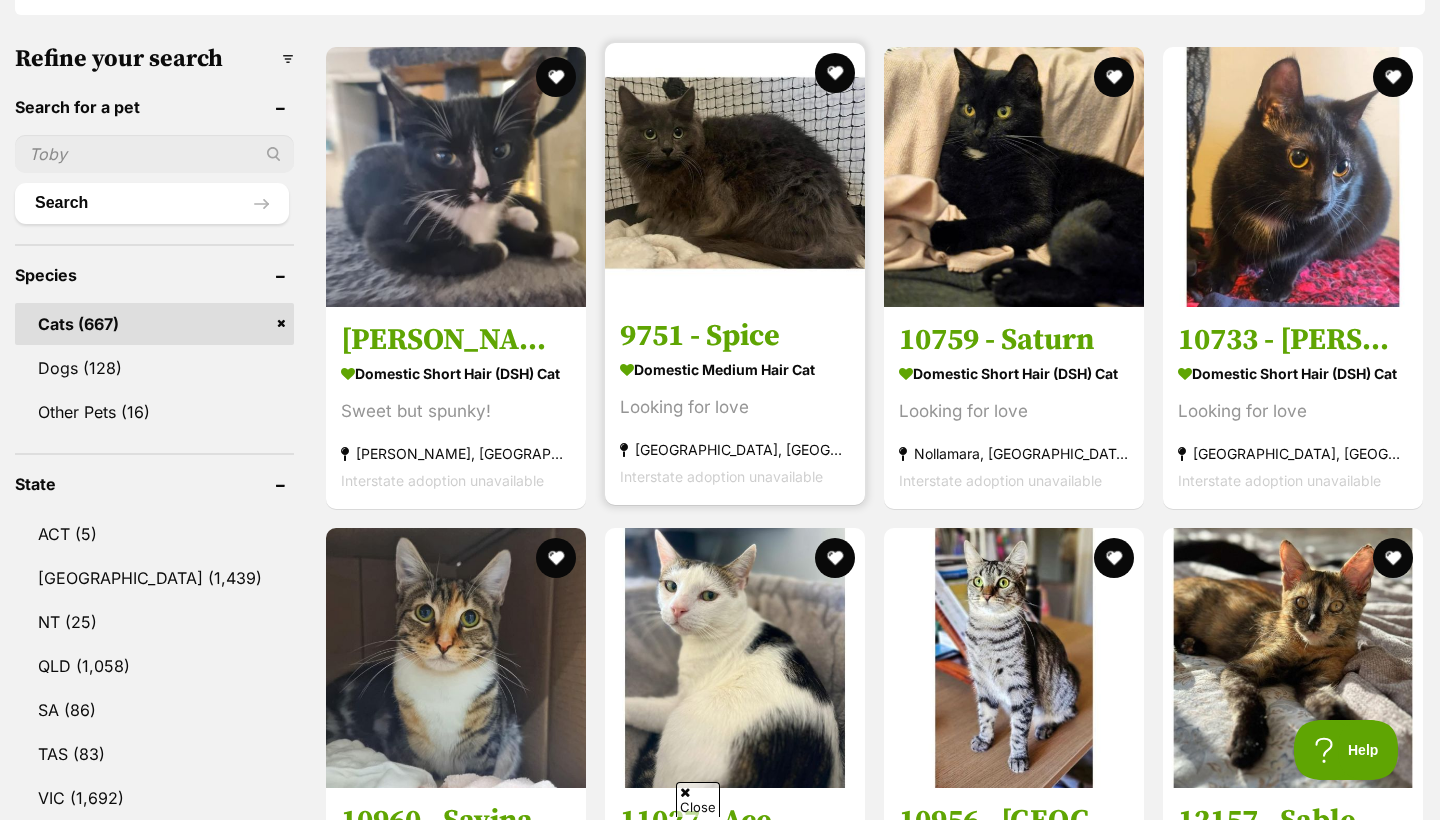 click at bounding box center [735, 173] 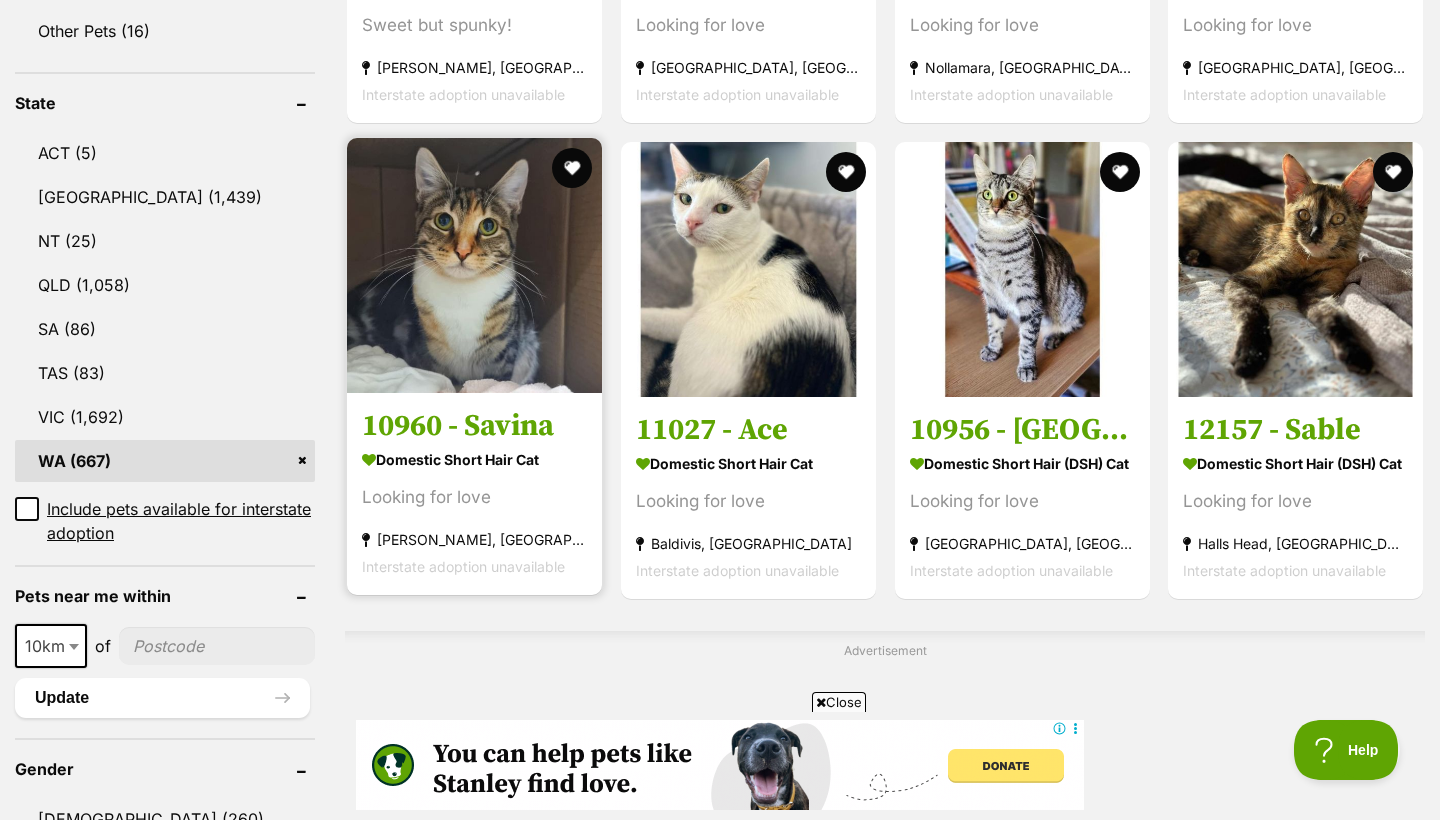 scroll, scrollTop: 996, scrollLeft: 0, axis: vertical 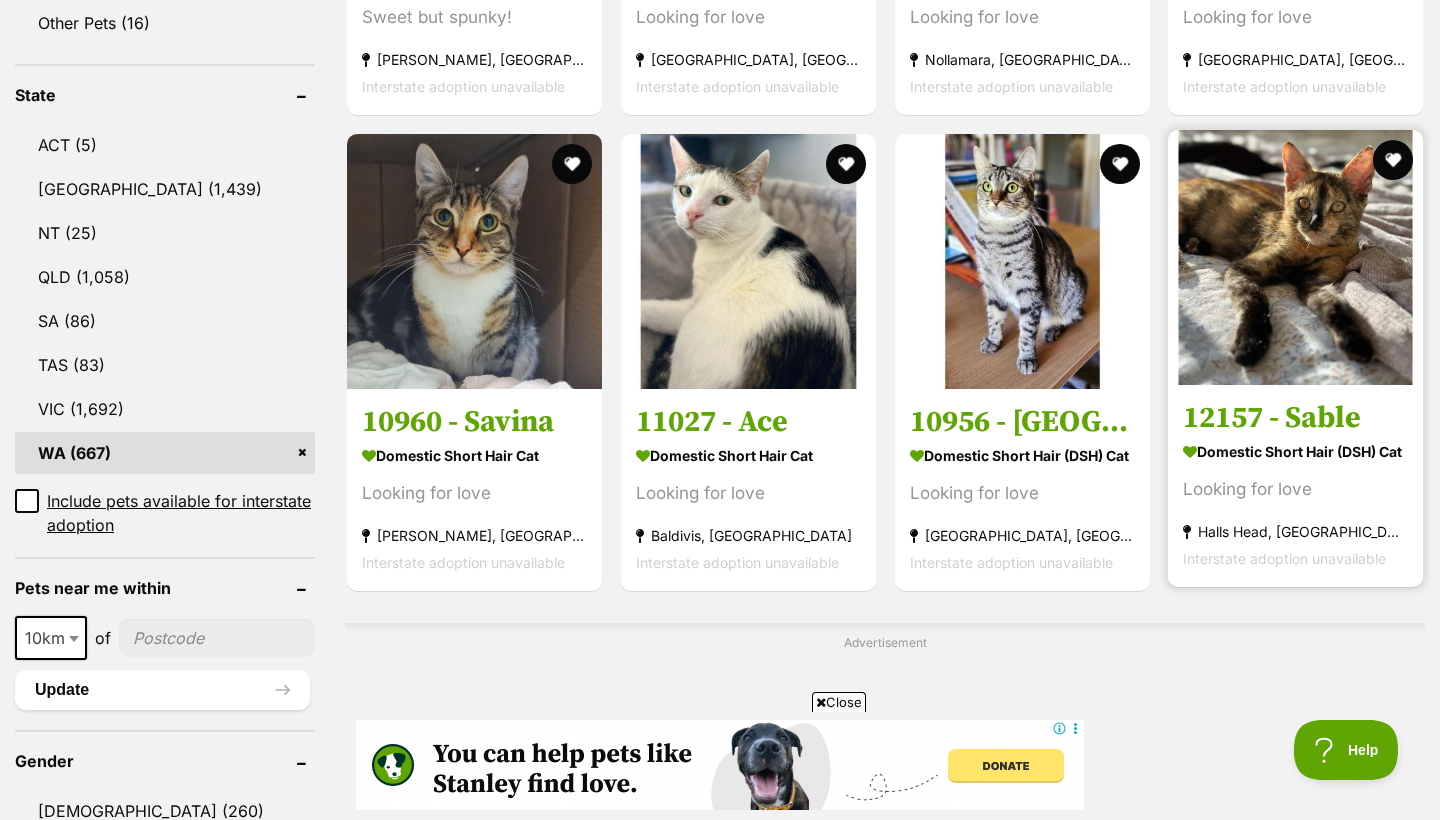 click at bounding box center (1295, 257) 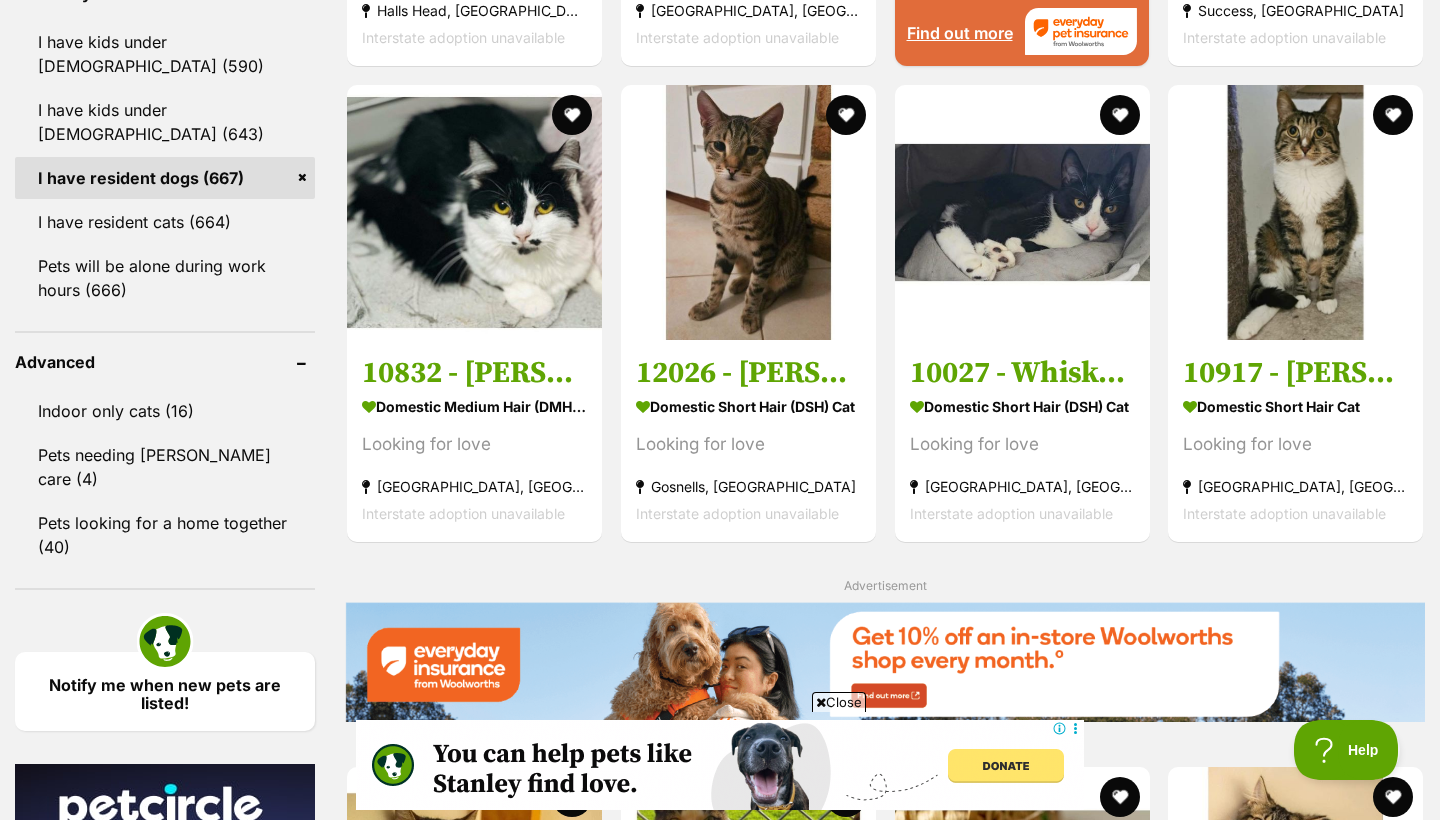 scroll, scrollTop: 0, scrollLeft: 0, axis: both 